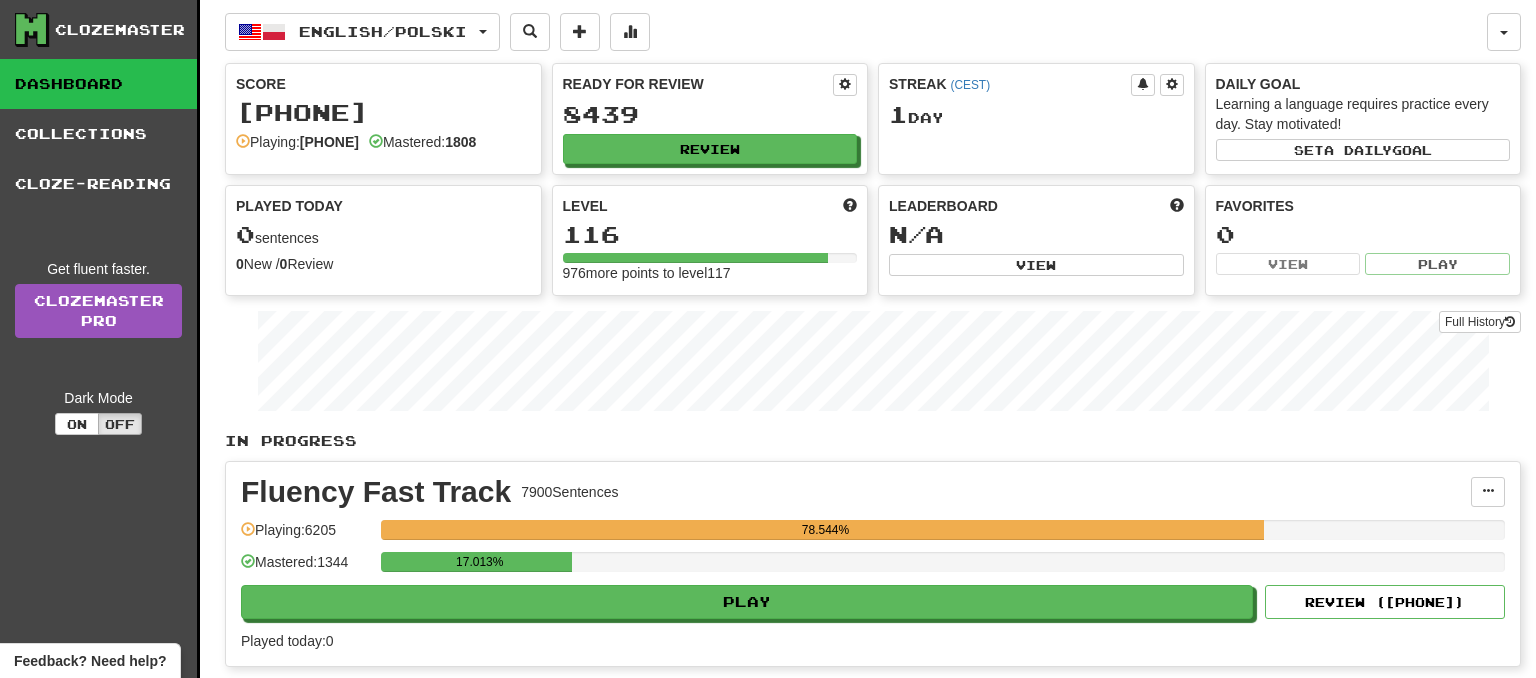 scroll, scrollTop: 0, scrollLeft: 0, axis: both 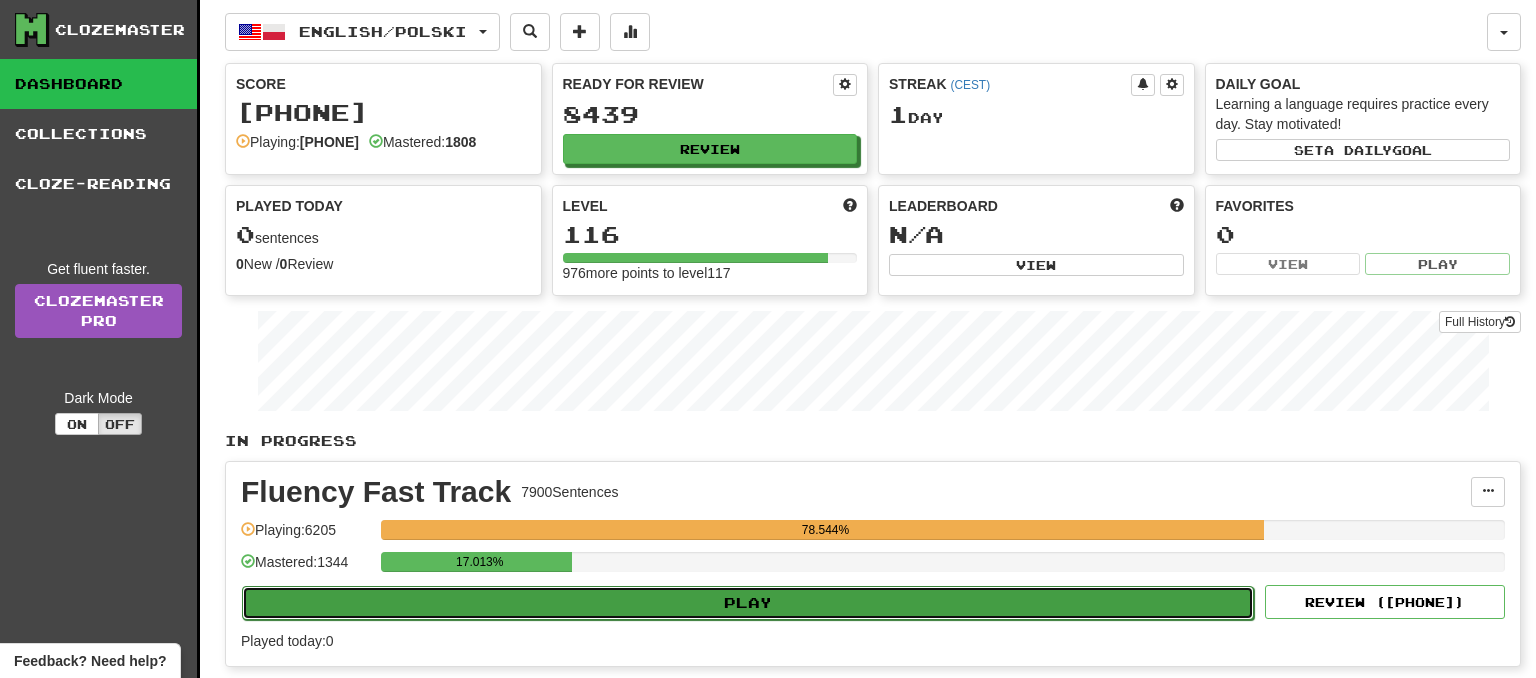 click on "Play" at bounding box center [748, 603] 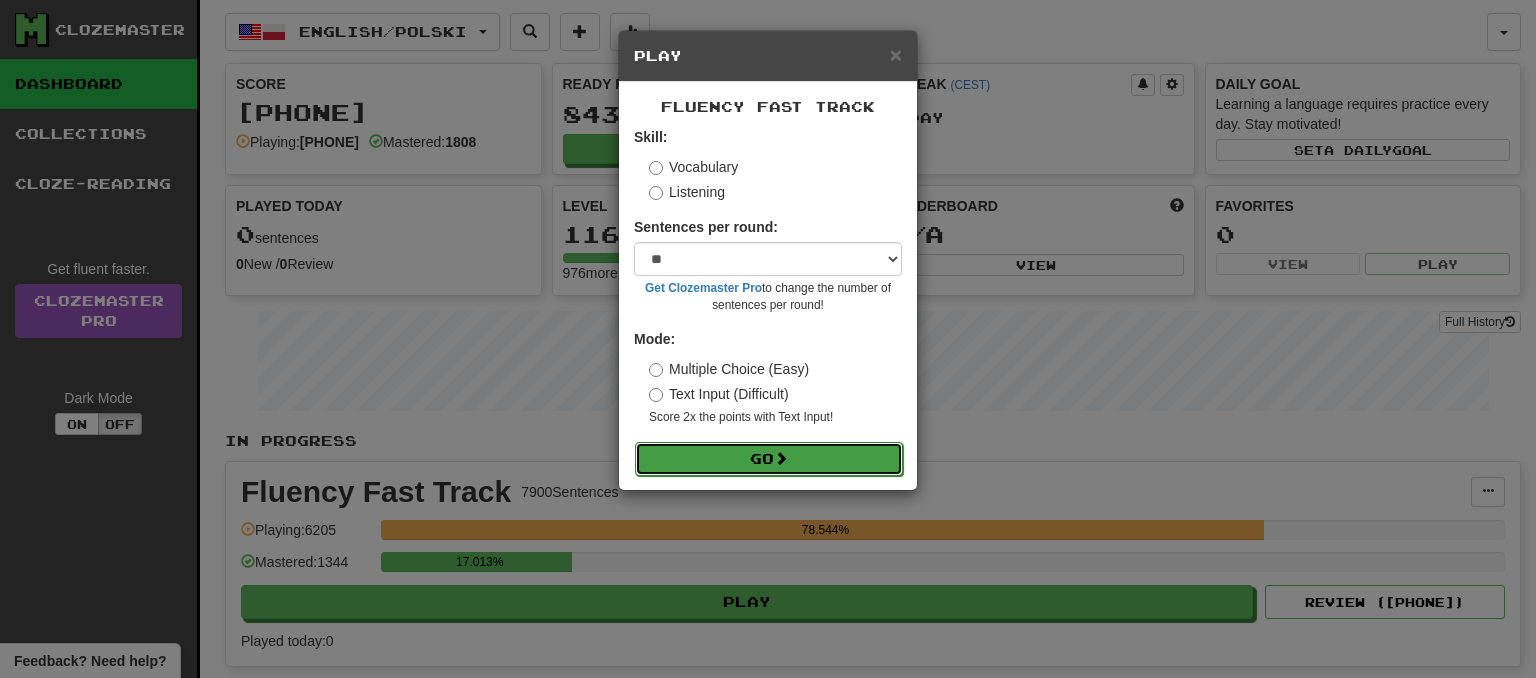 click on "Go" at bounding box center (769, 459) 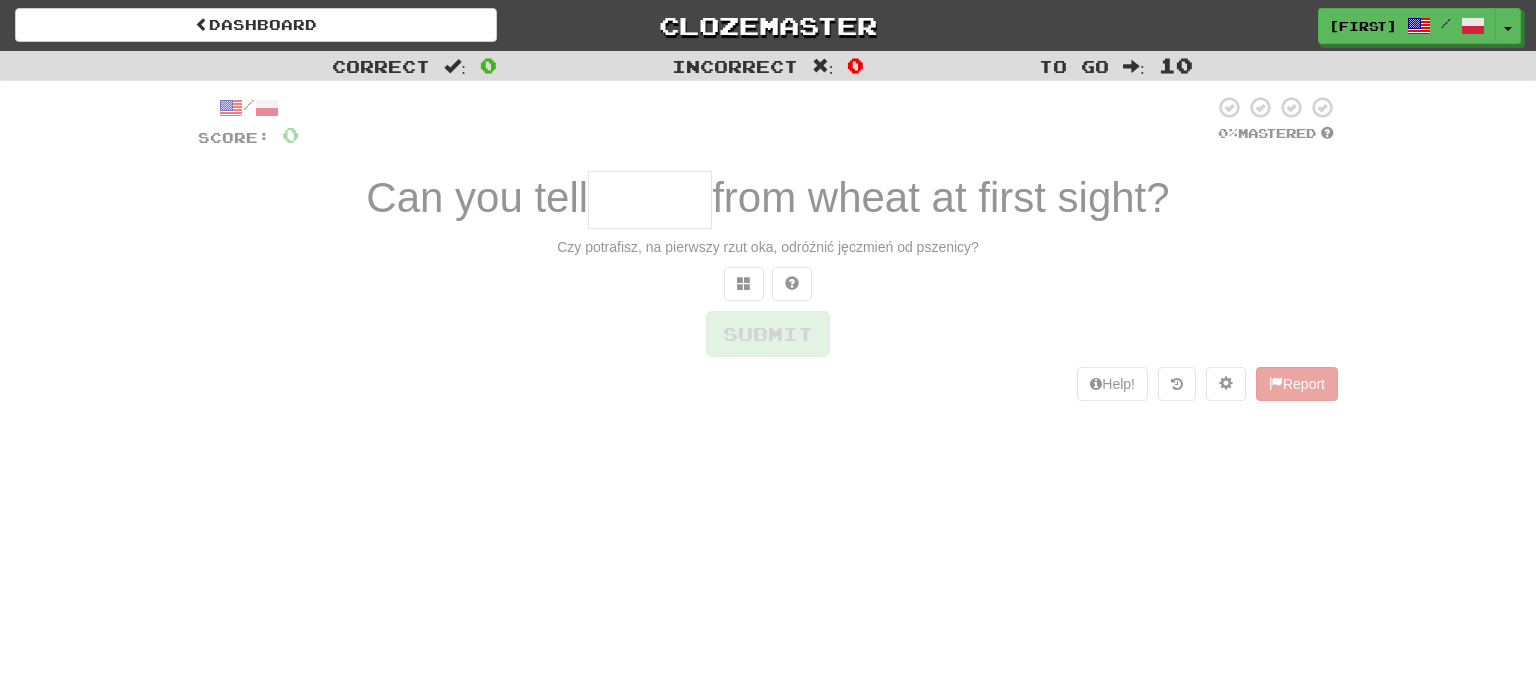 scroll, scrollTop: 0, scrollLeft: 0, axis: both 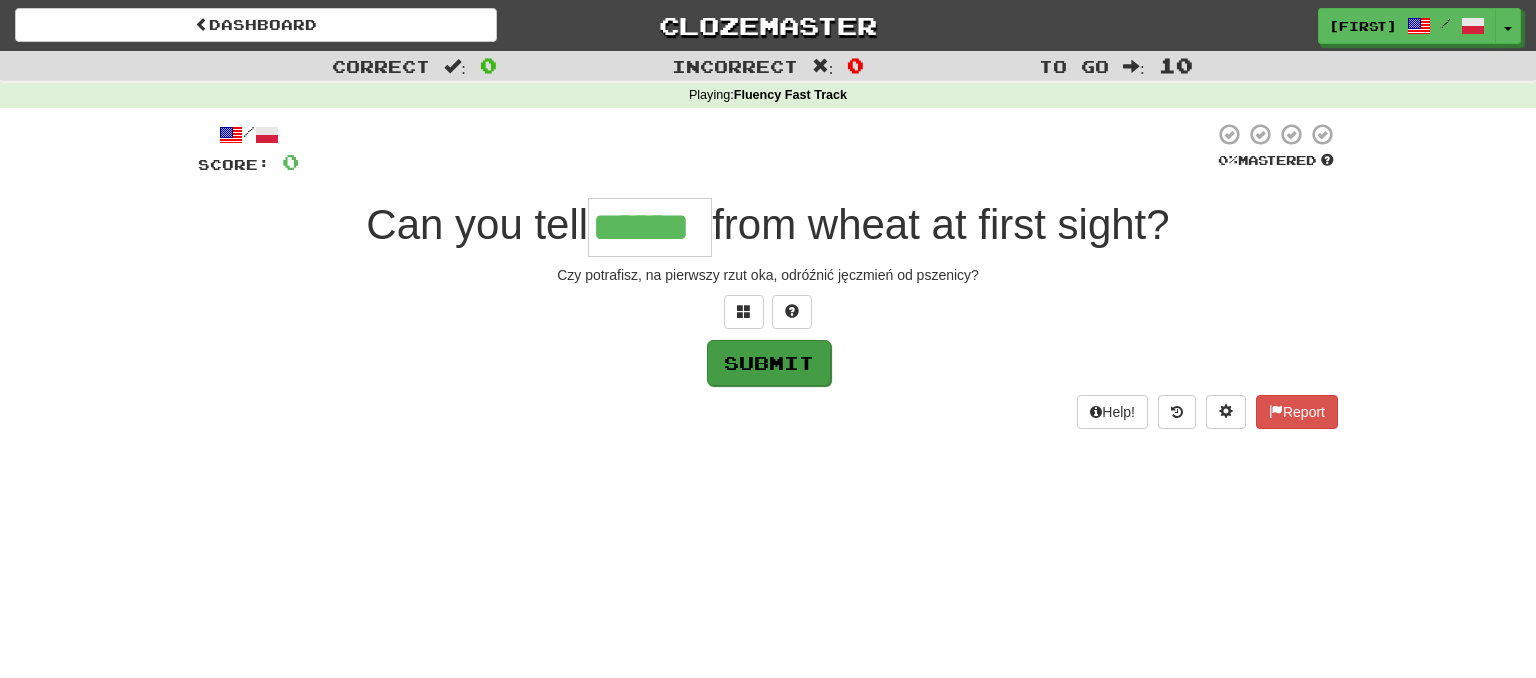 type on "******" 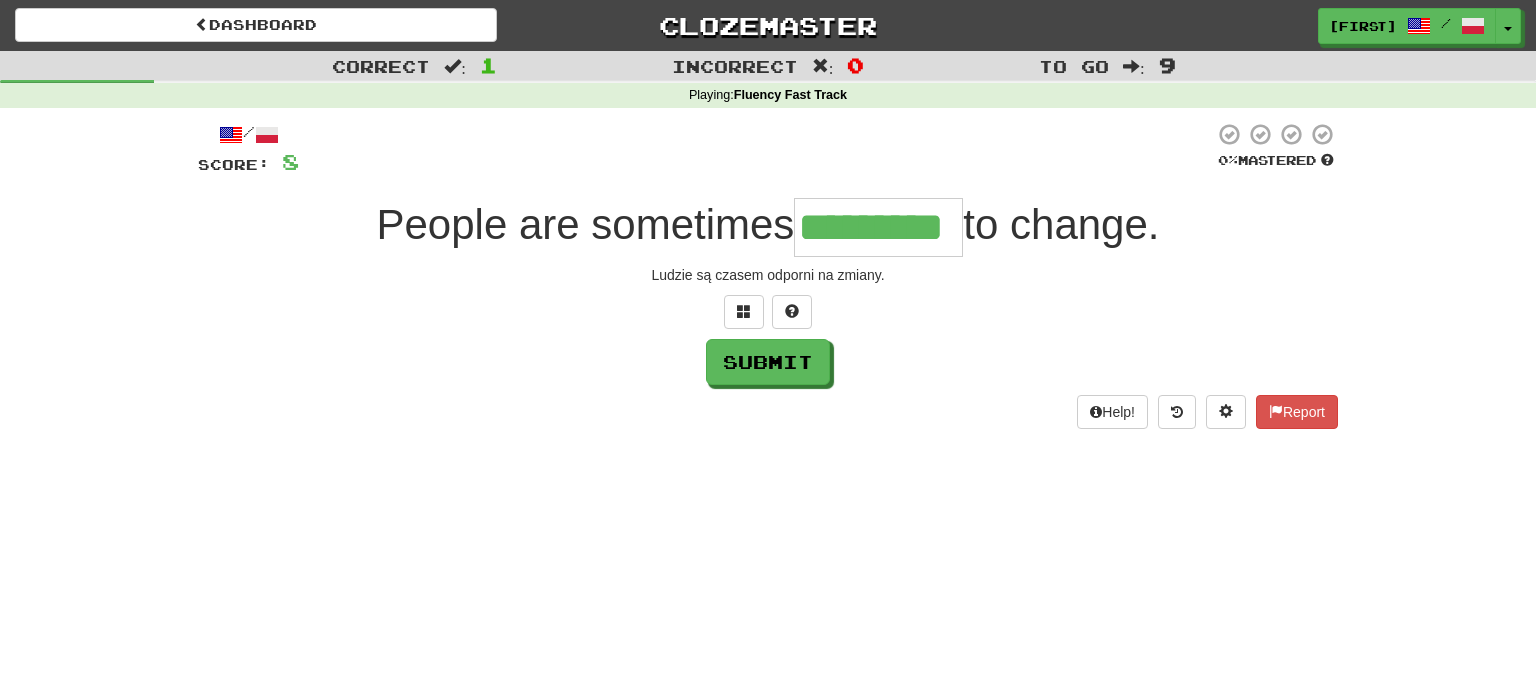 type on "*********" 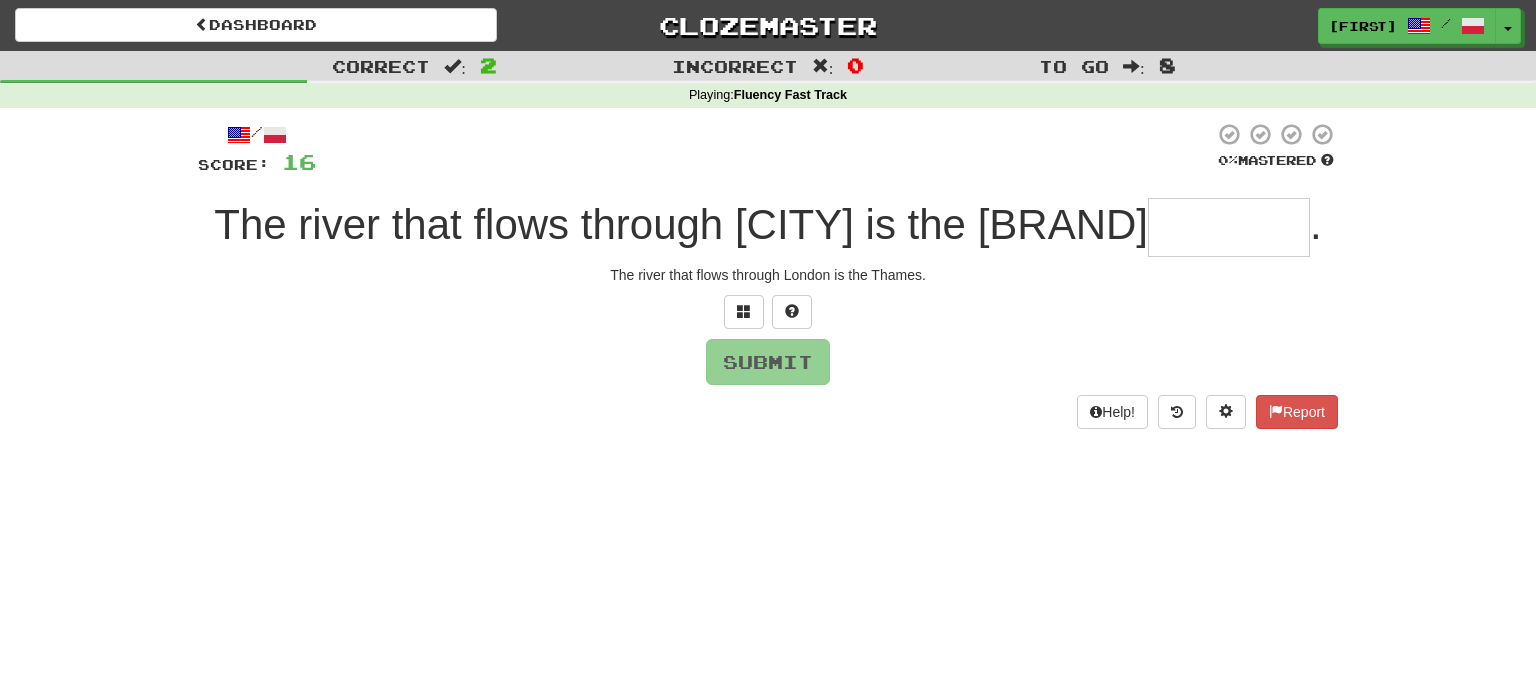type on "*" 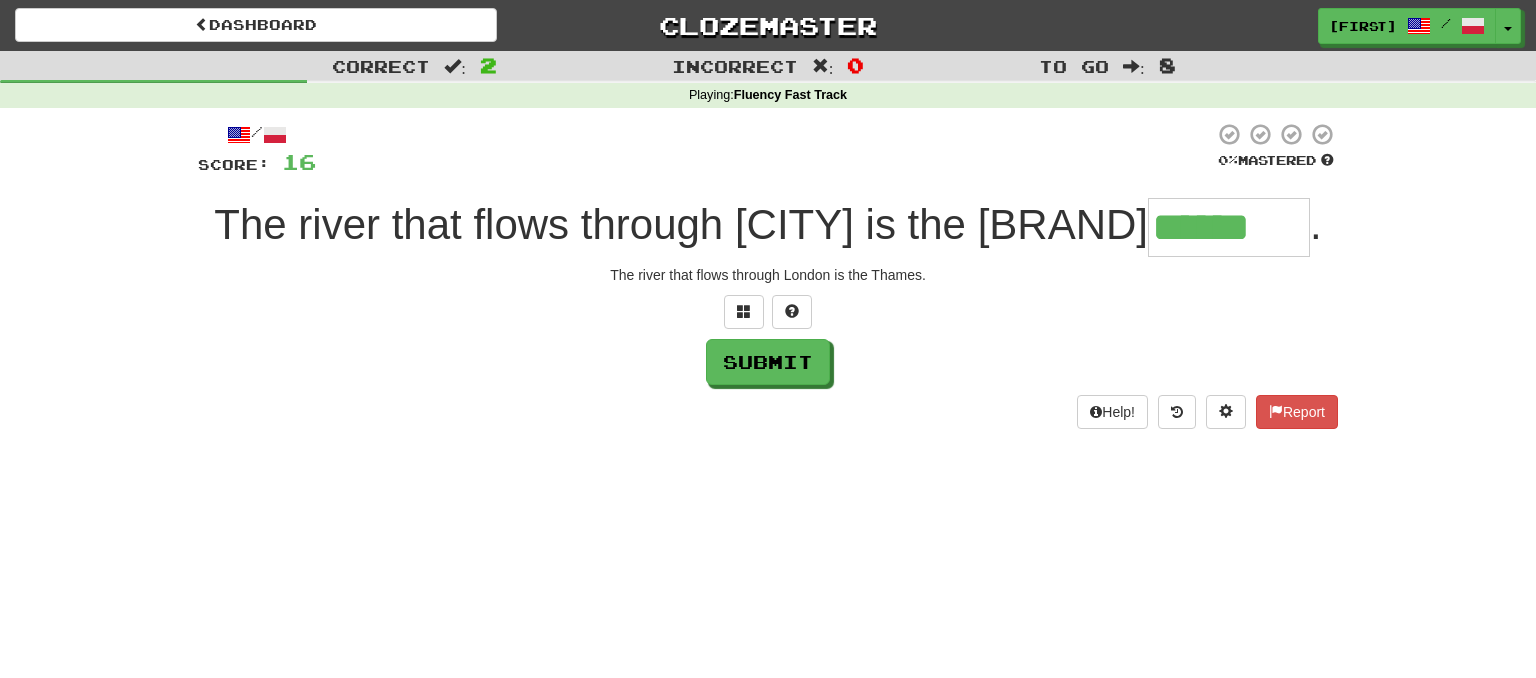 type on "******" 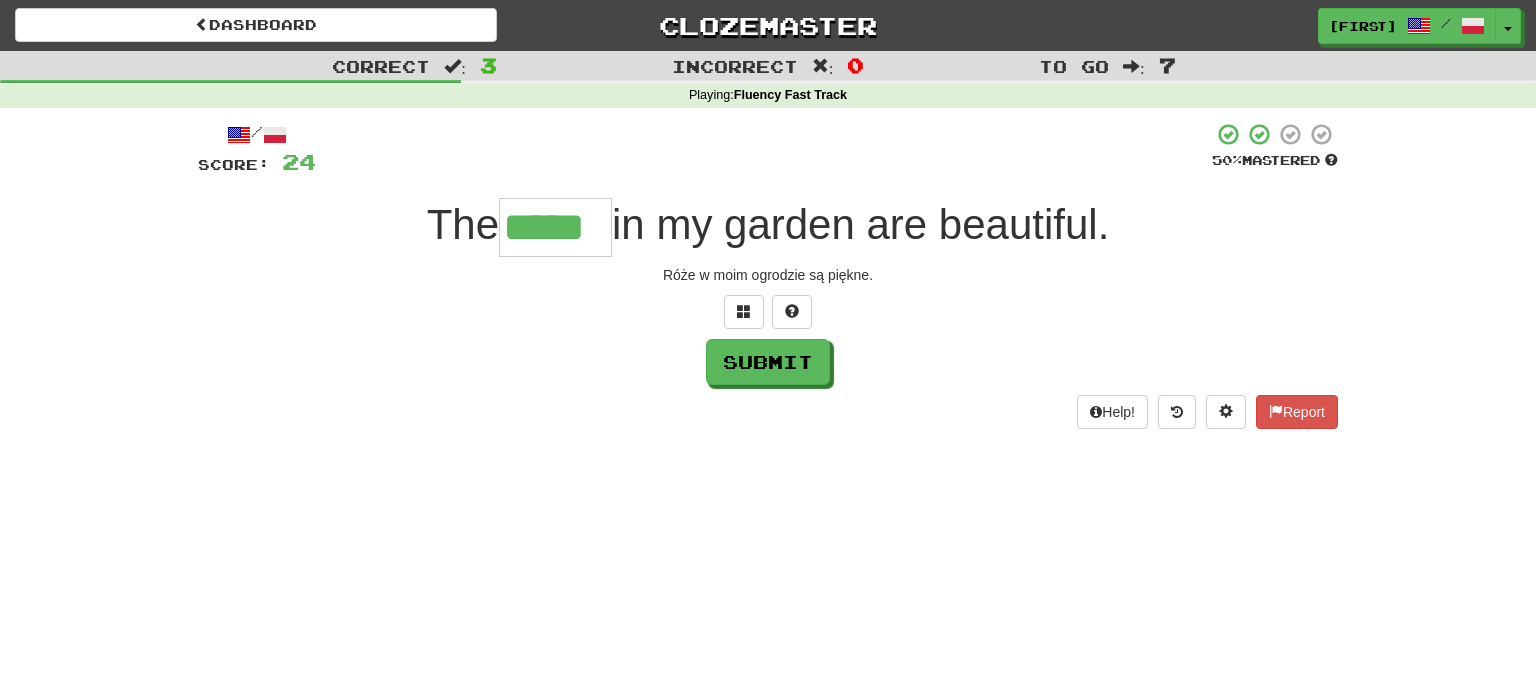 type on "*****" 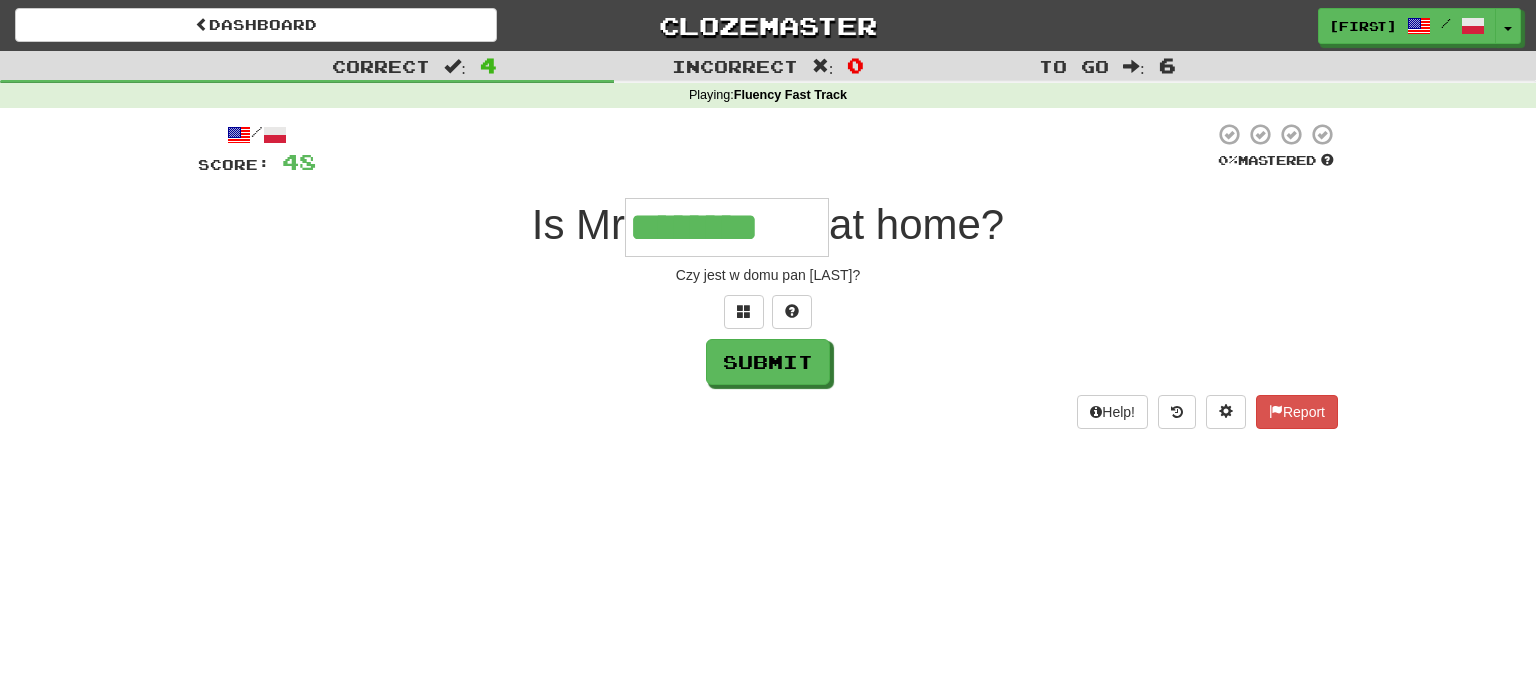 type on "********" 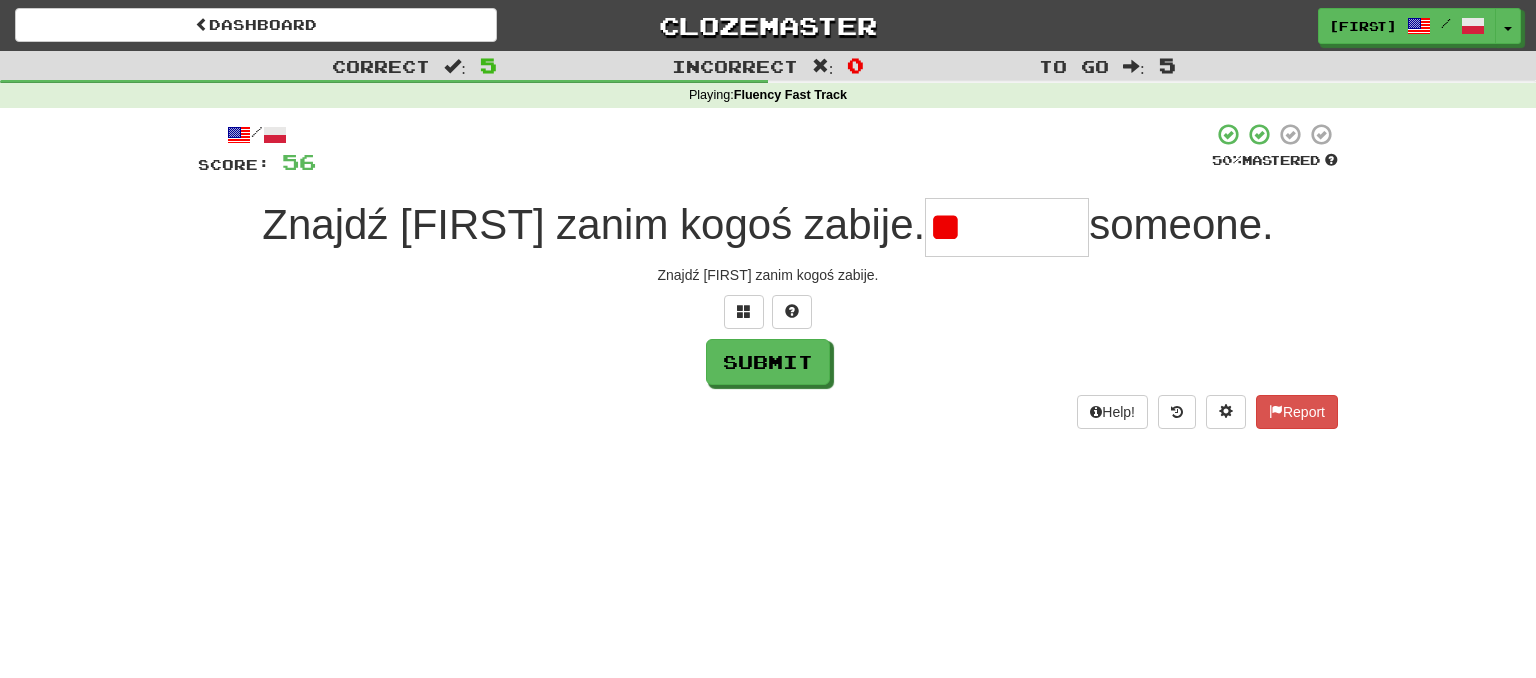 type on "*" 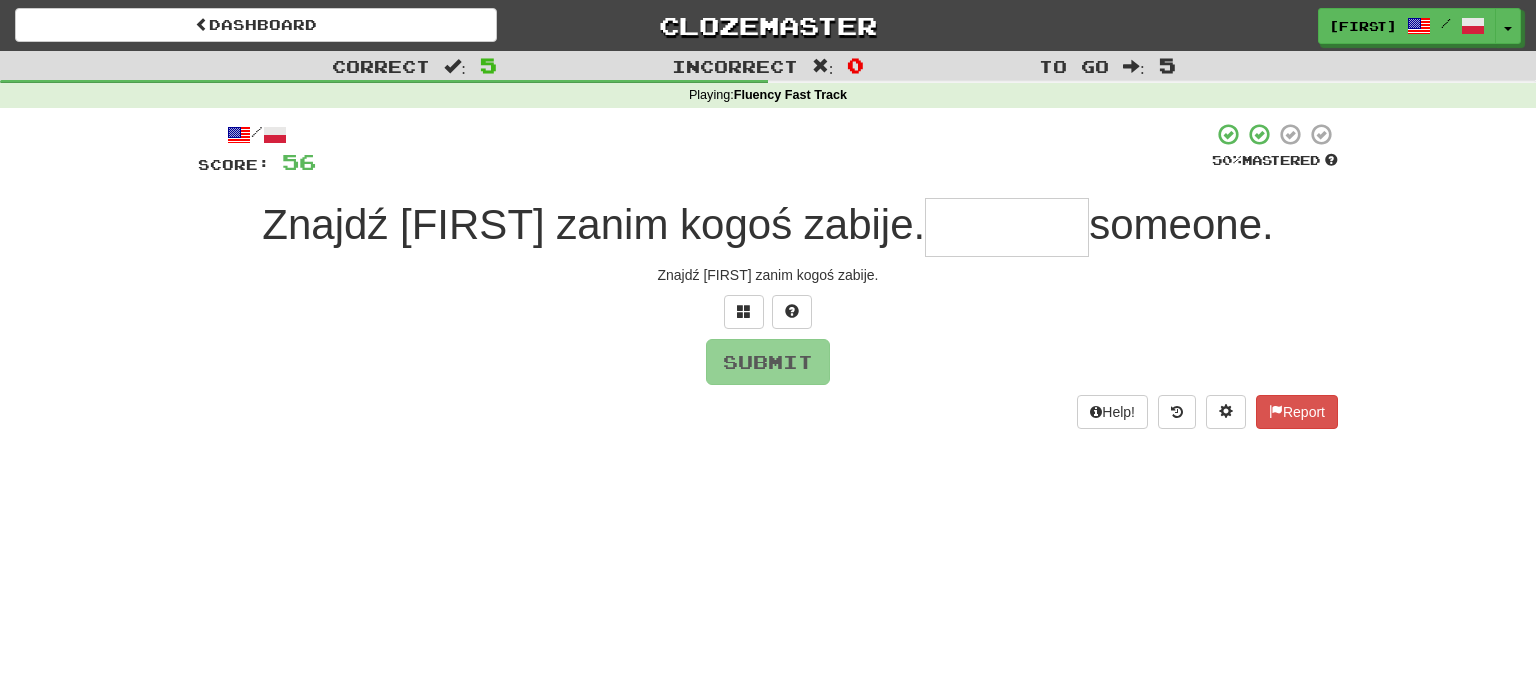 type on "*" 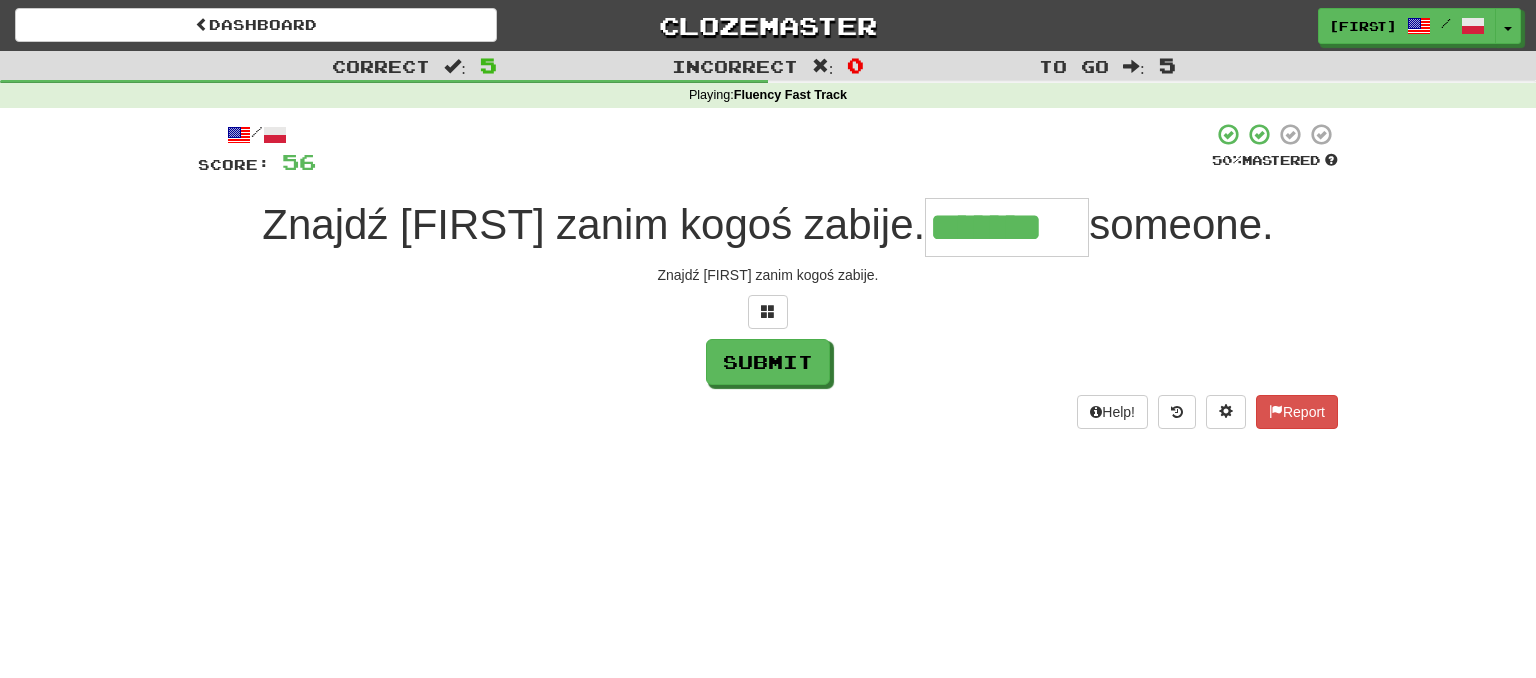 type on "*******" 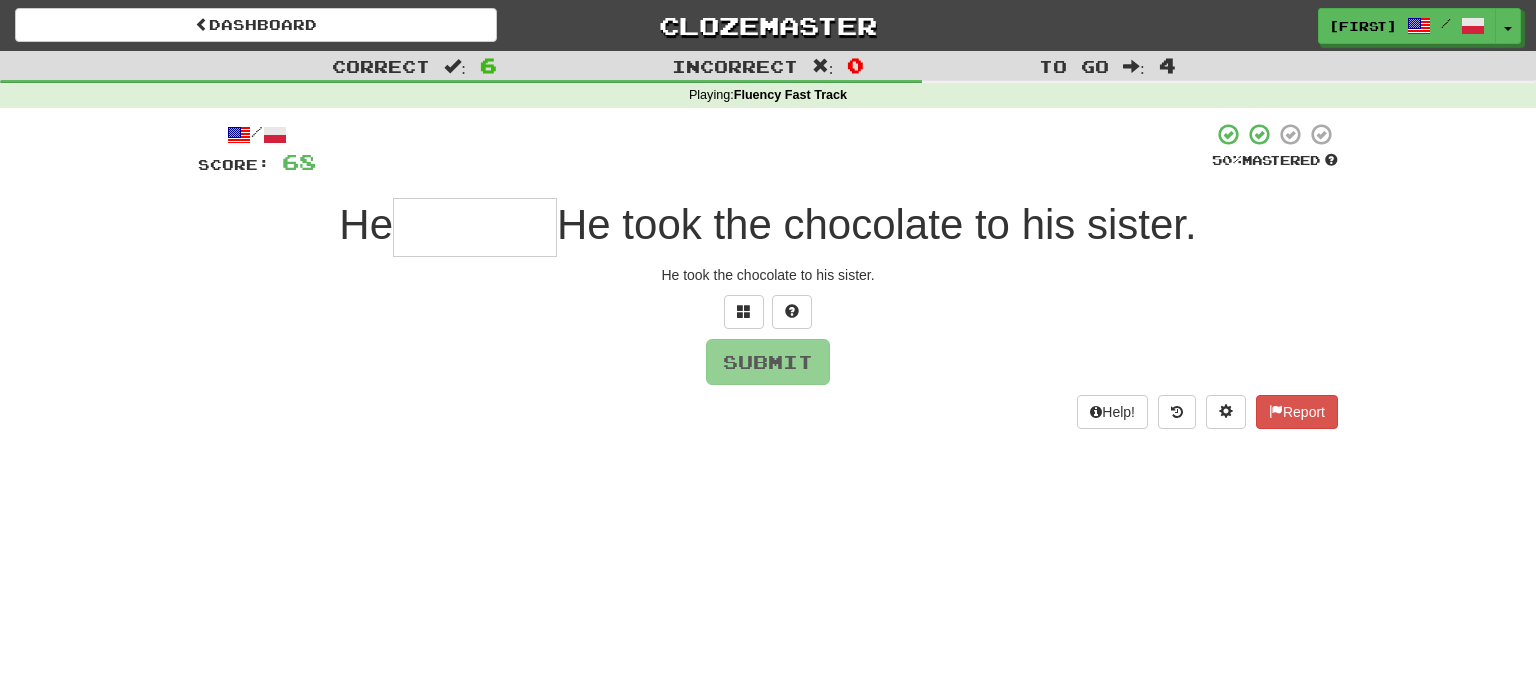 type on "*" 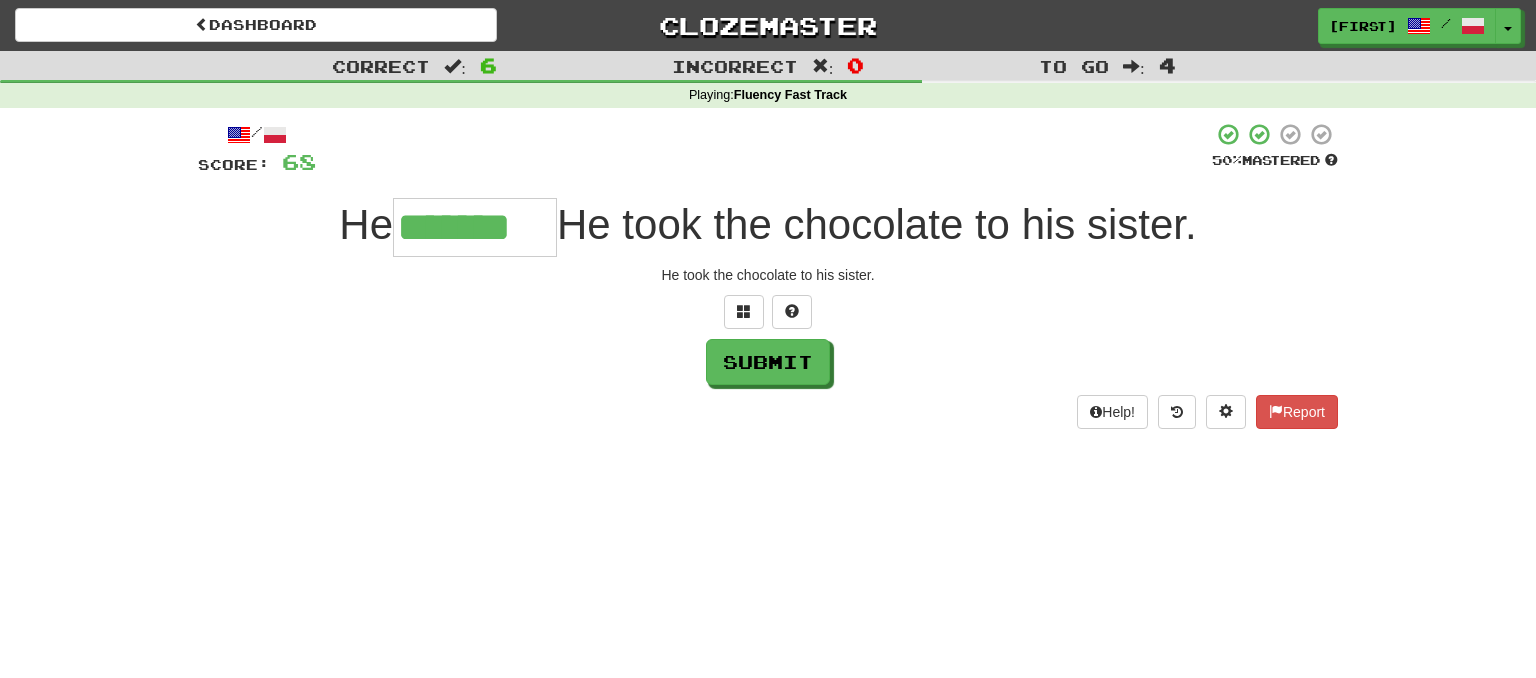 type on "*******" 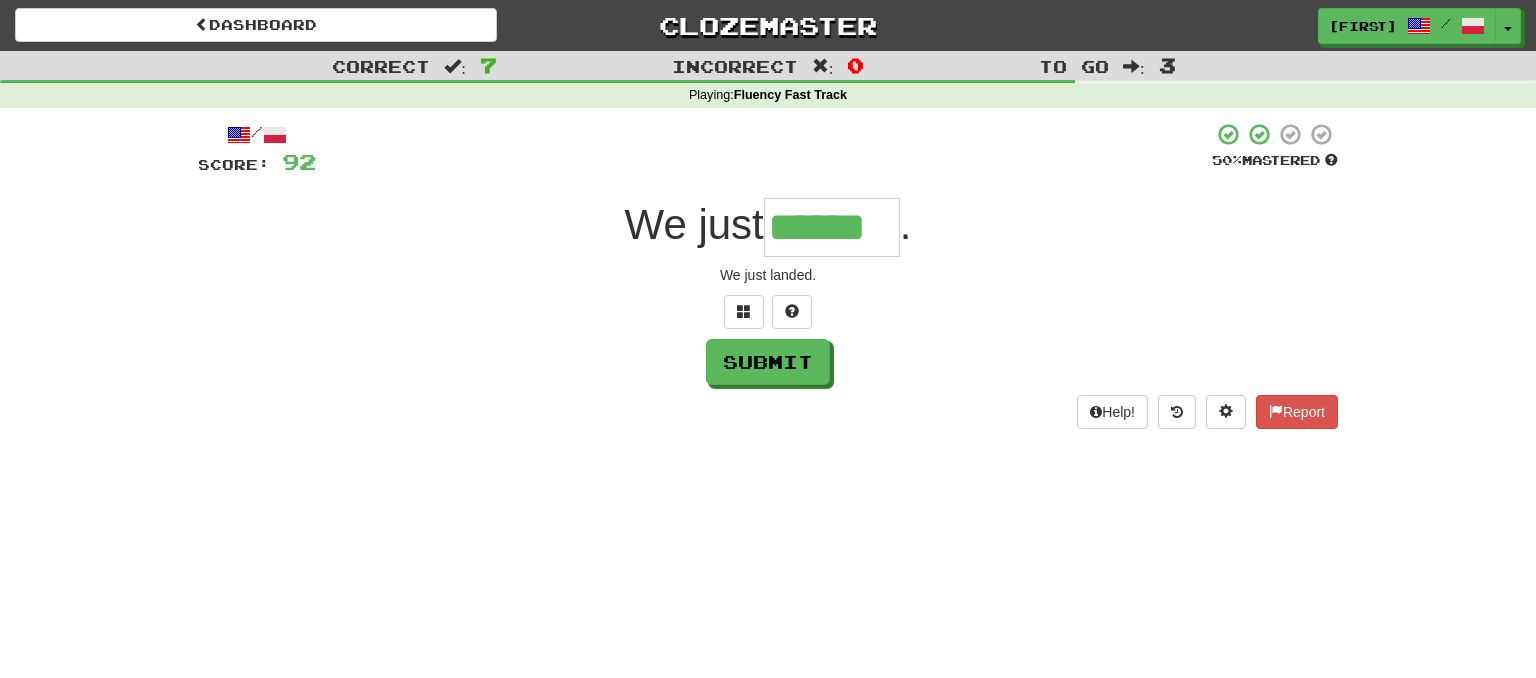 type on "******" 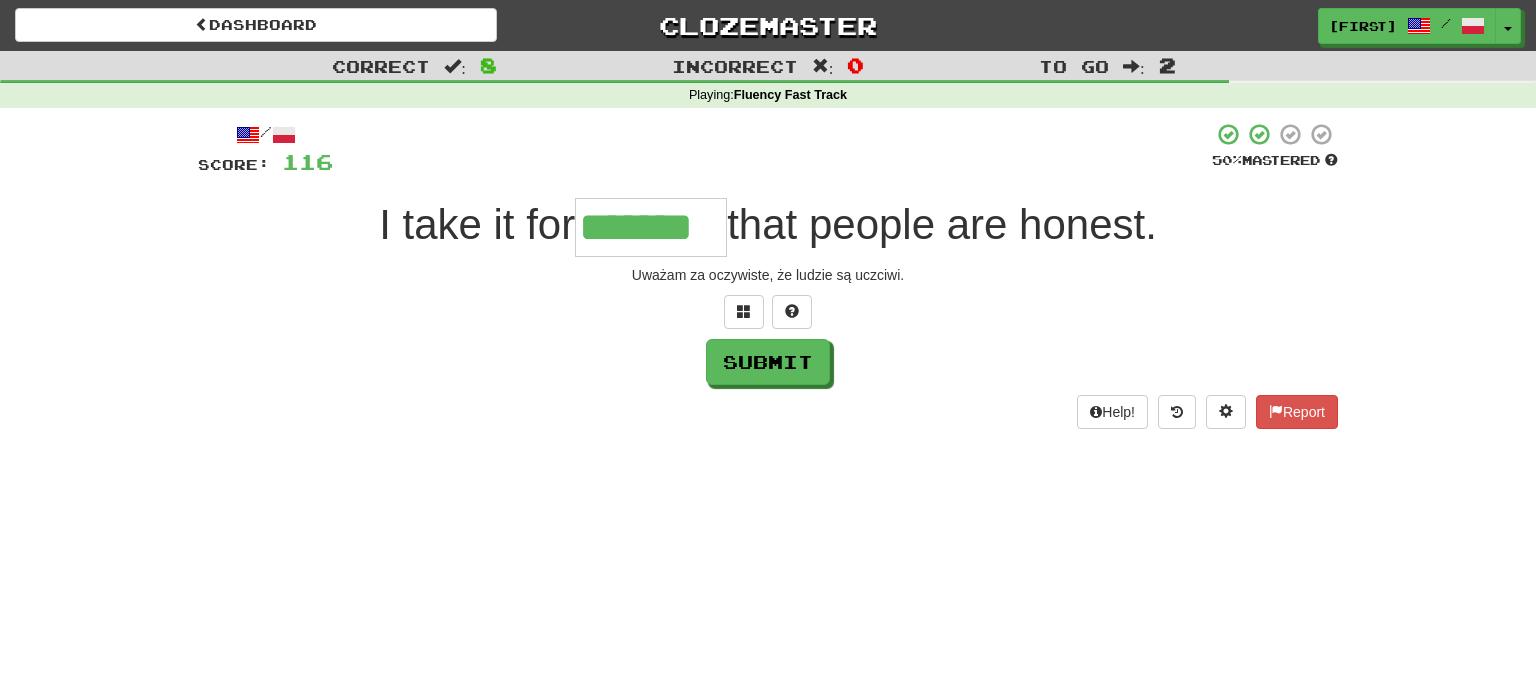 type on "*******" 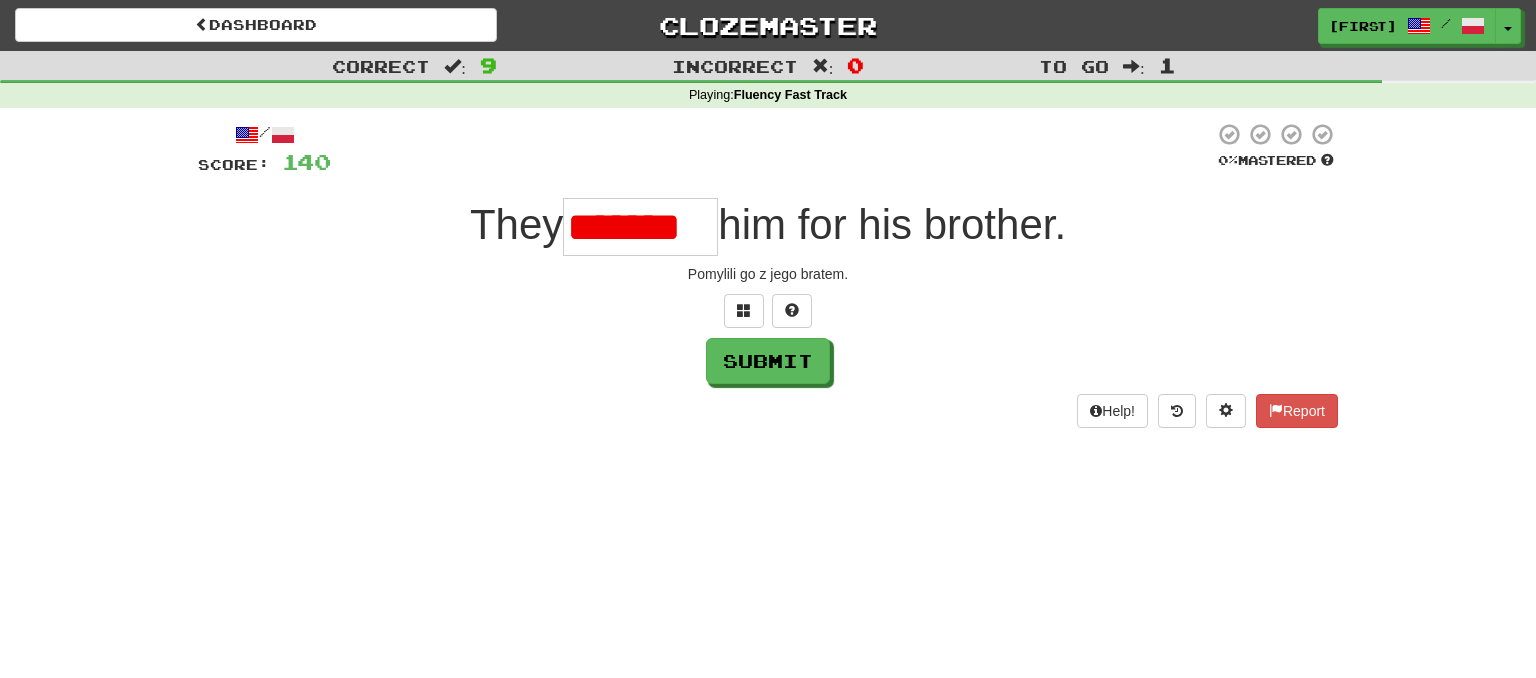 scroll, scrollTop: 0, scrollLeft: 0, axis: both 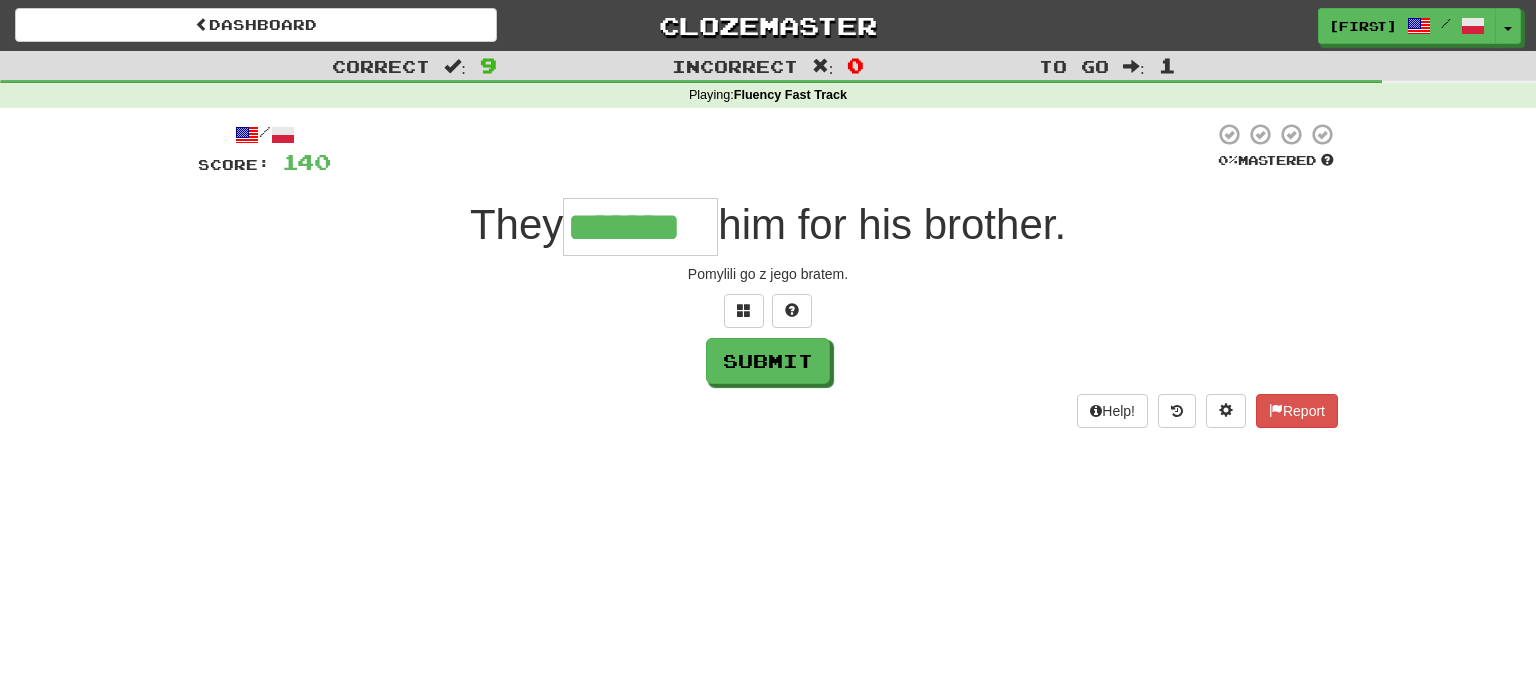 type on "*******" 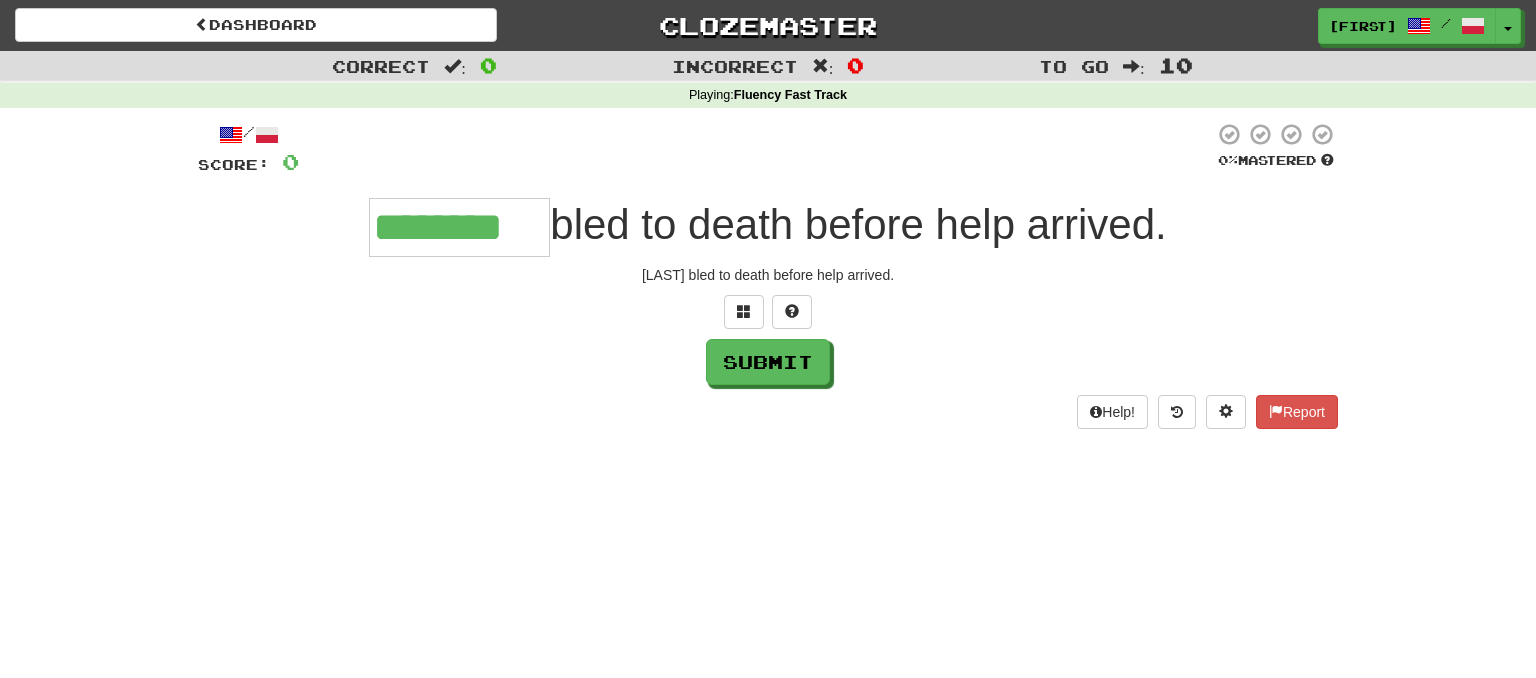 type on "********" 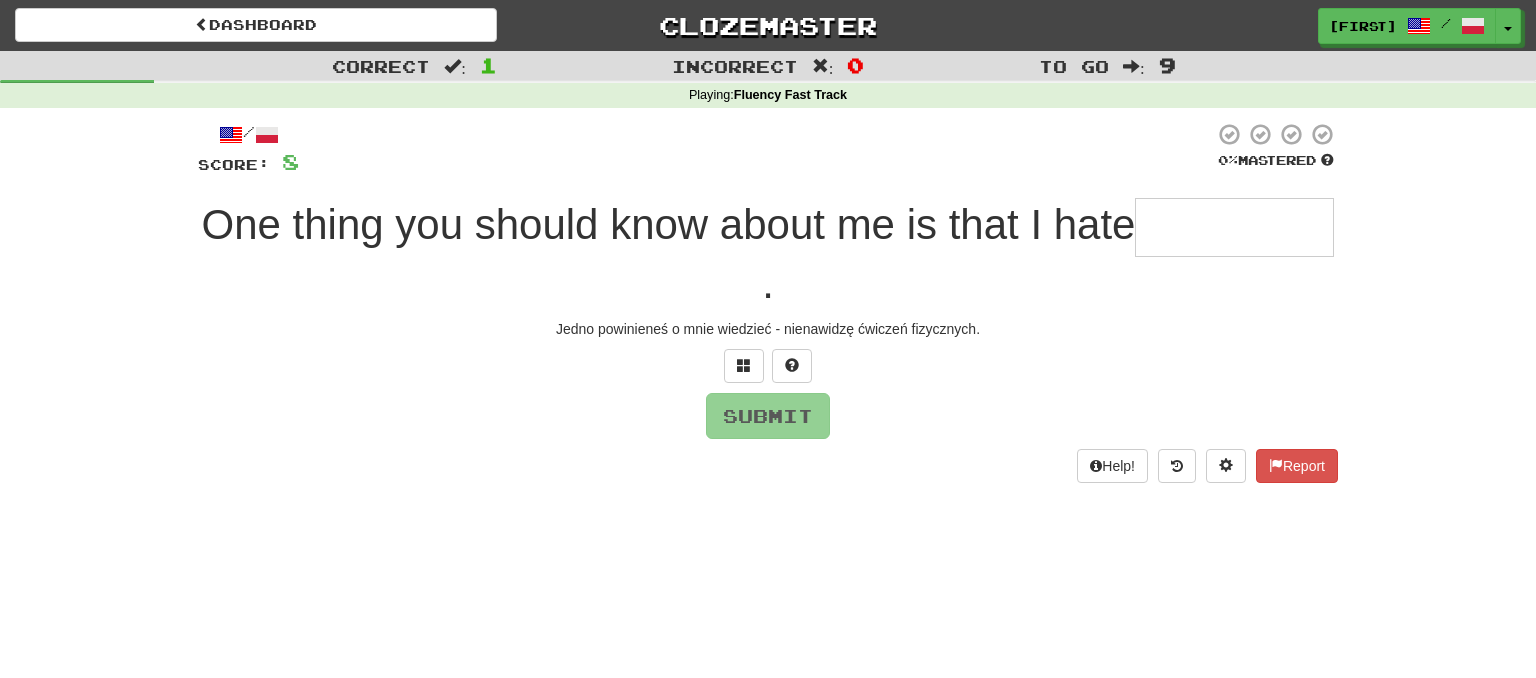 type on "*" 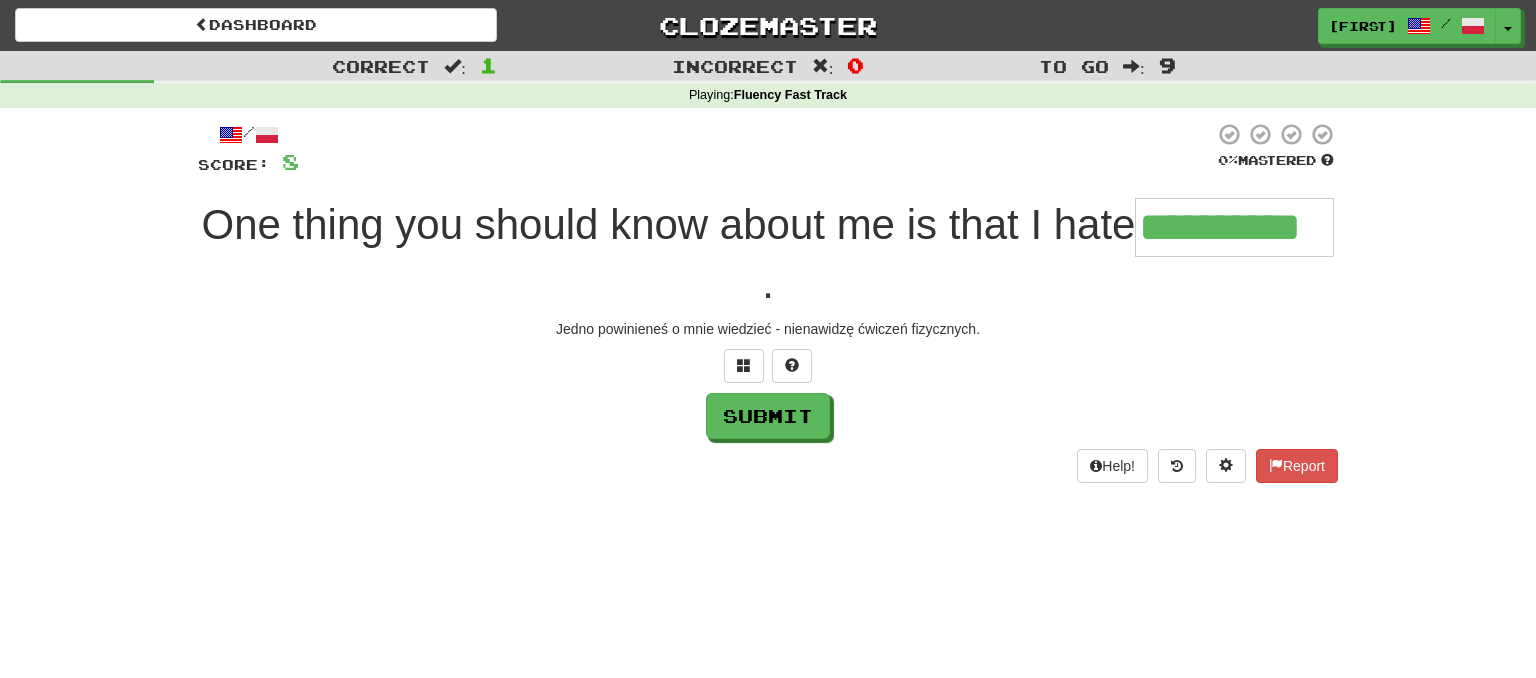 type on "**********" 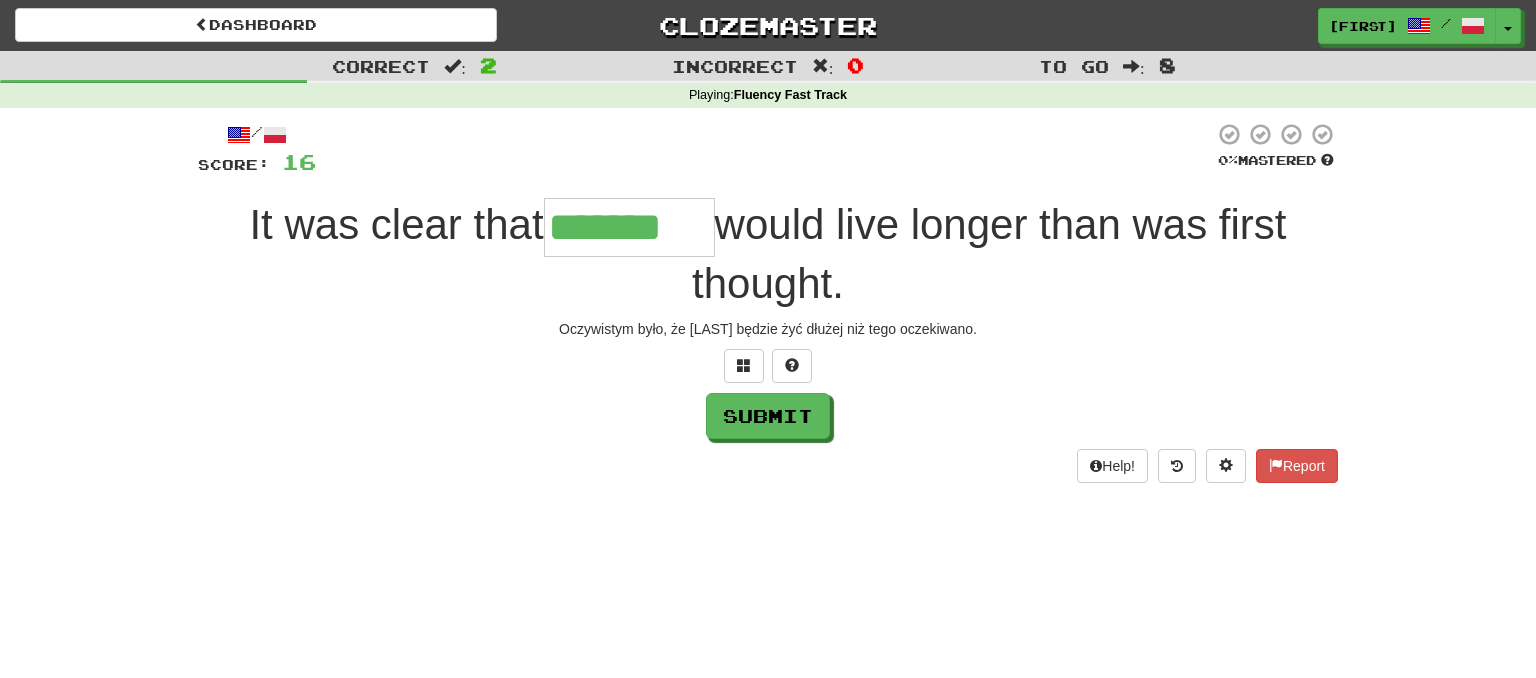 type on "*******" 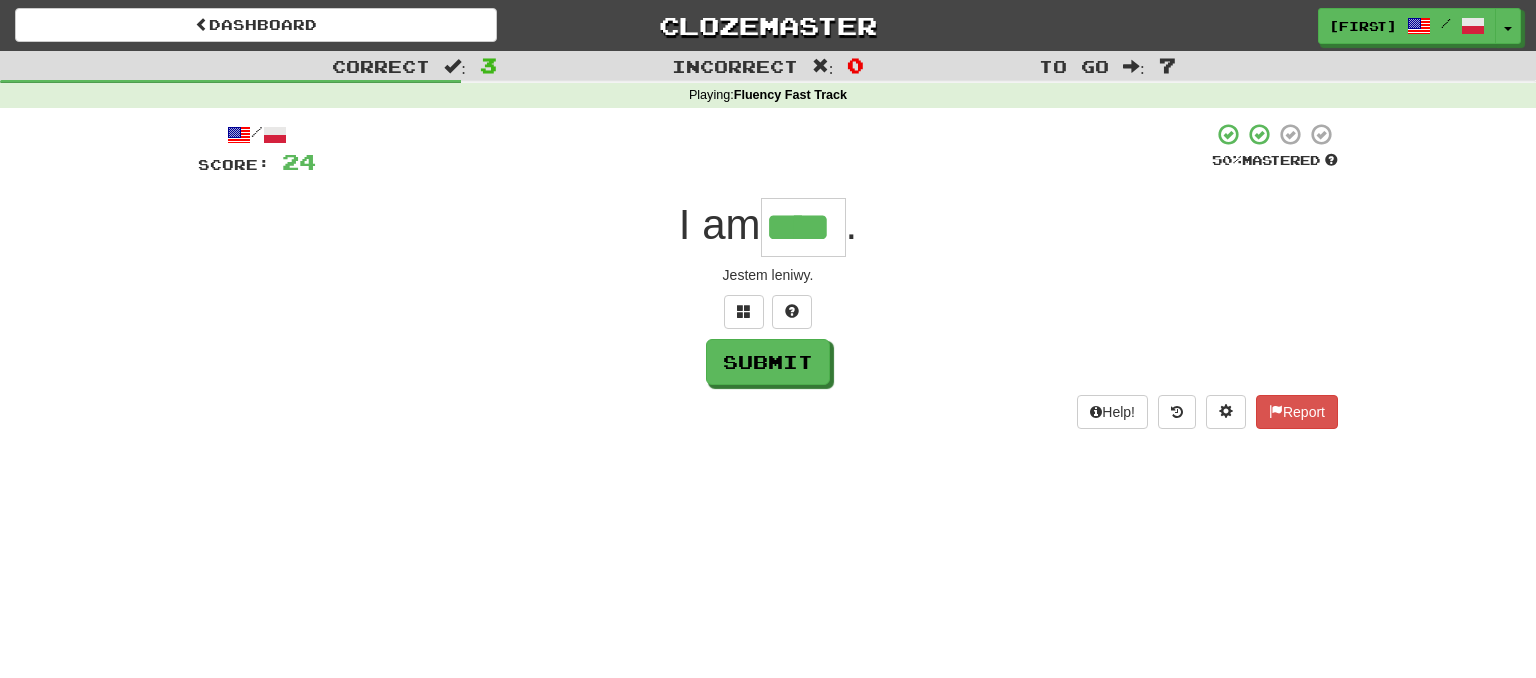type on "****" 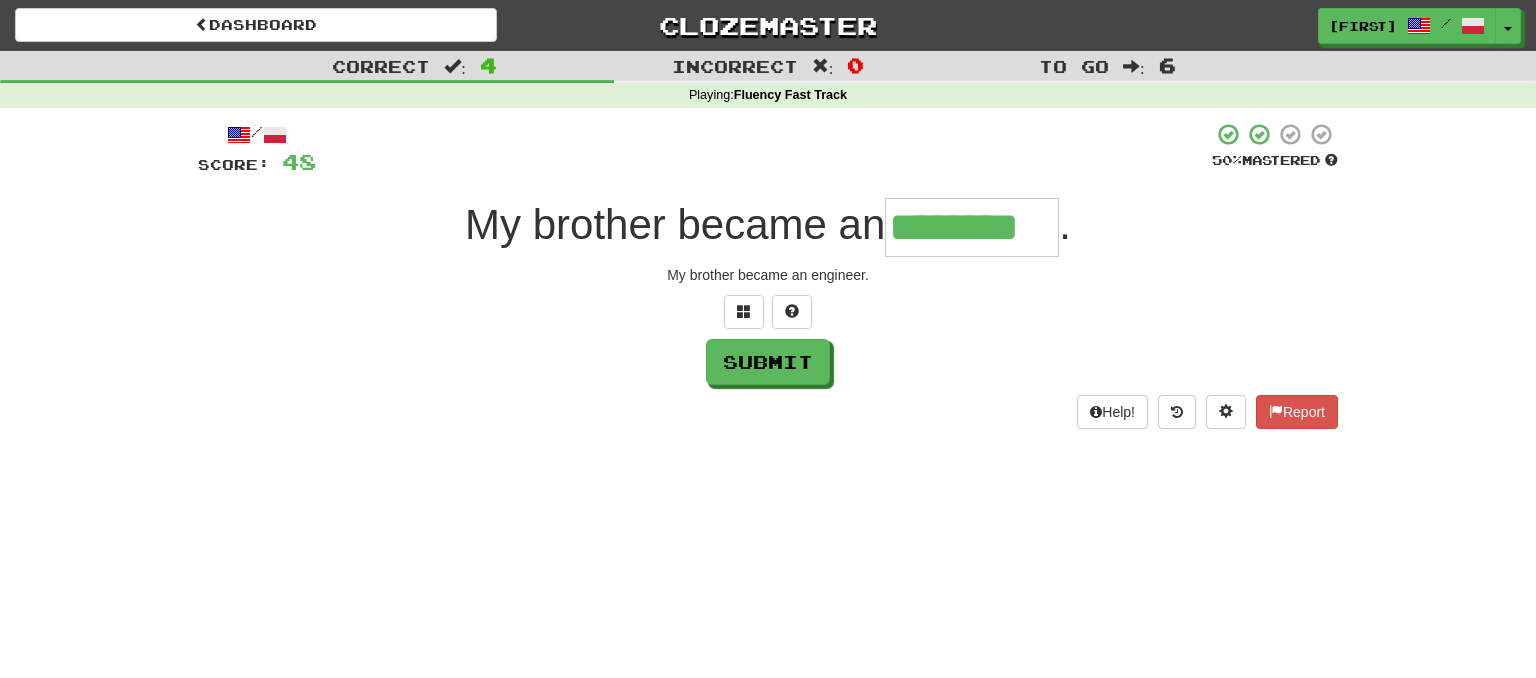type on "********" 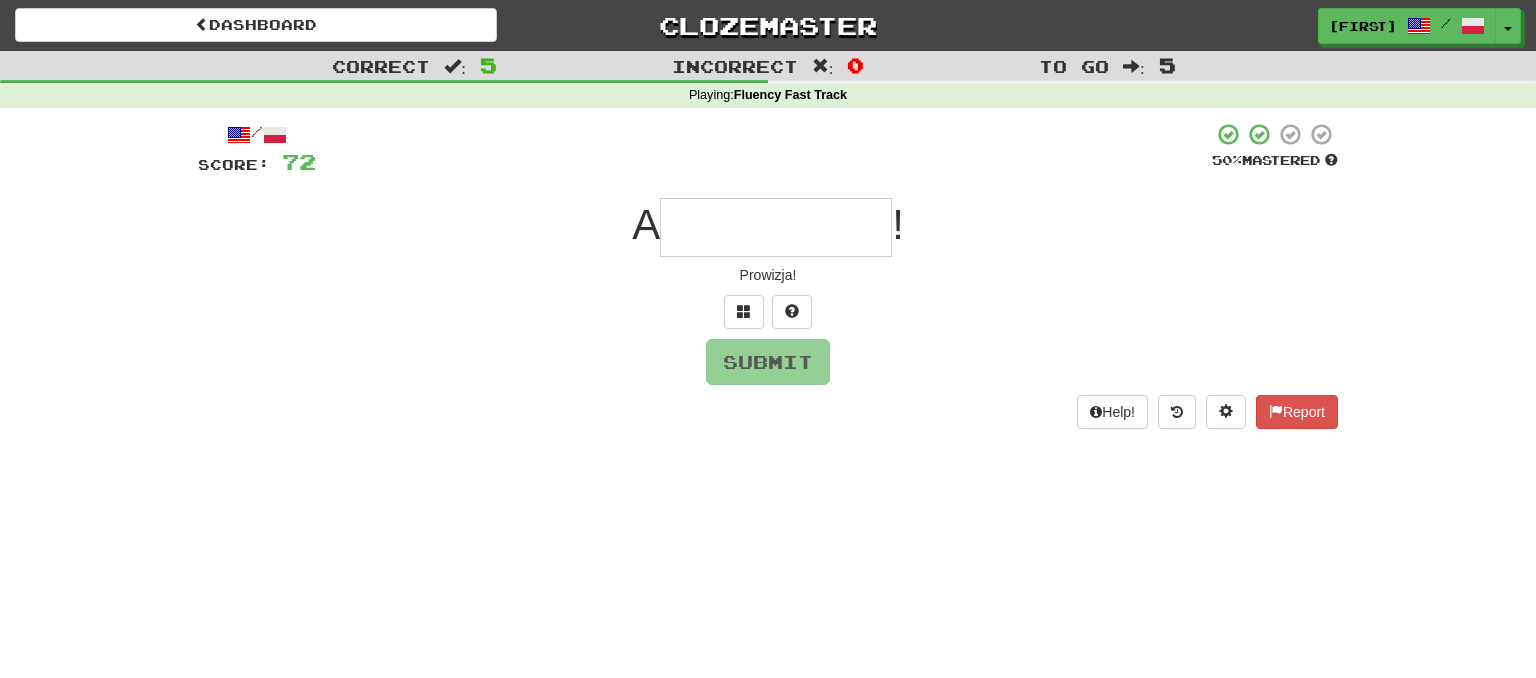 type on "*" 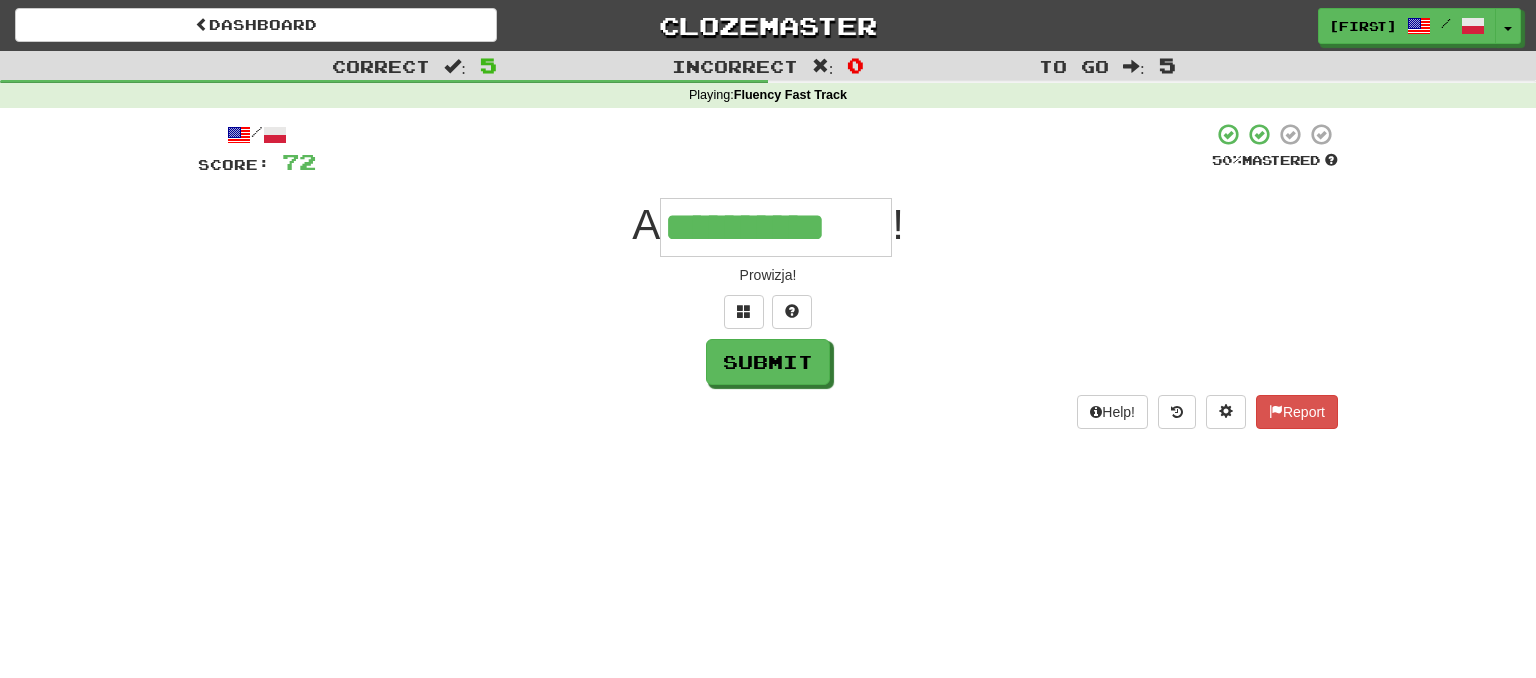 type on "**********" 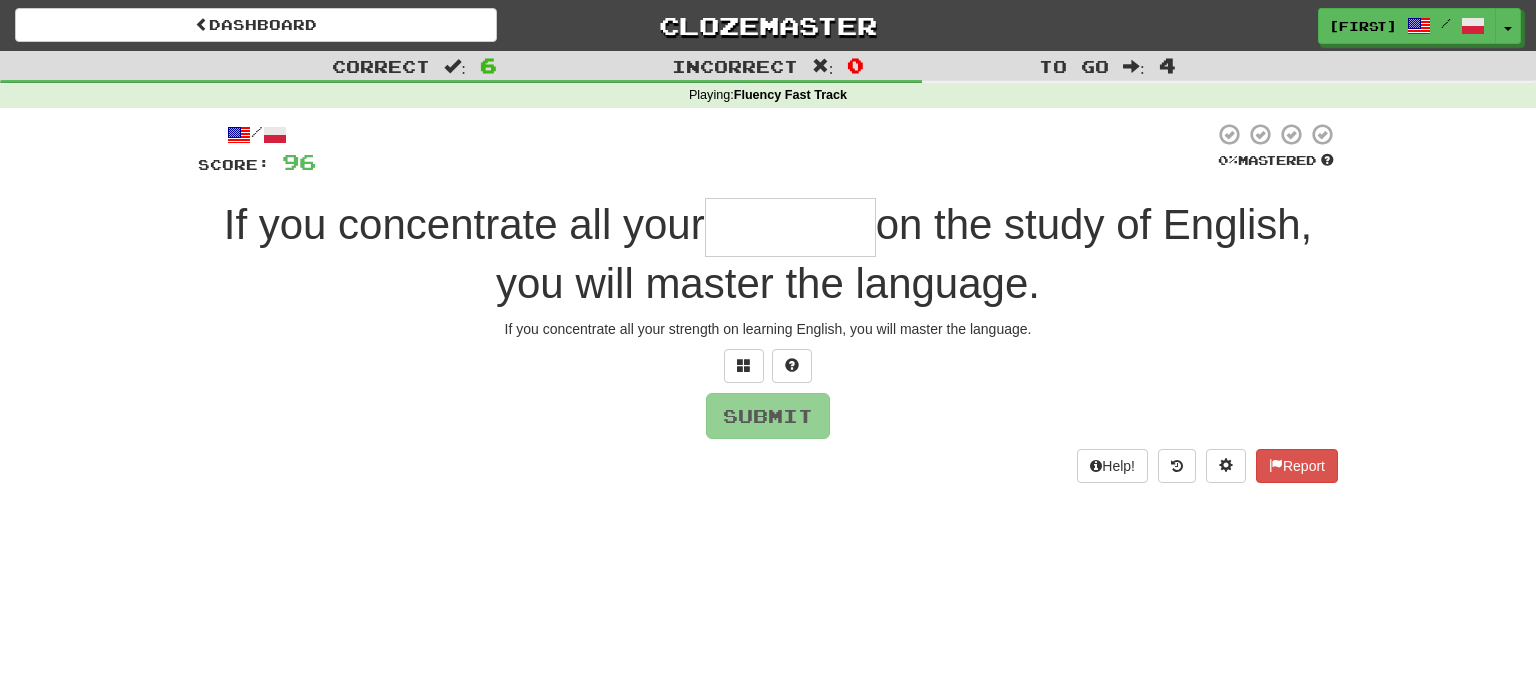 type on "*" 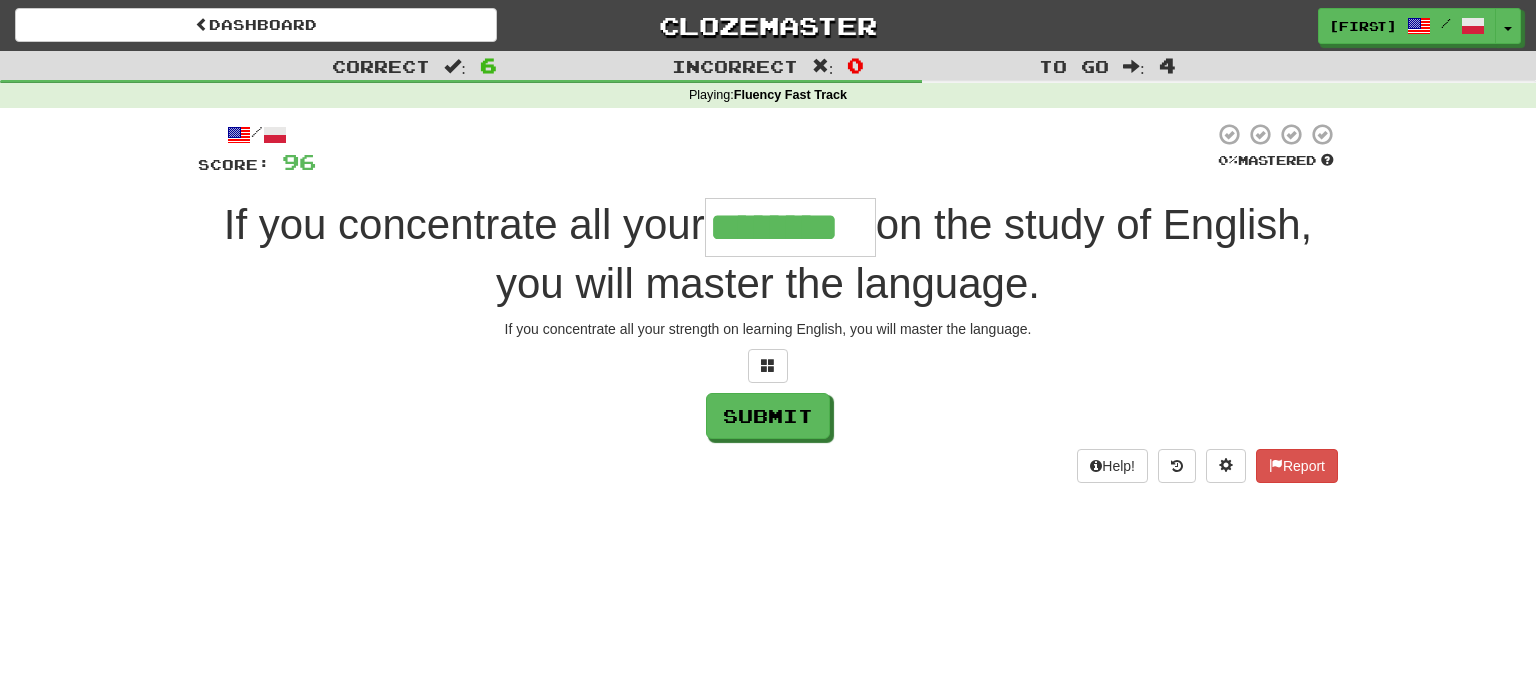 type on "********" 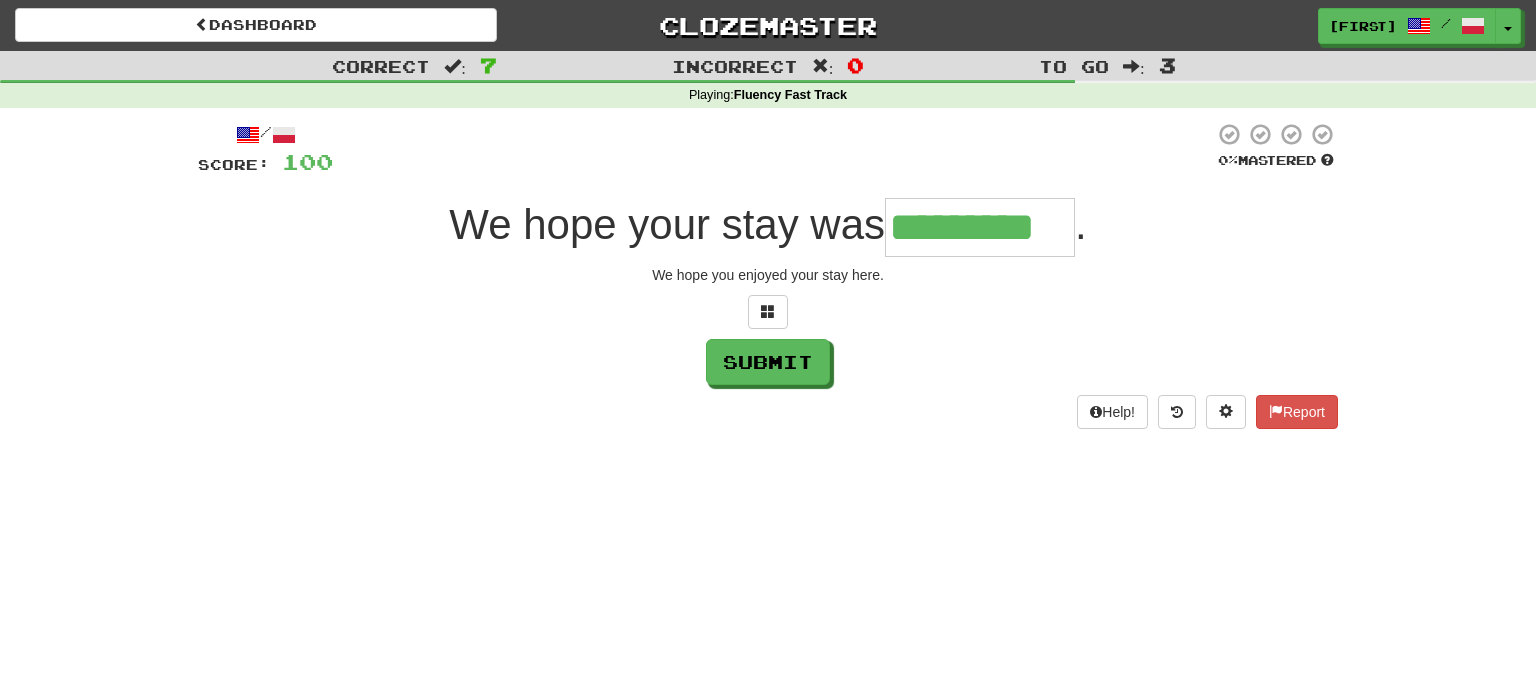 type on "*********" 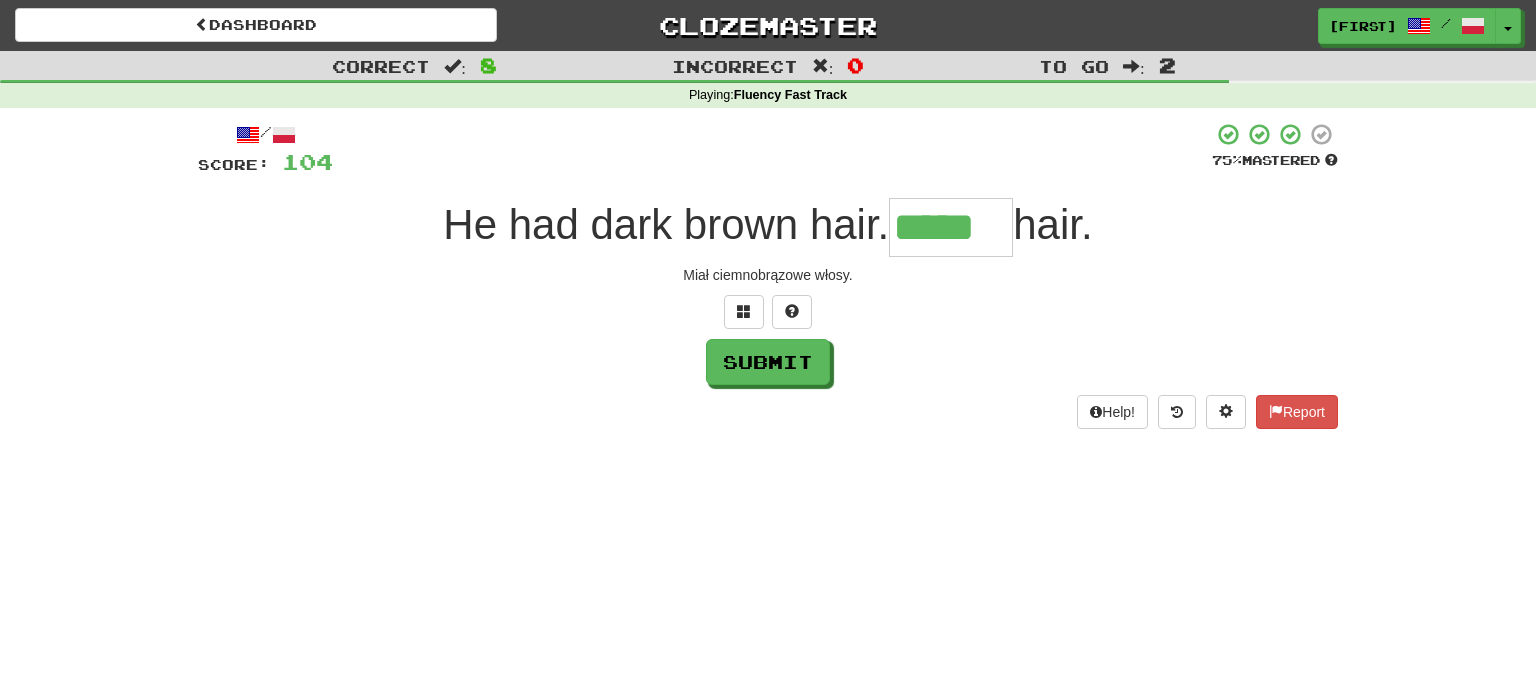 type on "*****" 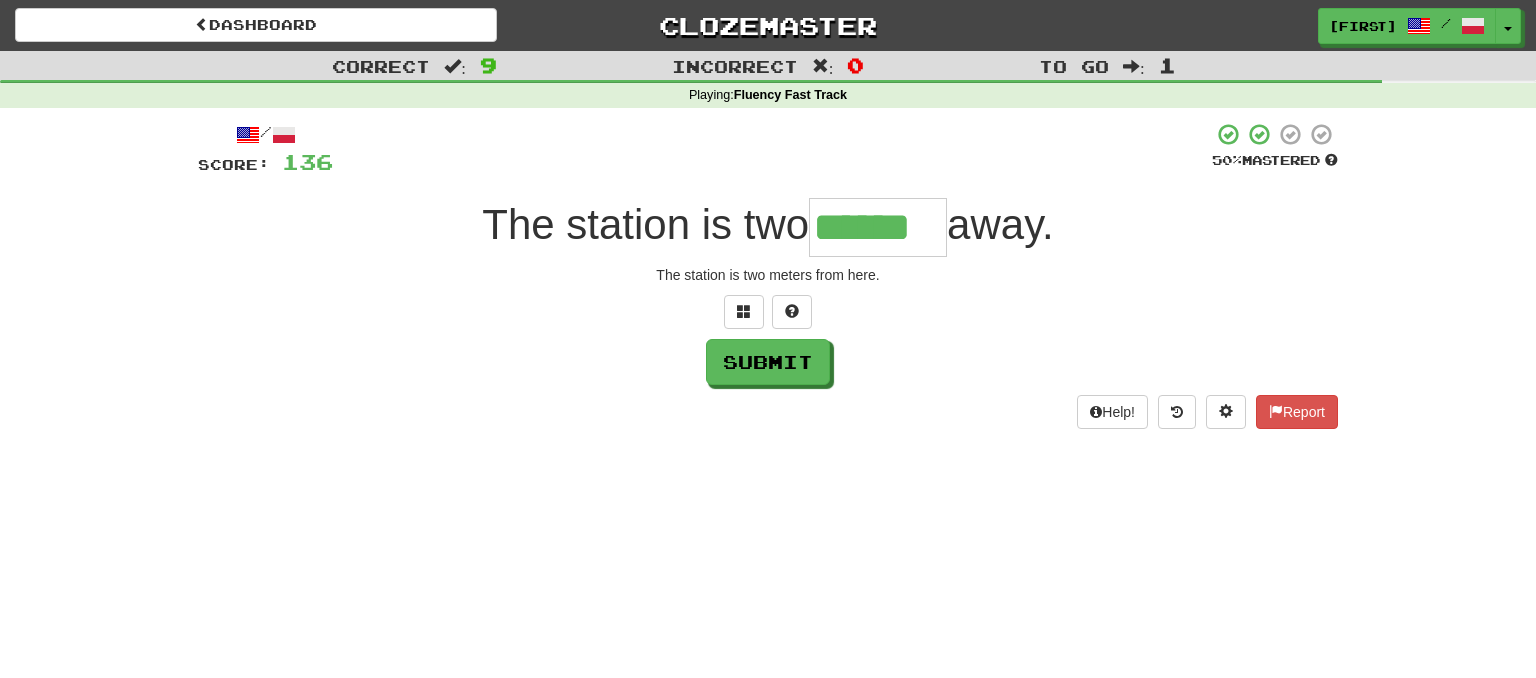 type on "******" 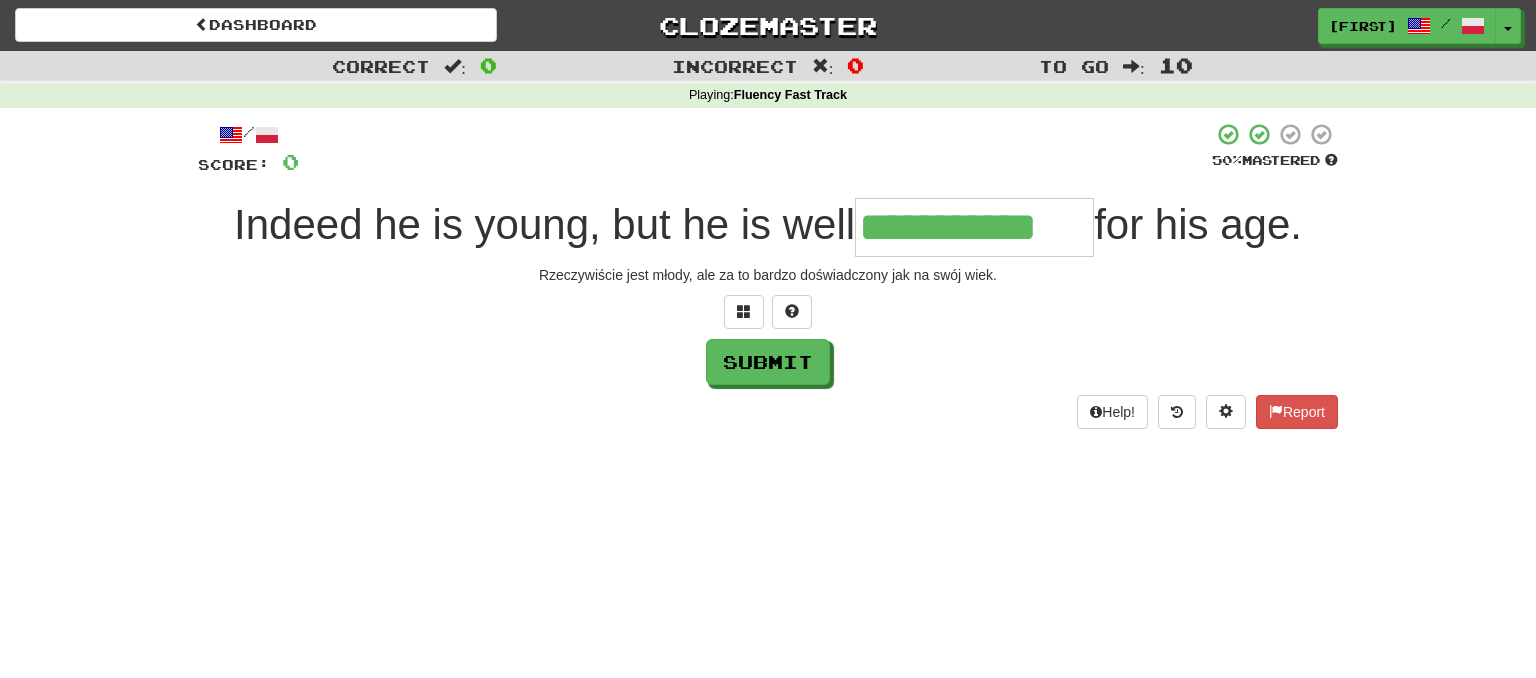 type on "**********" 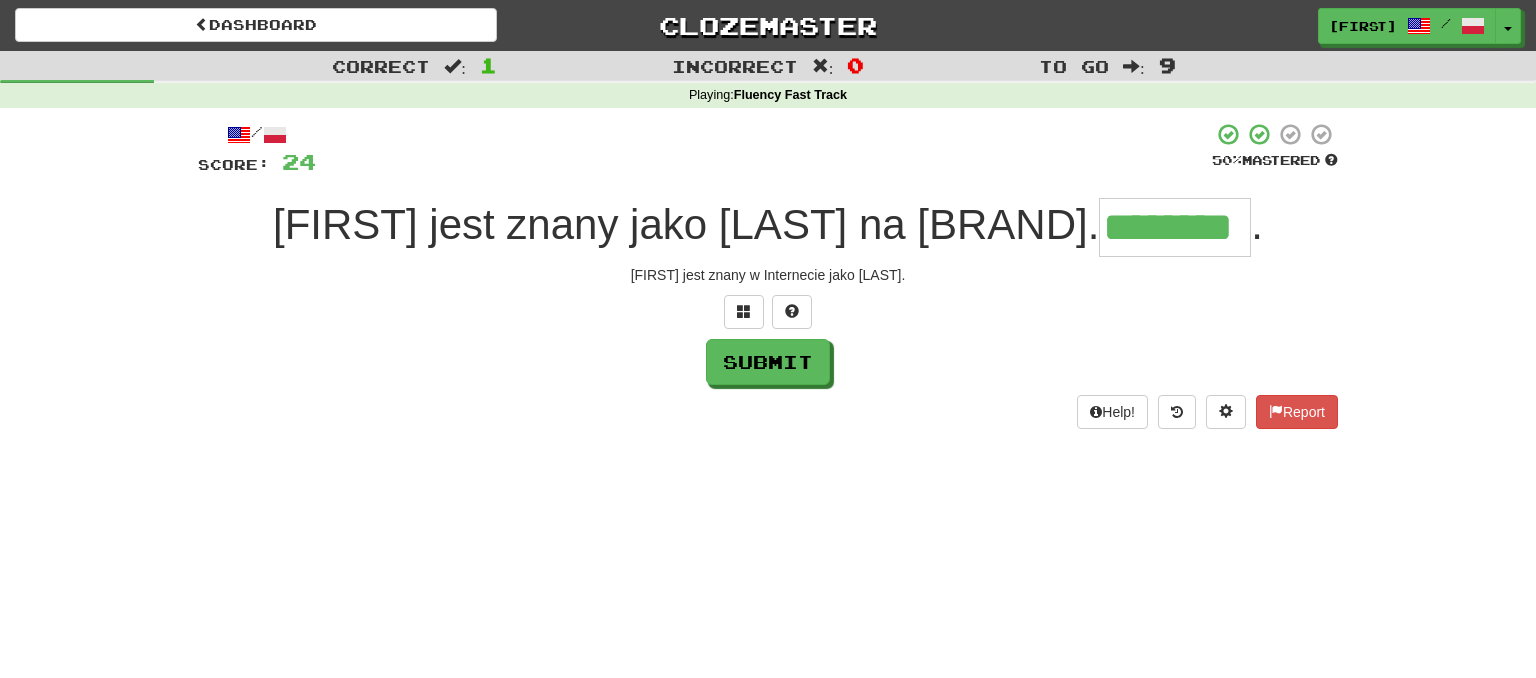 type on "********" 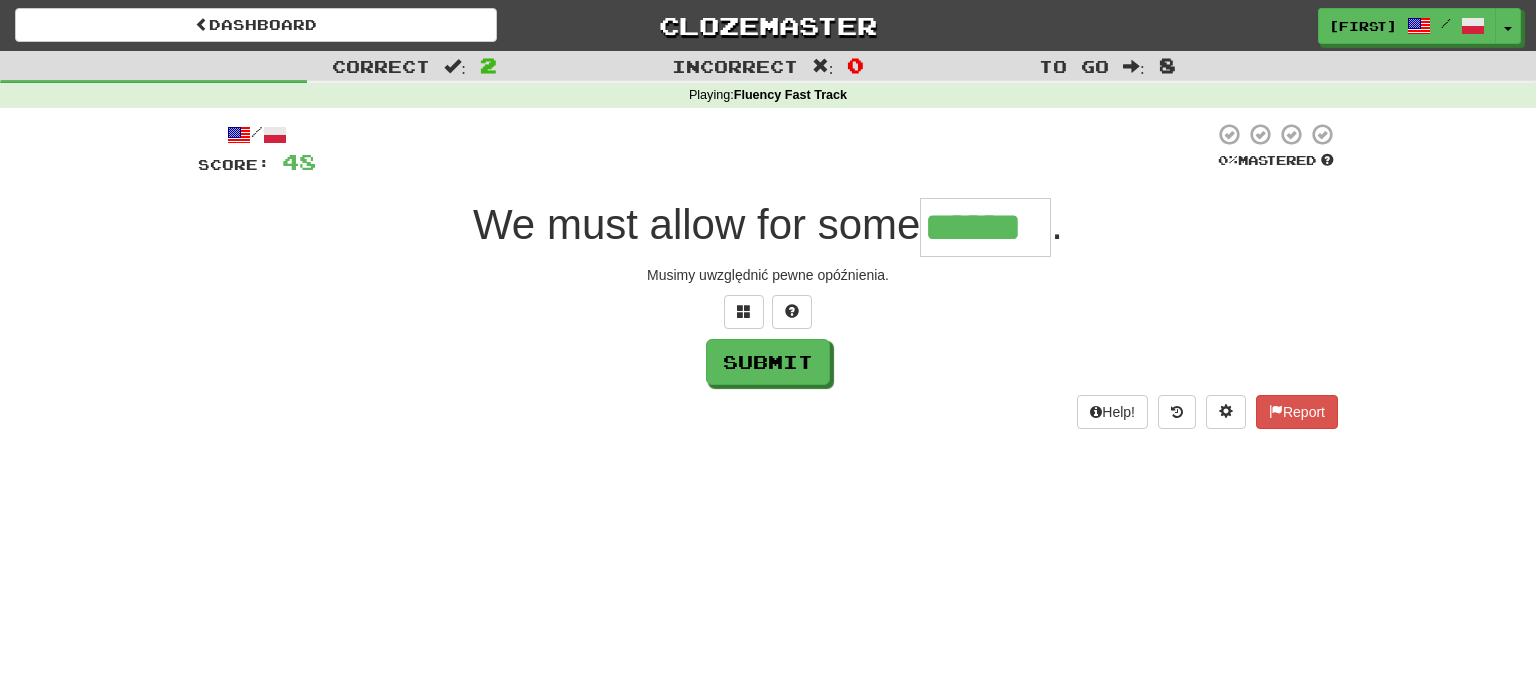 type on "******" 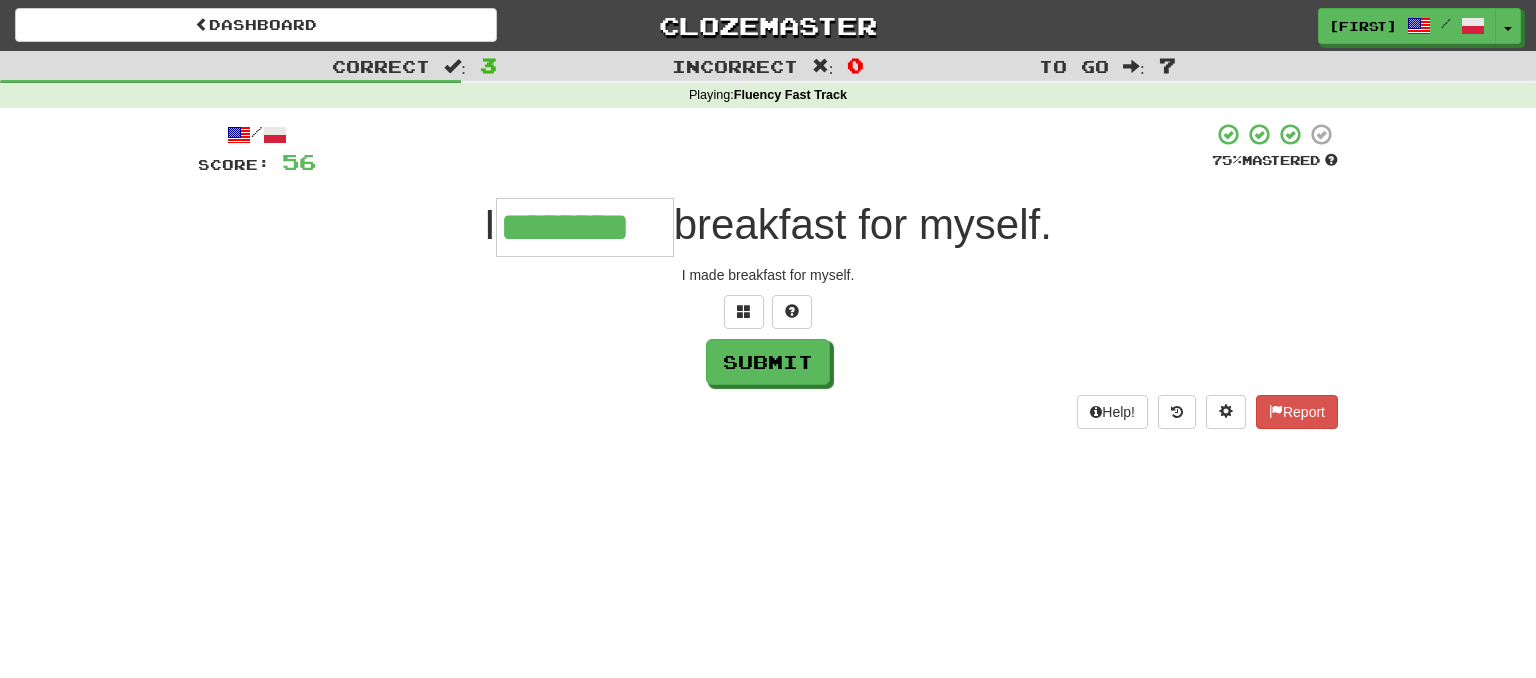 type on "********" 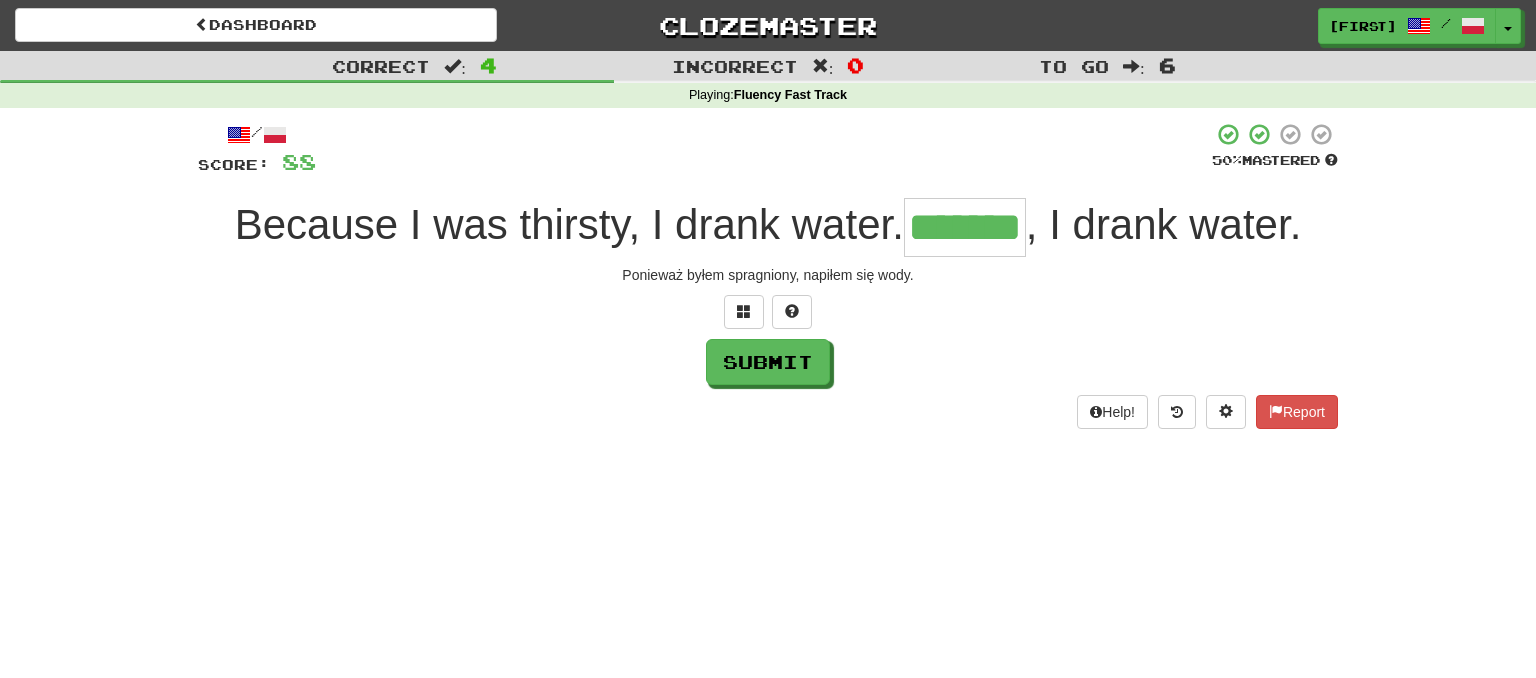type on "*******" 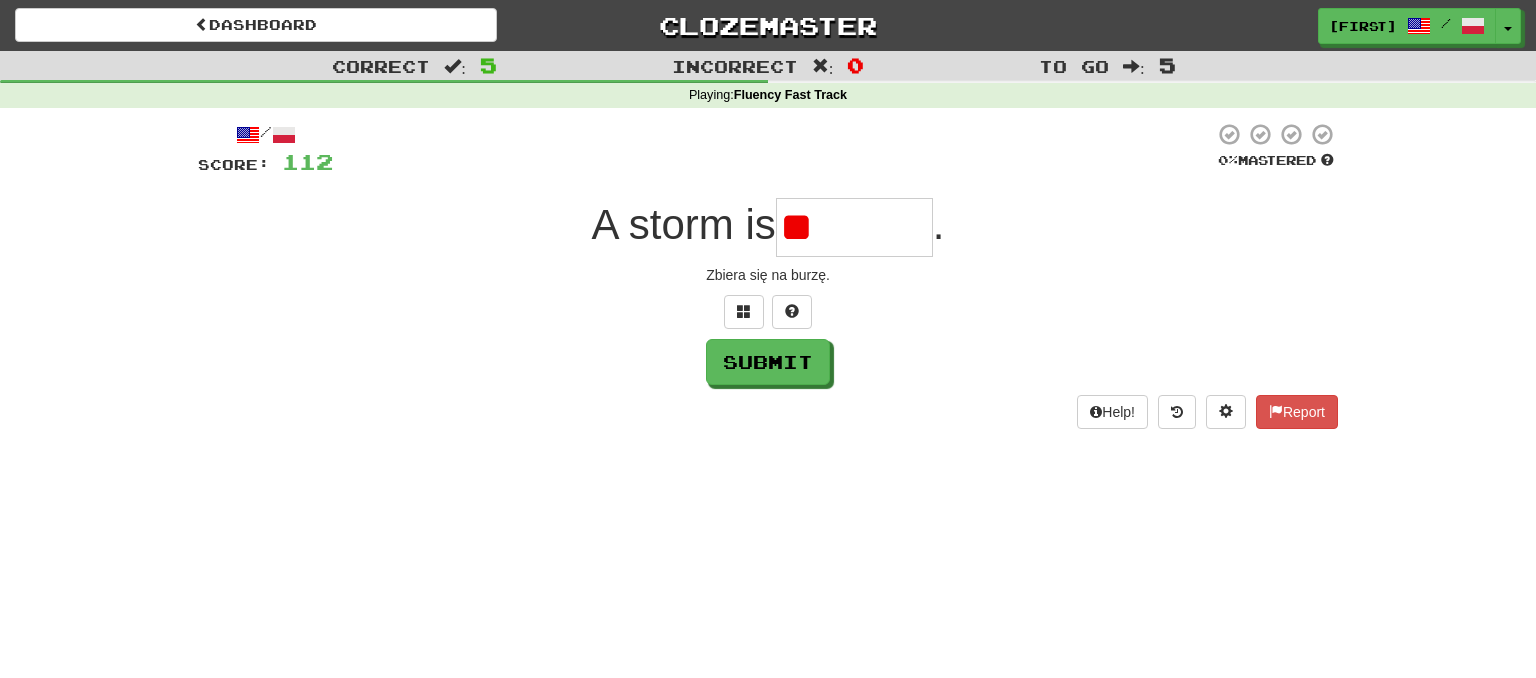 type on "*" 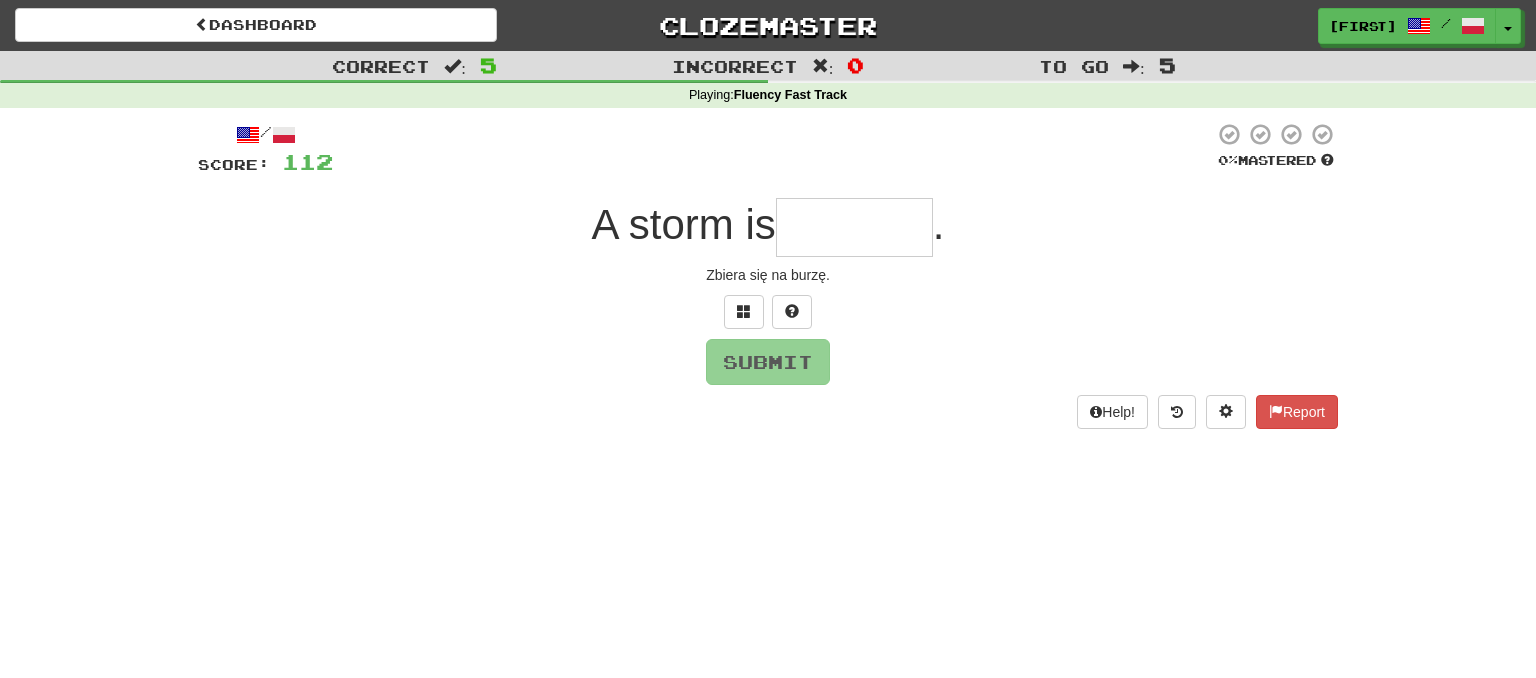 type on "*" 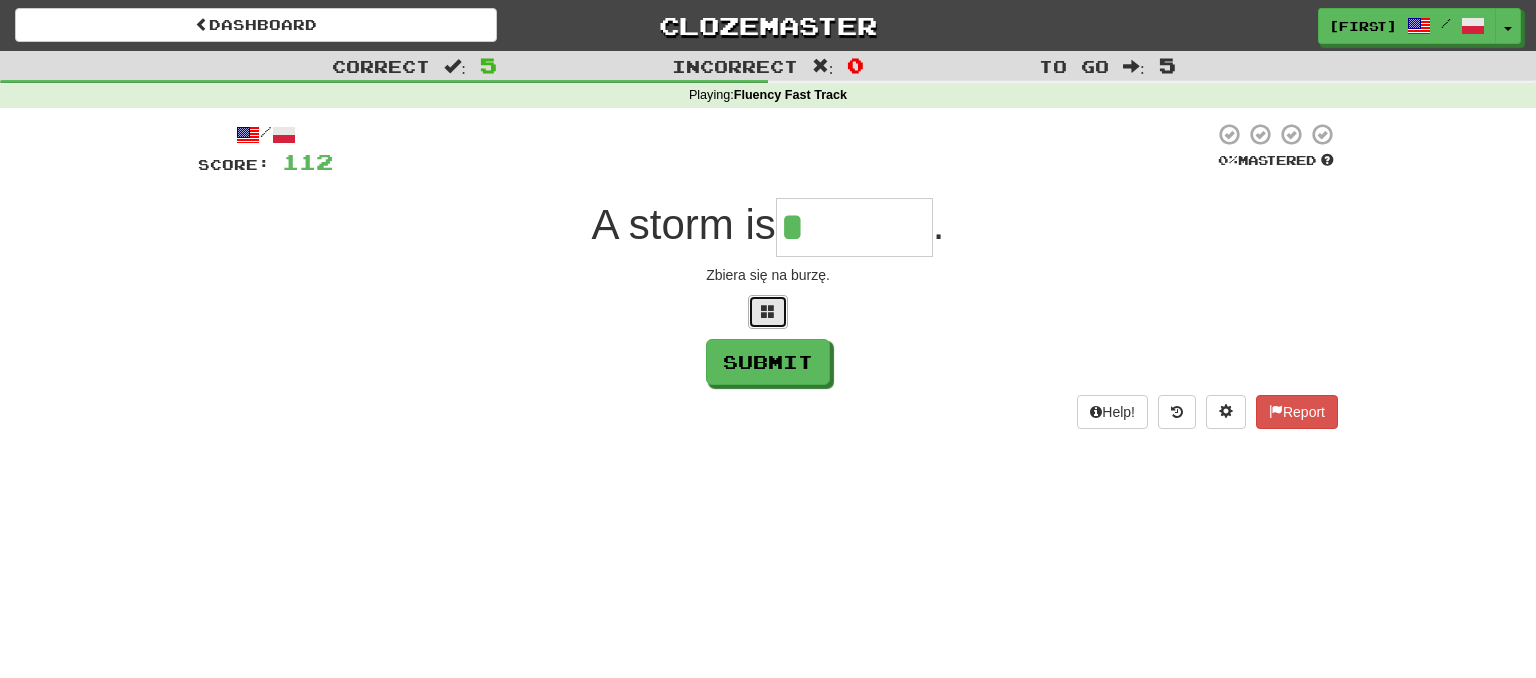 click at bounding box center (768, 312) 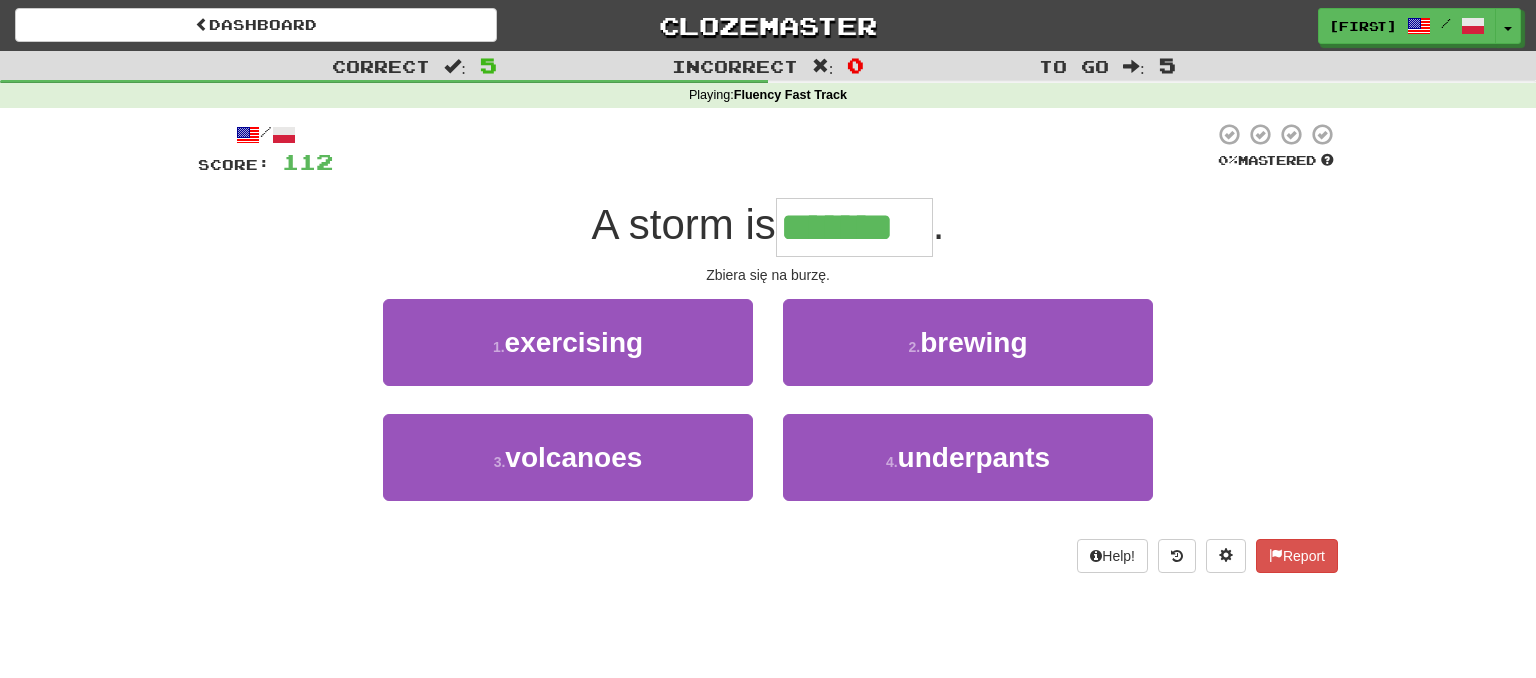 type on "*******" 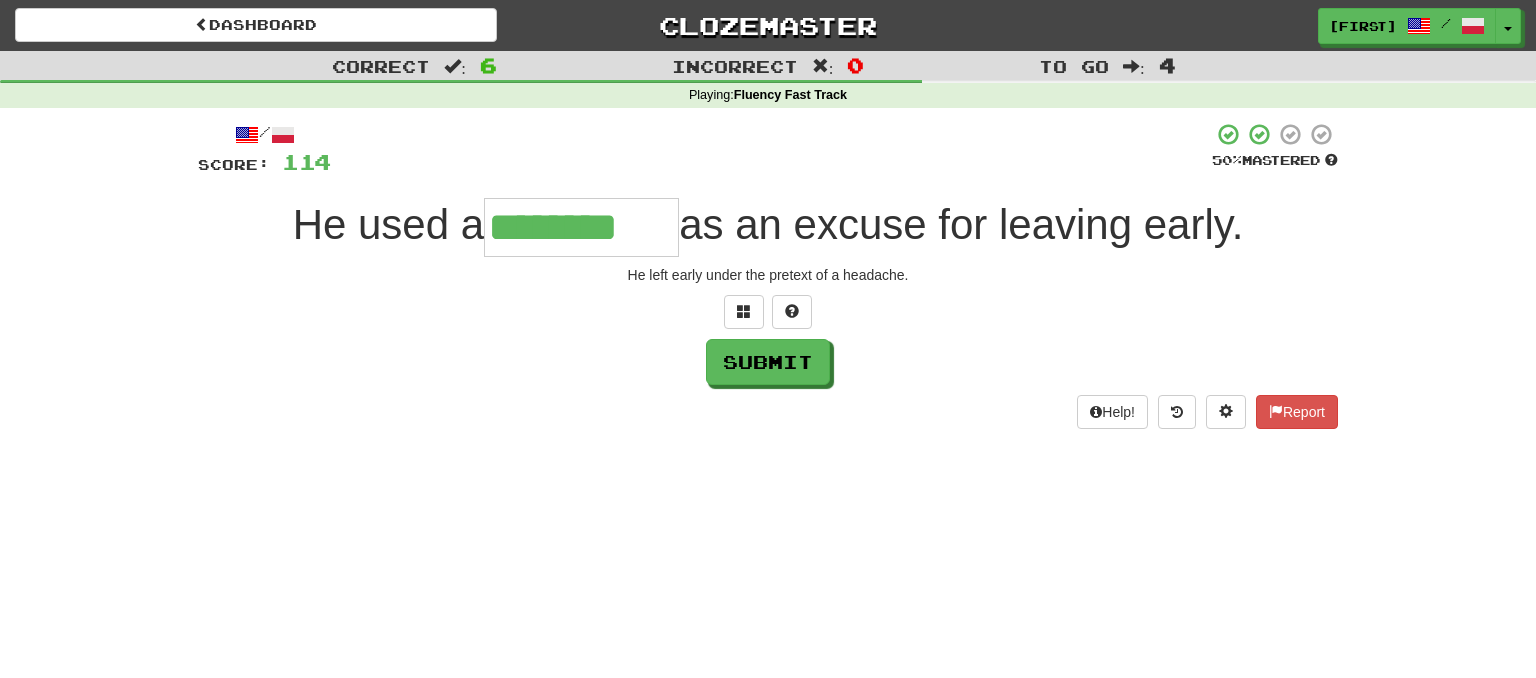 type on "********" 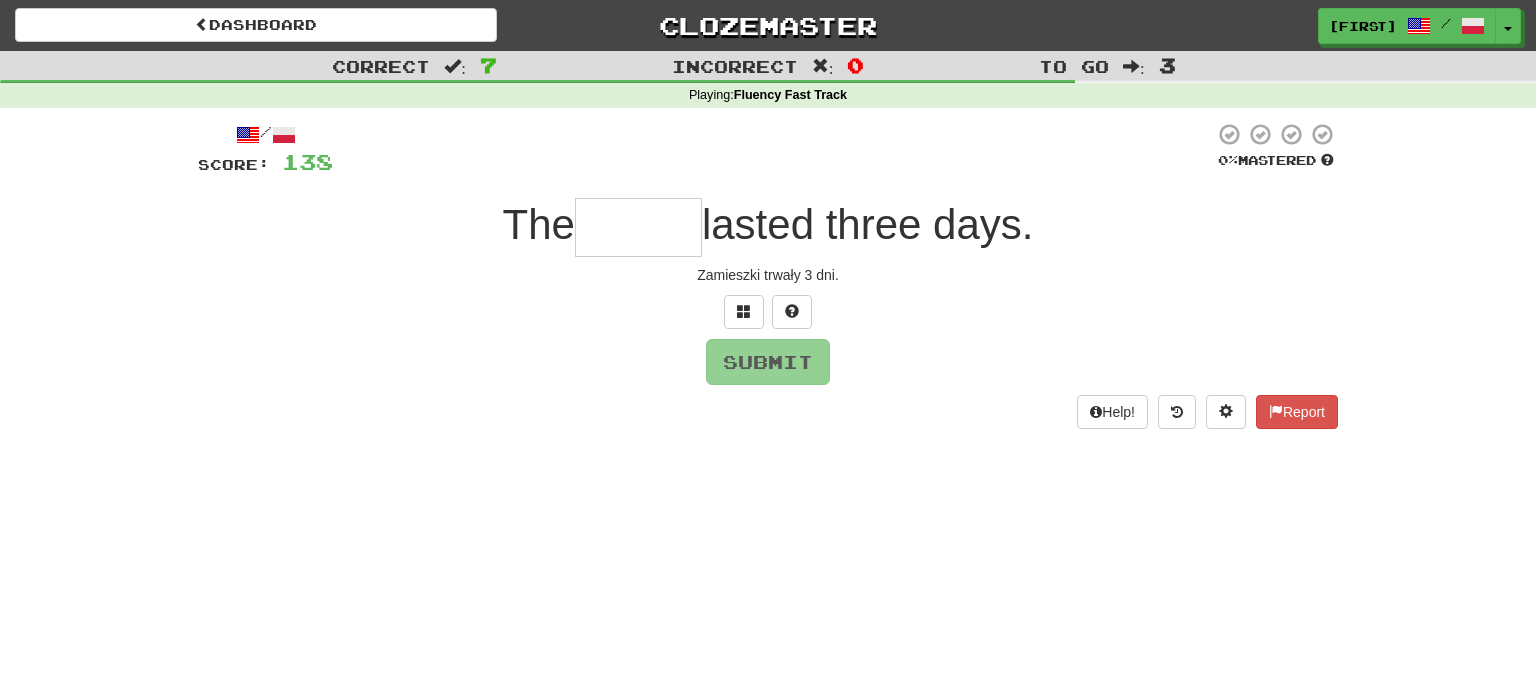 click at bounding box center [638, 227] 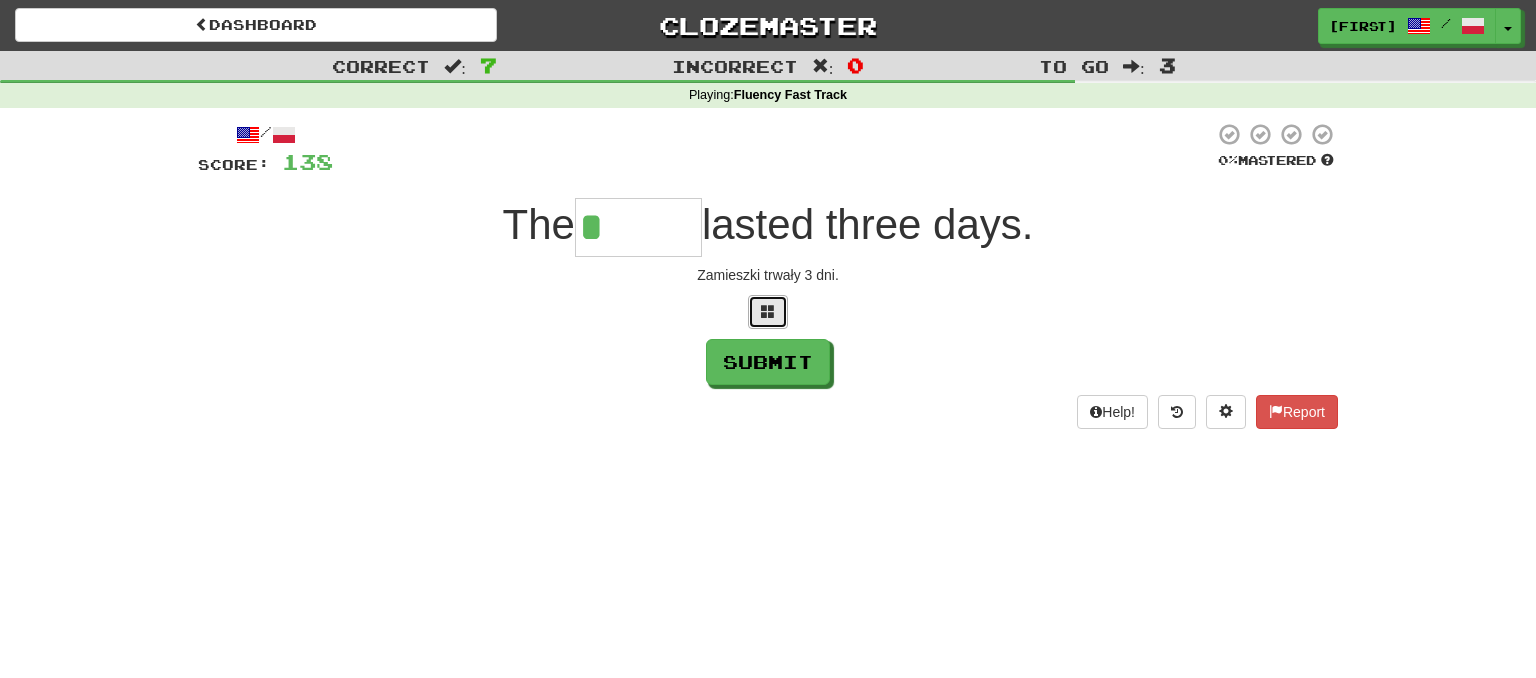 click at bounding box center (768, 311) 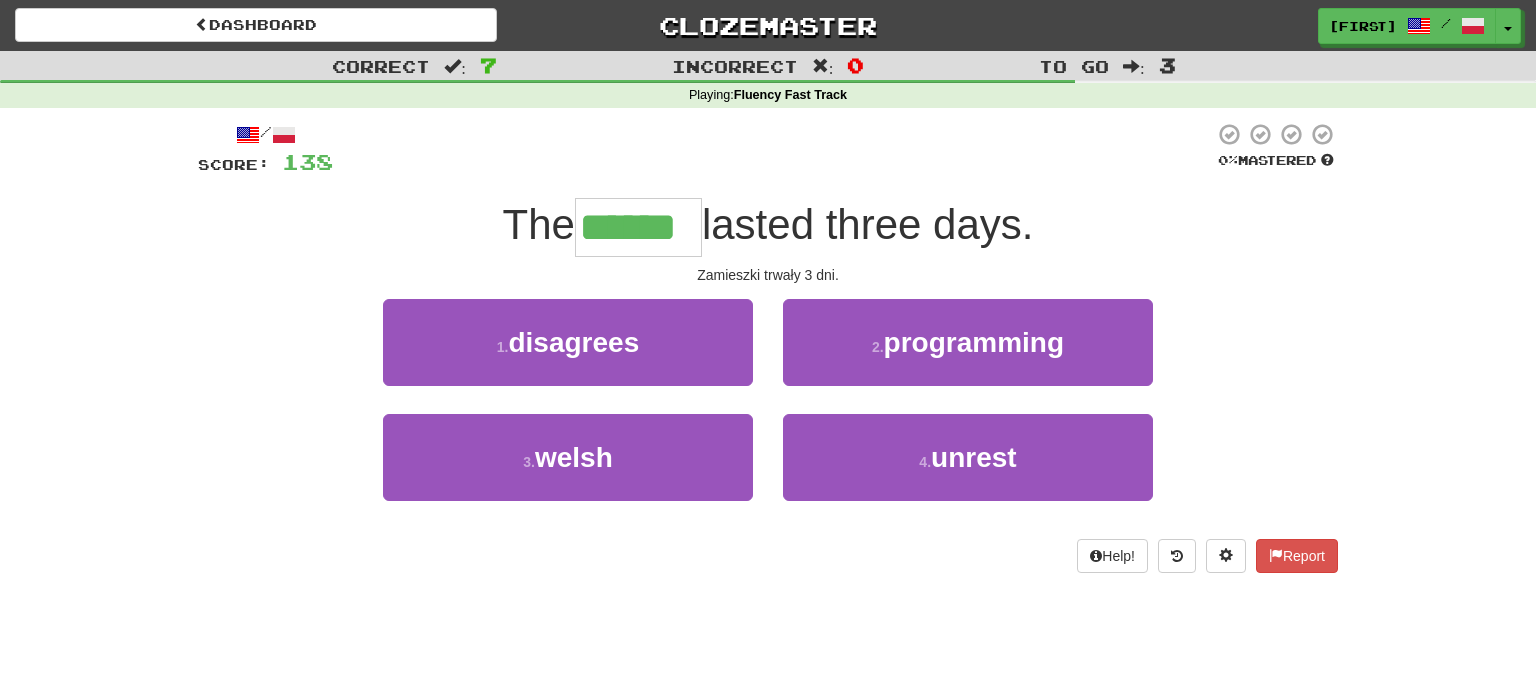 type on "******" 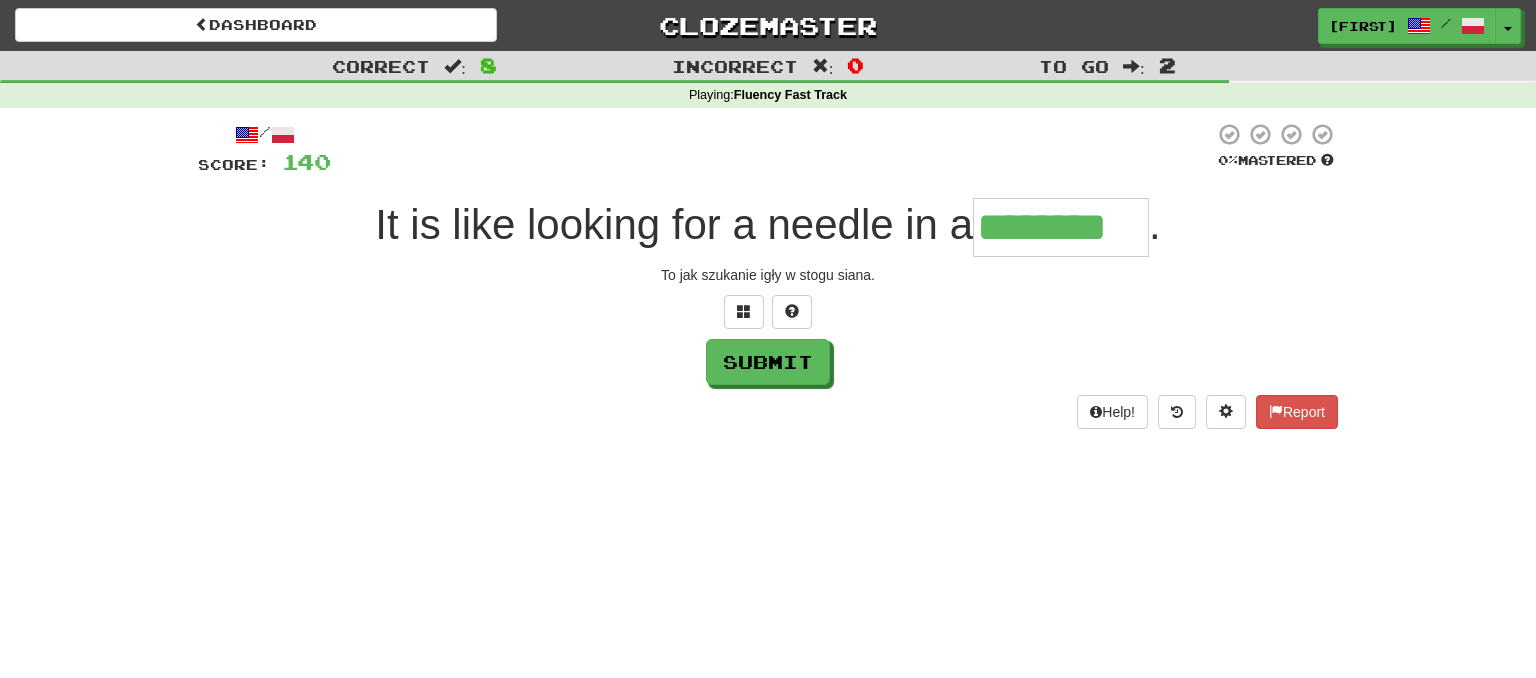 type on "********" 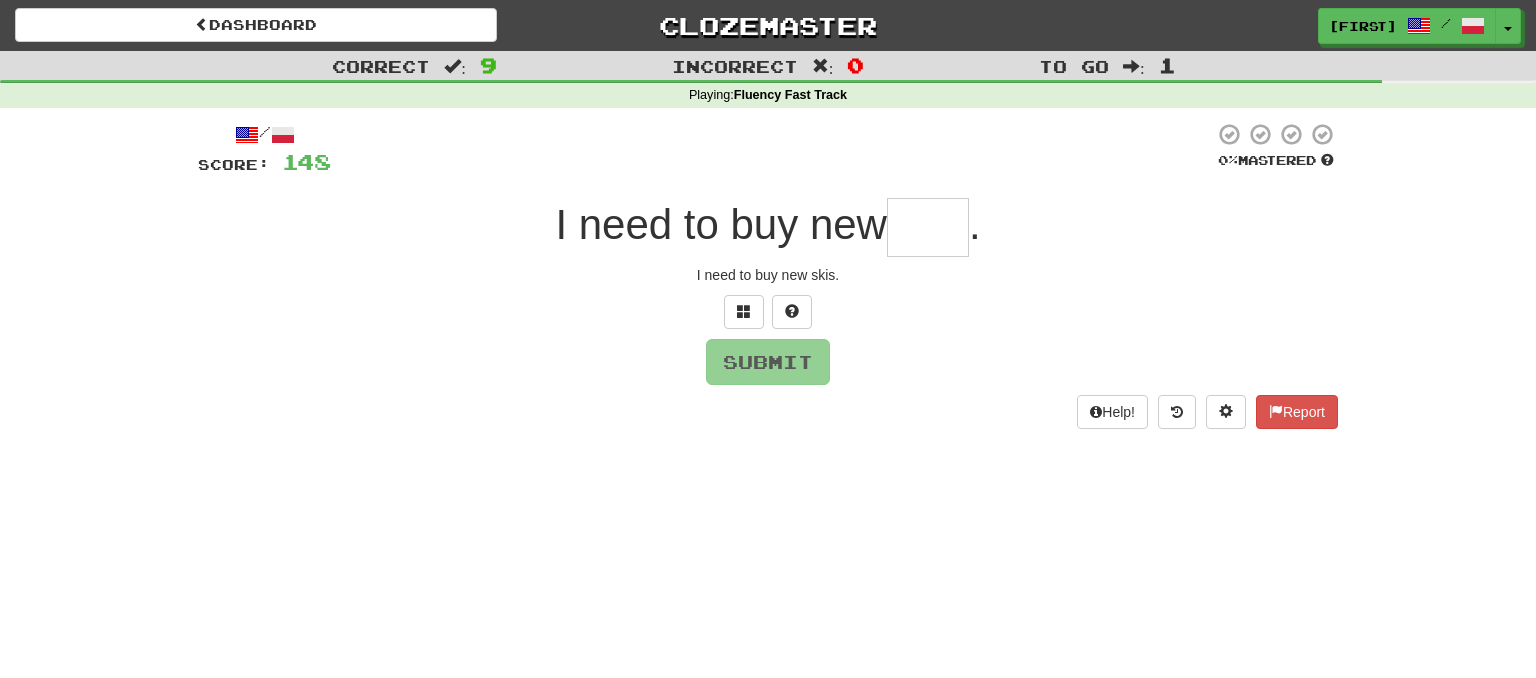 type on "*" 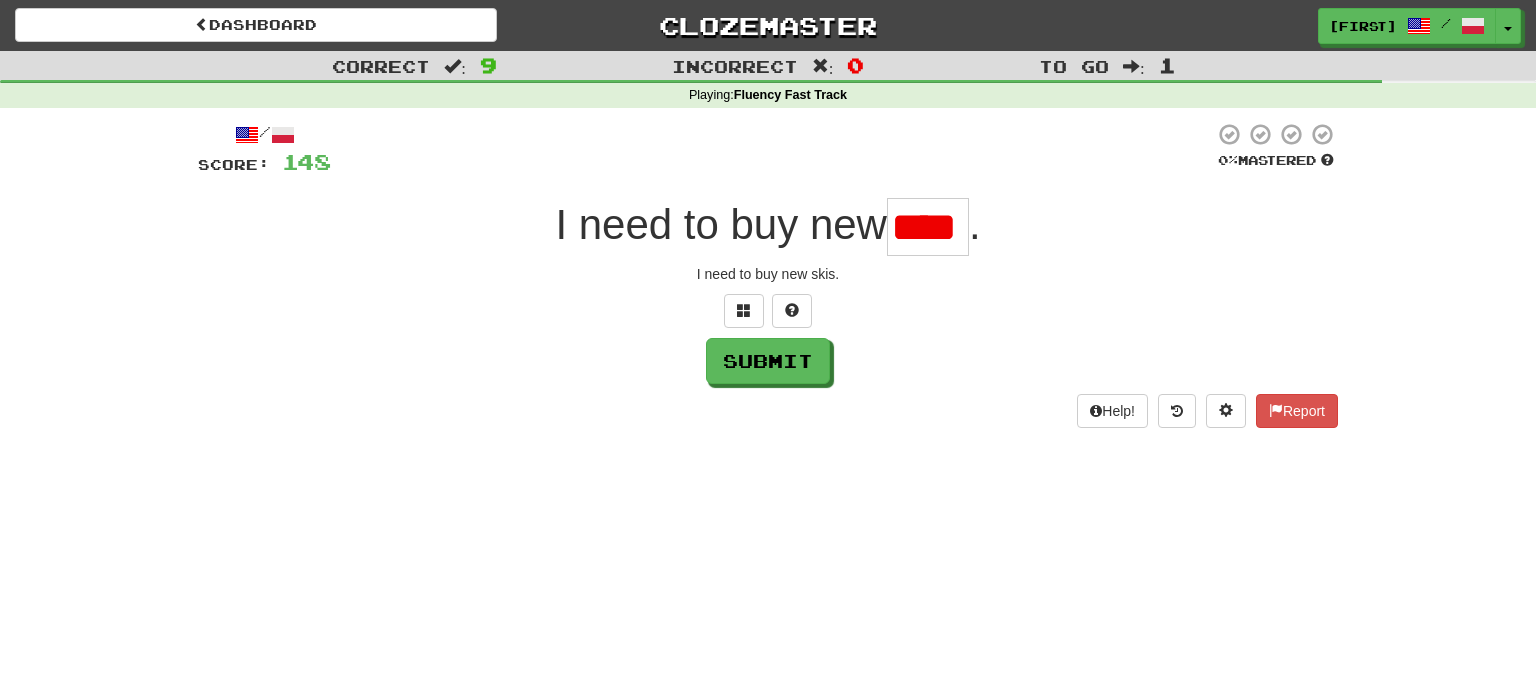 scroll, scrollTop: 0, scrollLeft: 0, axis: both 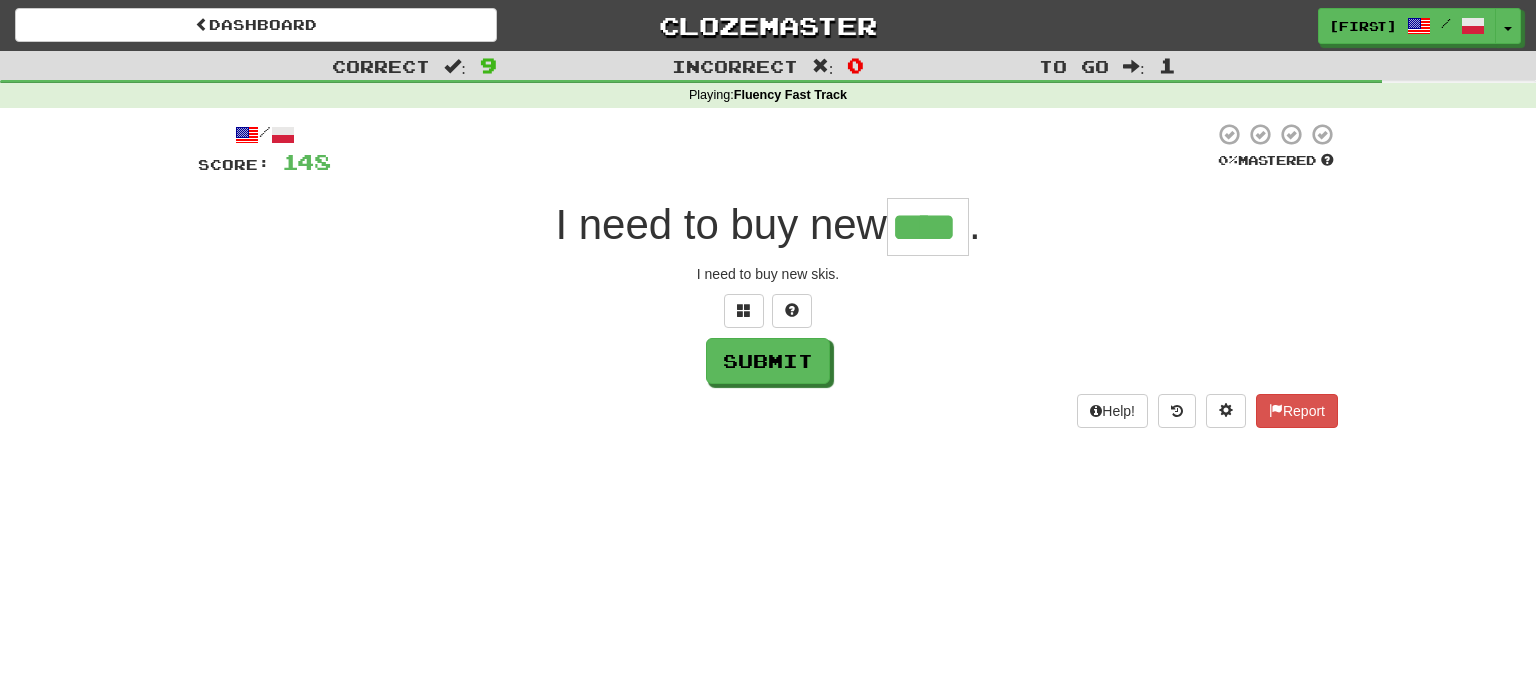 type on "****" 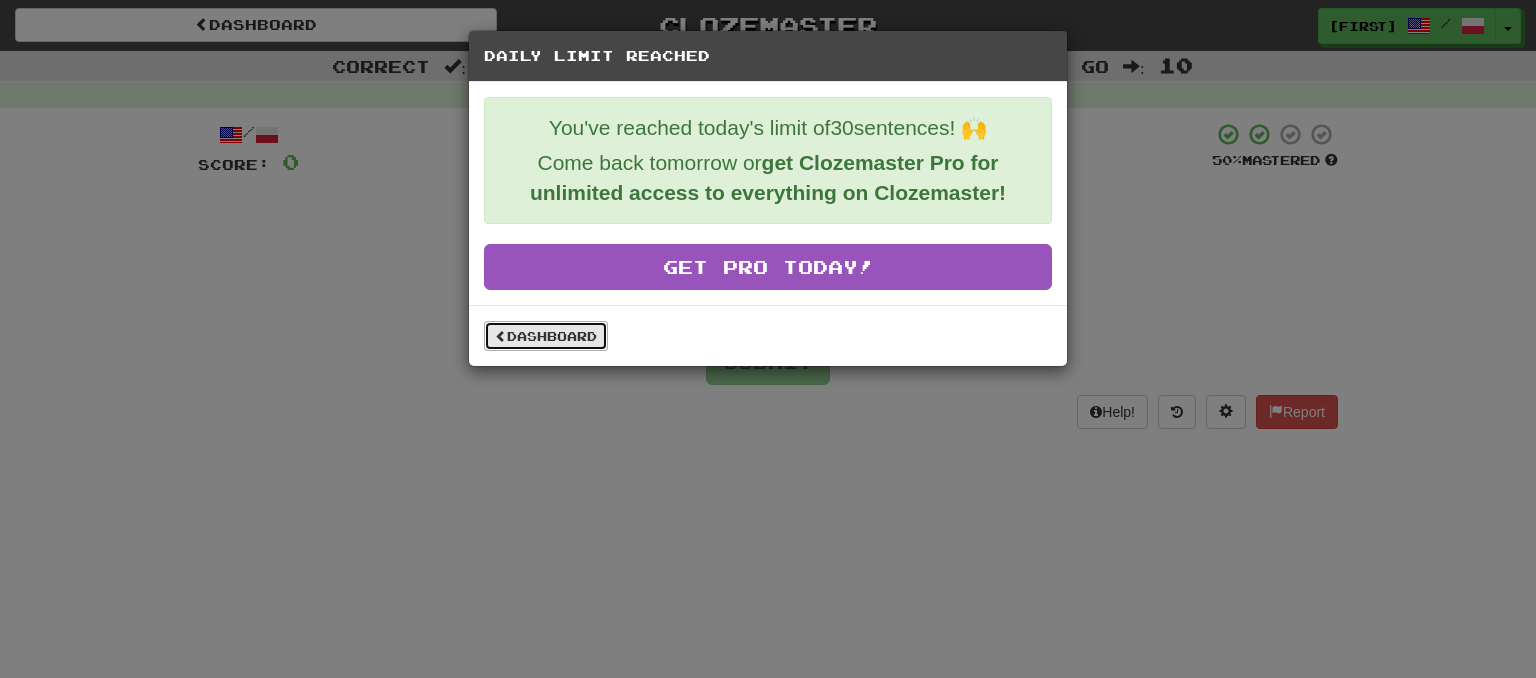 click on "Dashboard" at bounding box center (546, 336) 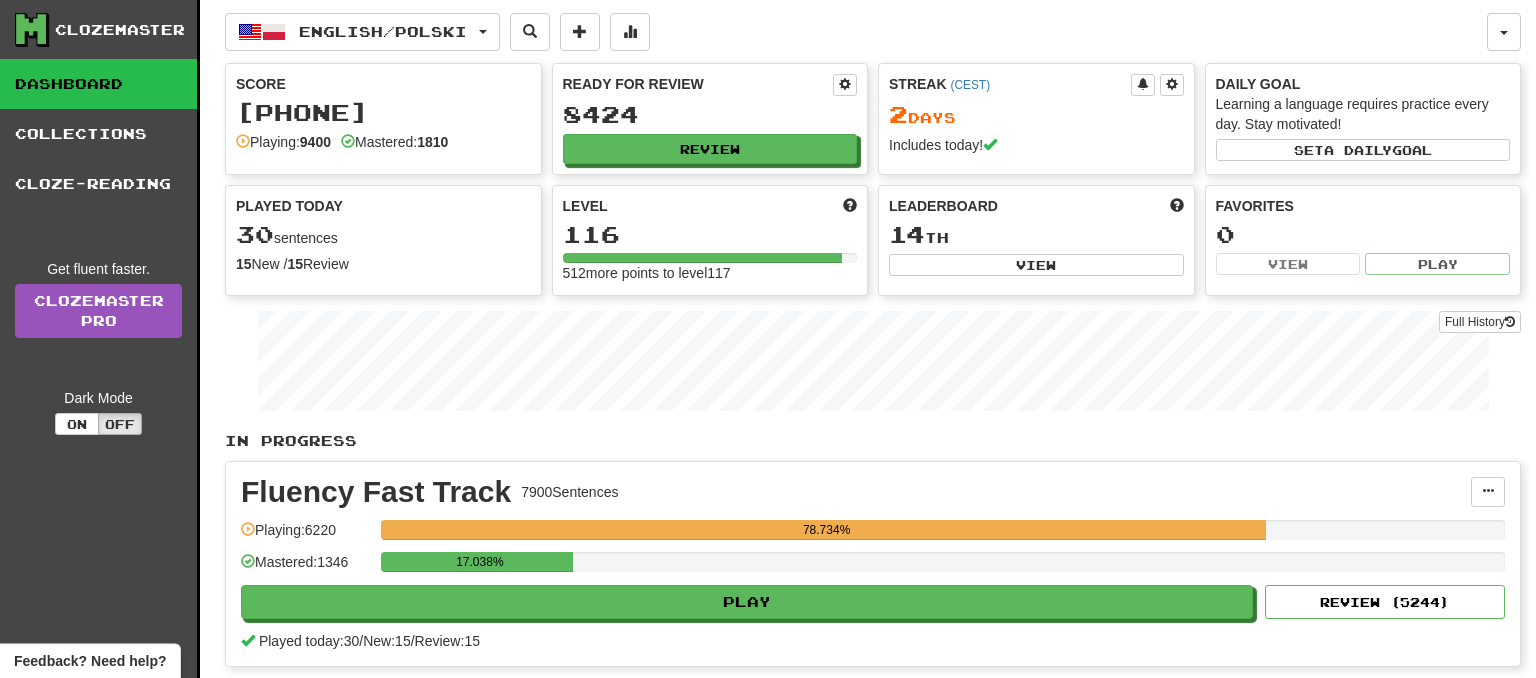 scroll, scrollTop: 0, scrollLeft: 0, axis: both 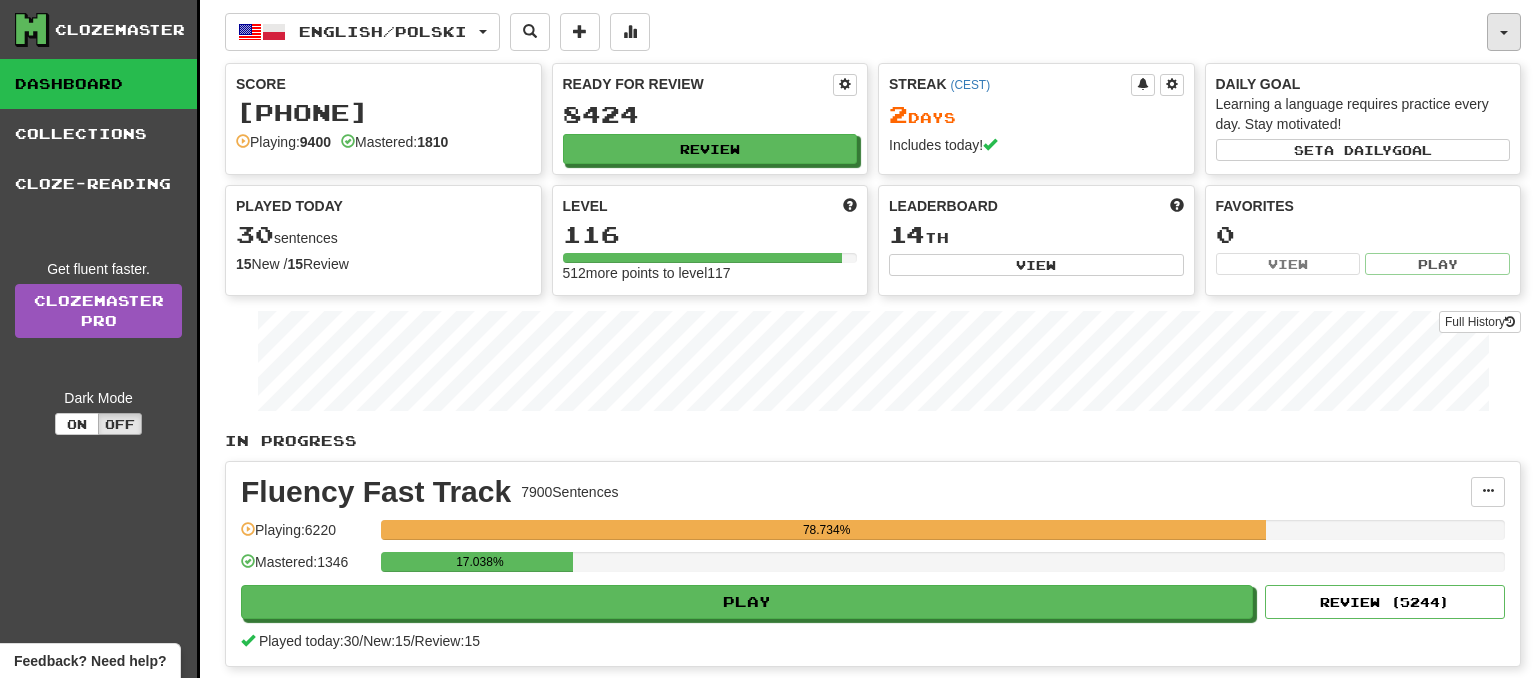 click at bounding box center [1504, 32] 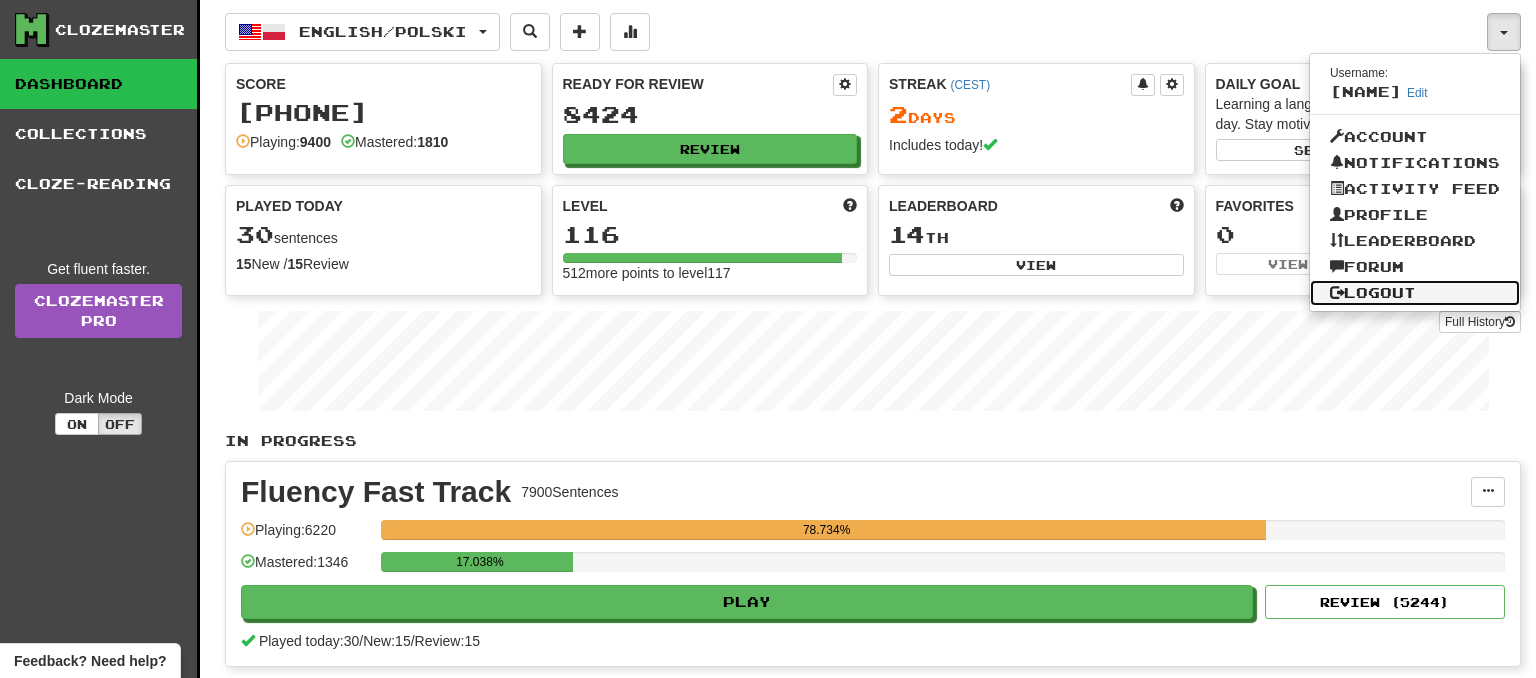 click on "Logout" at bounding box center [1415, 293] 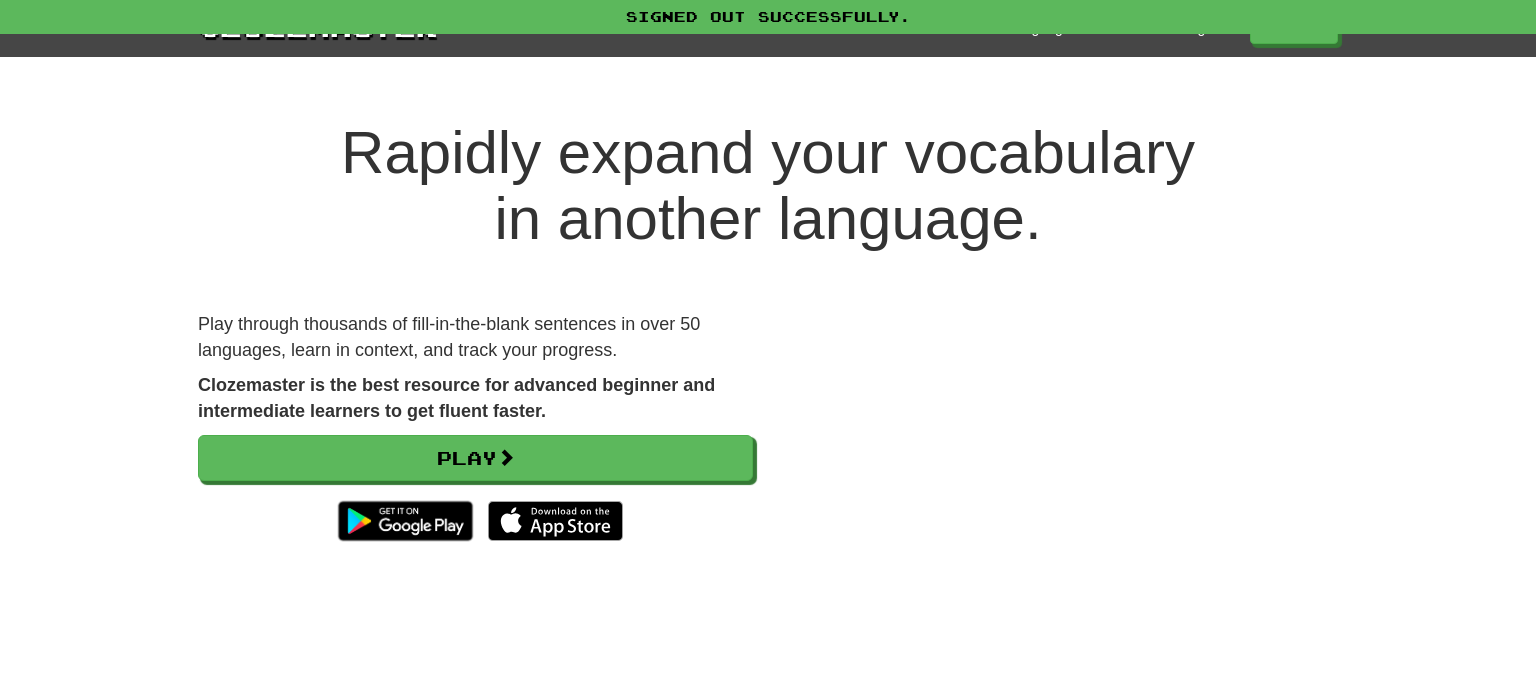 scroll, scrollTop: 0, scrollLeft: 0, axis: both 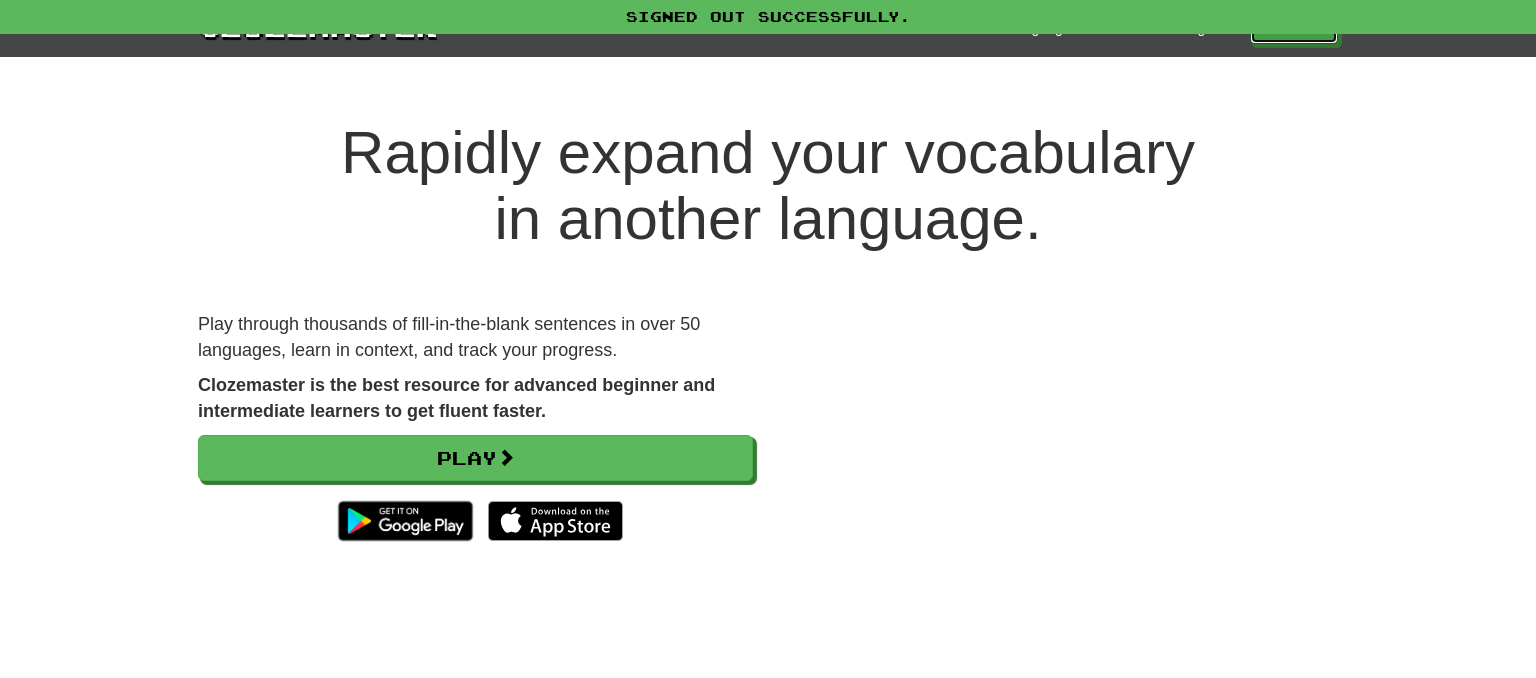 click on "Play" at bounding box center [1294, 27] 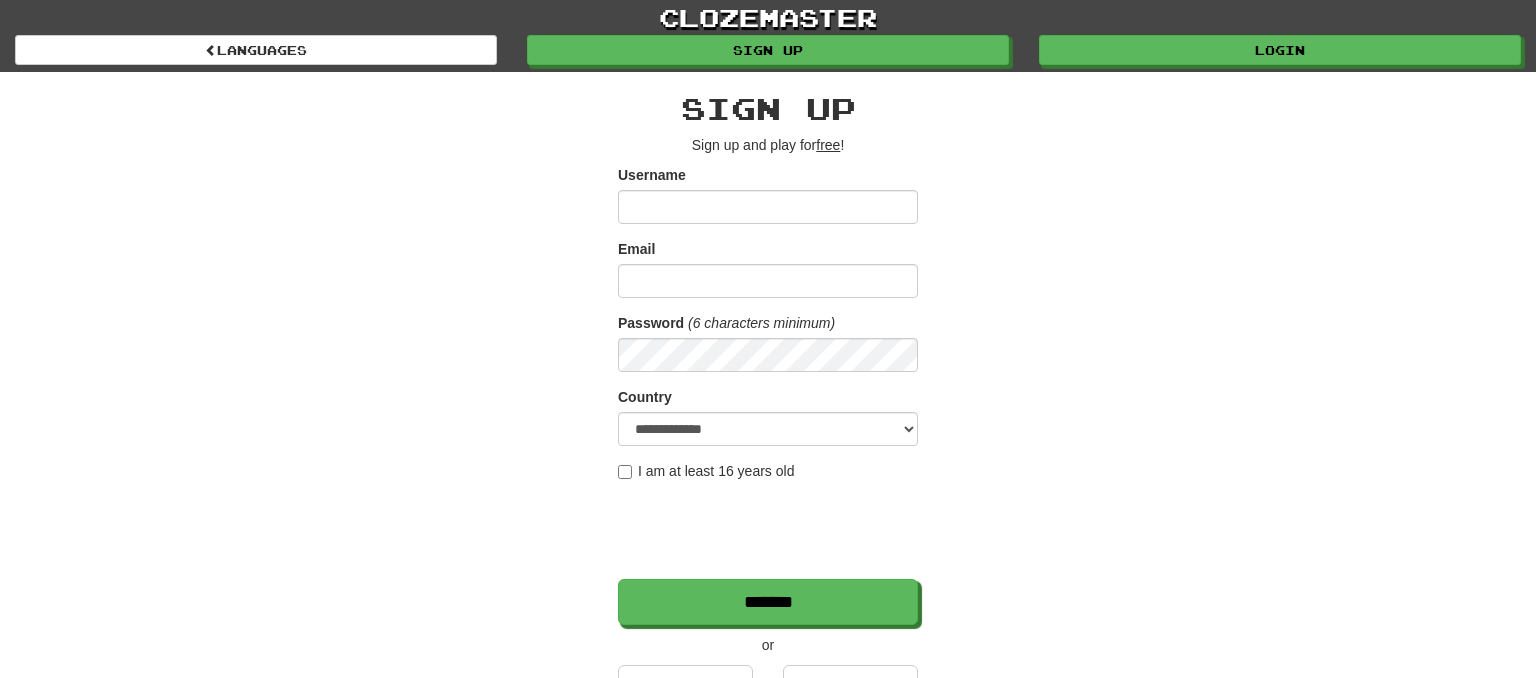 scroll, scrollTop: 0, scrollLeft: 0, axis: both 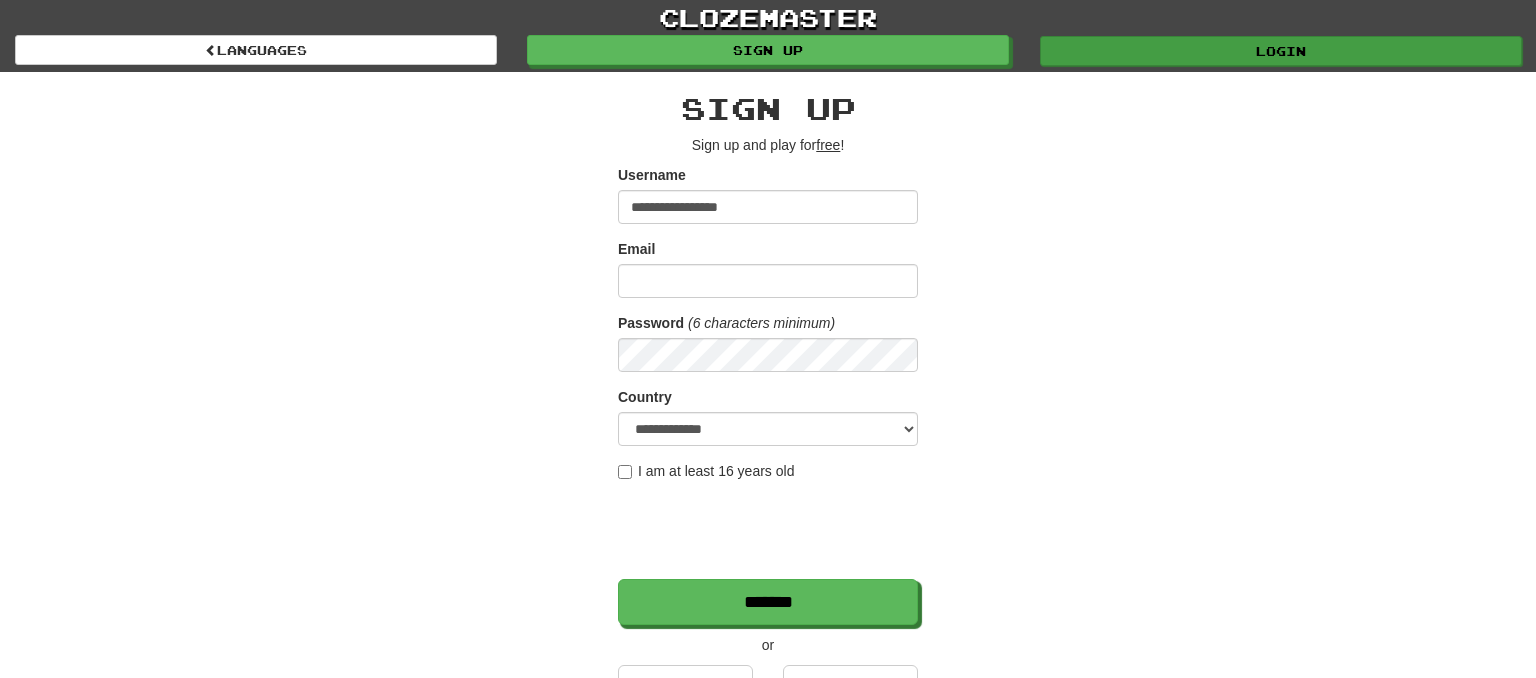 type on "**********" 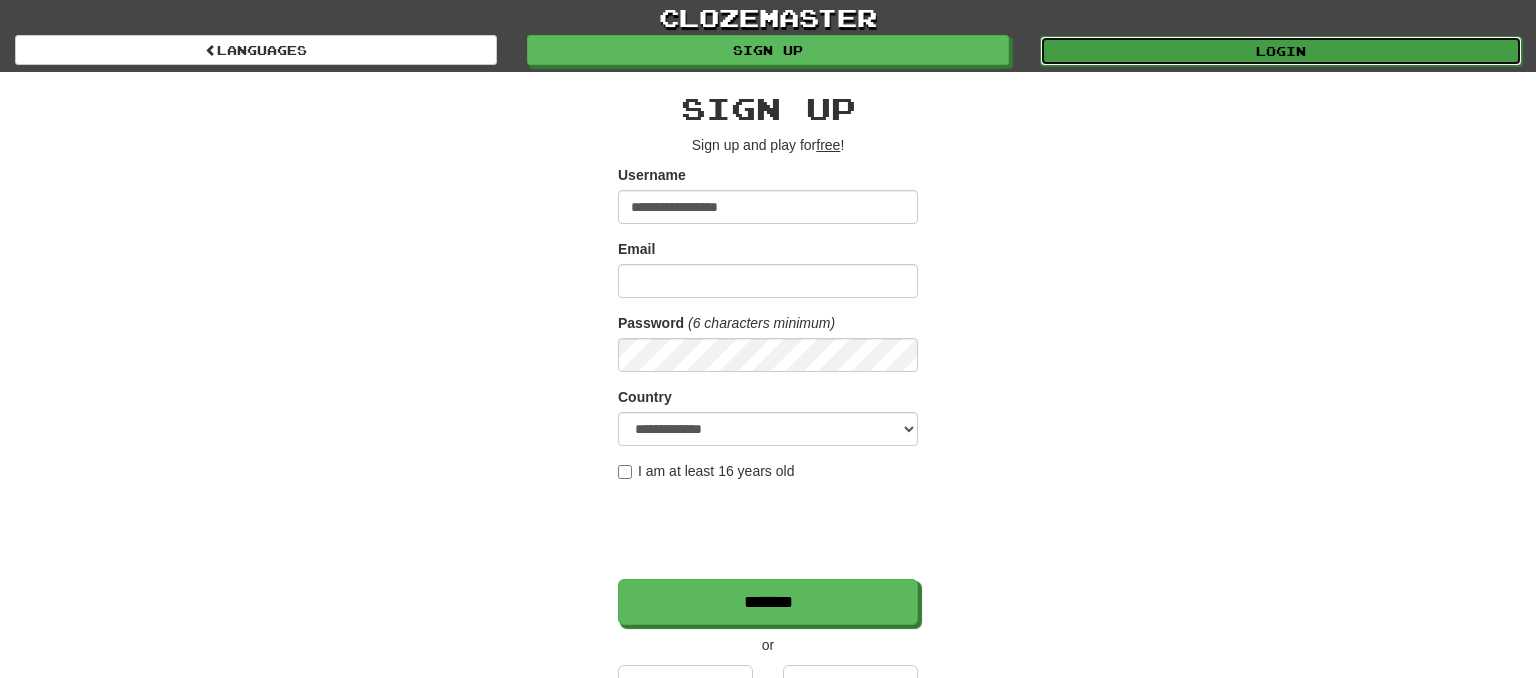 click on "Login" at bounding box center [1281, 51] 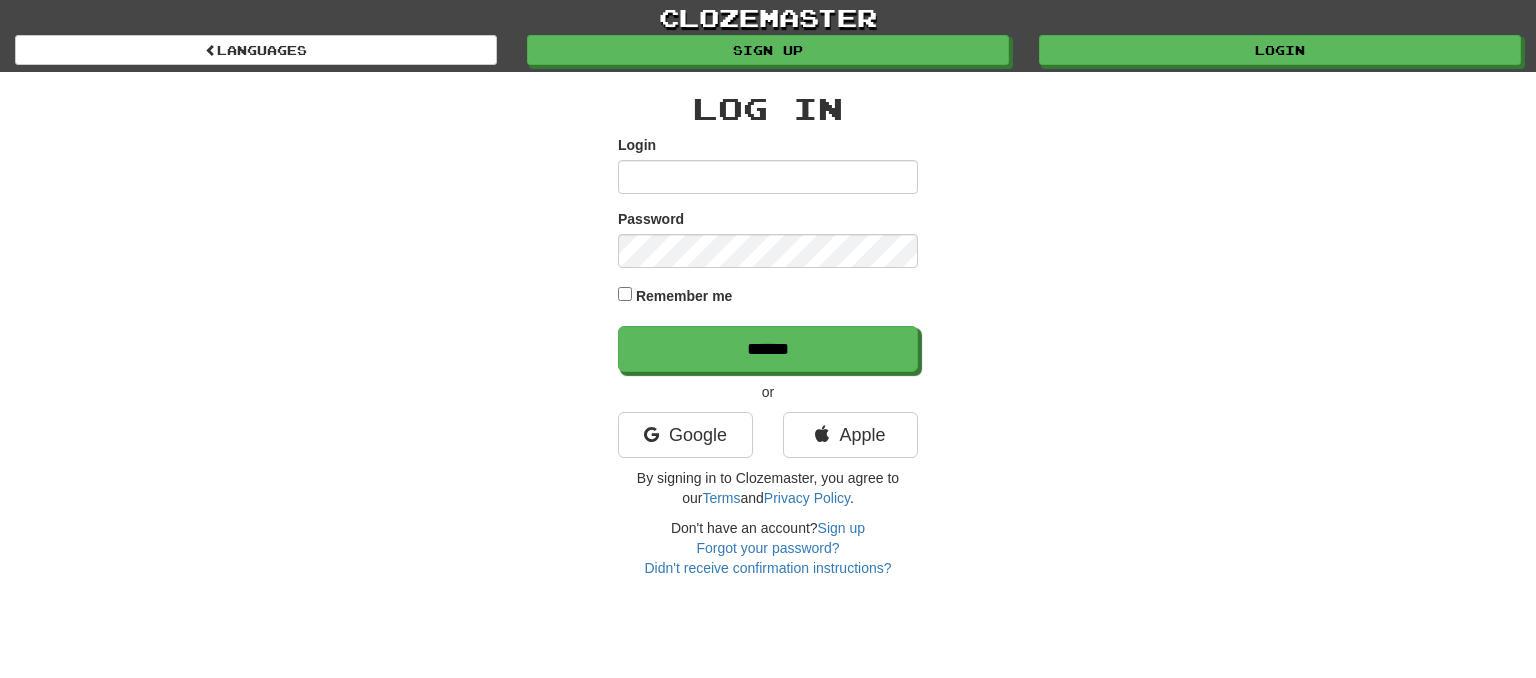 scroll, scrollTop: 0, scrollLeft: 0, axis: both 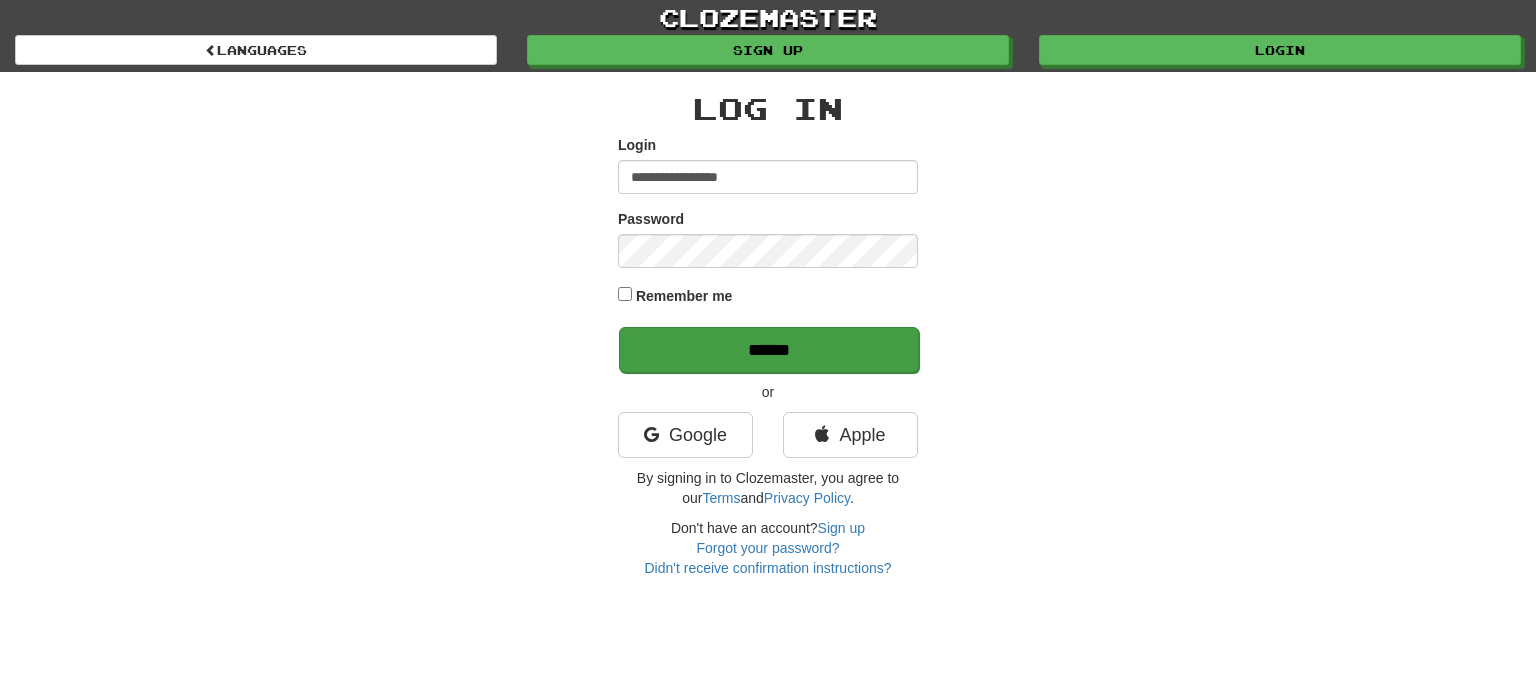 type on "**********" 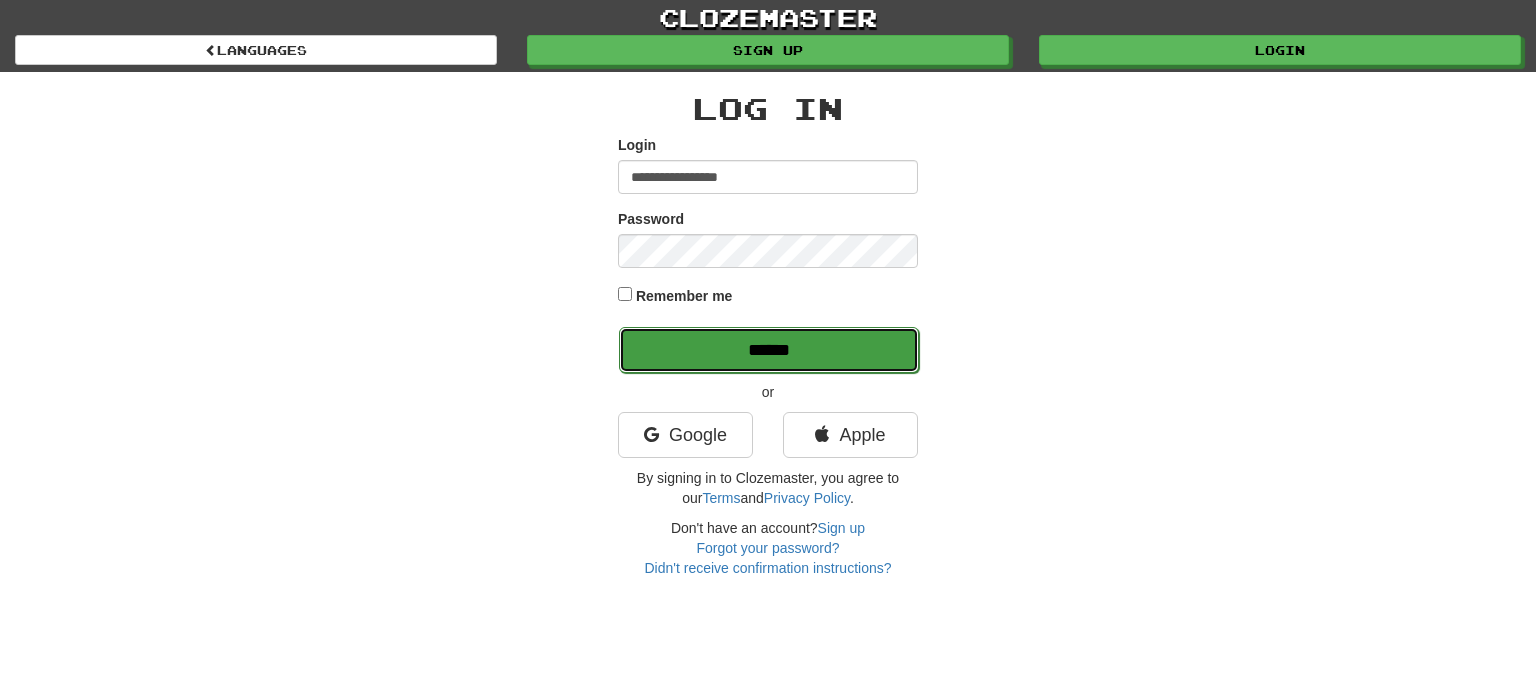 click on "******" at bounding box center [769, 350] 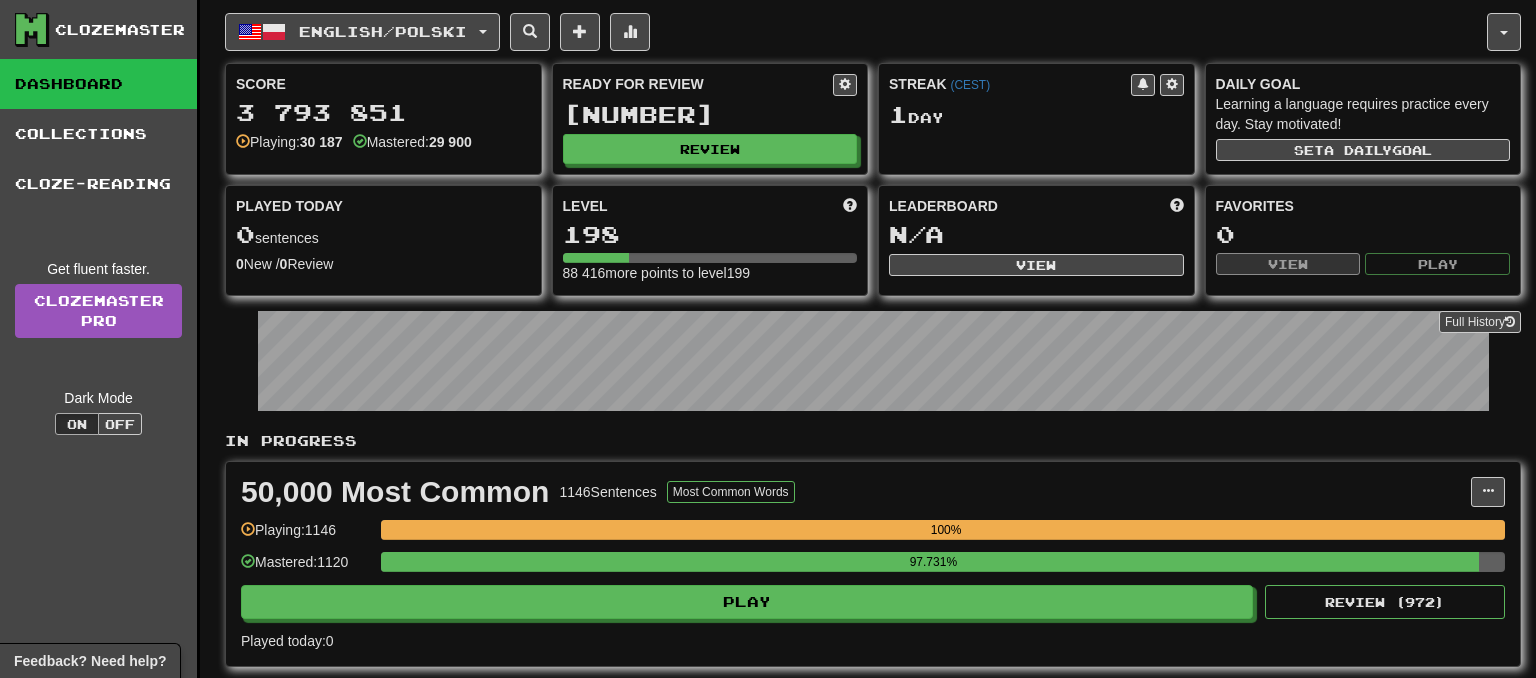 scroll, scrollTop: 0, scrollLeft: 0, axis: both 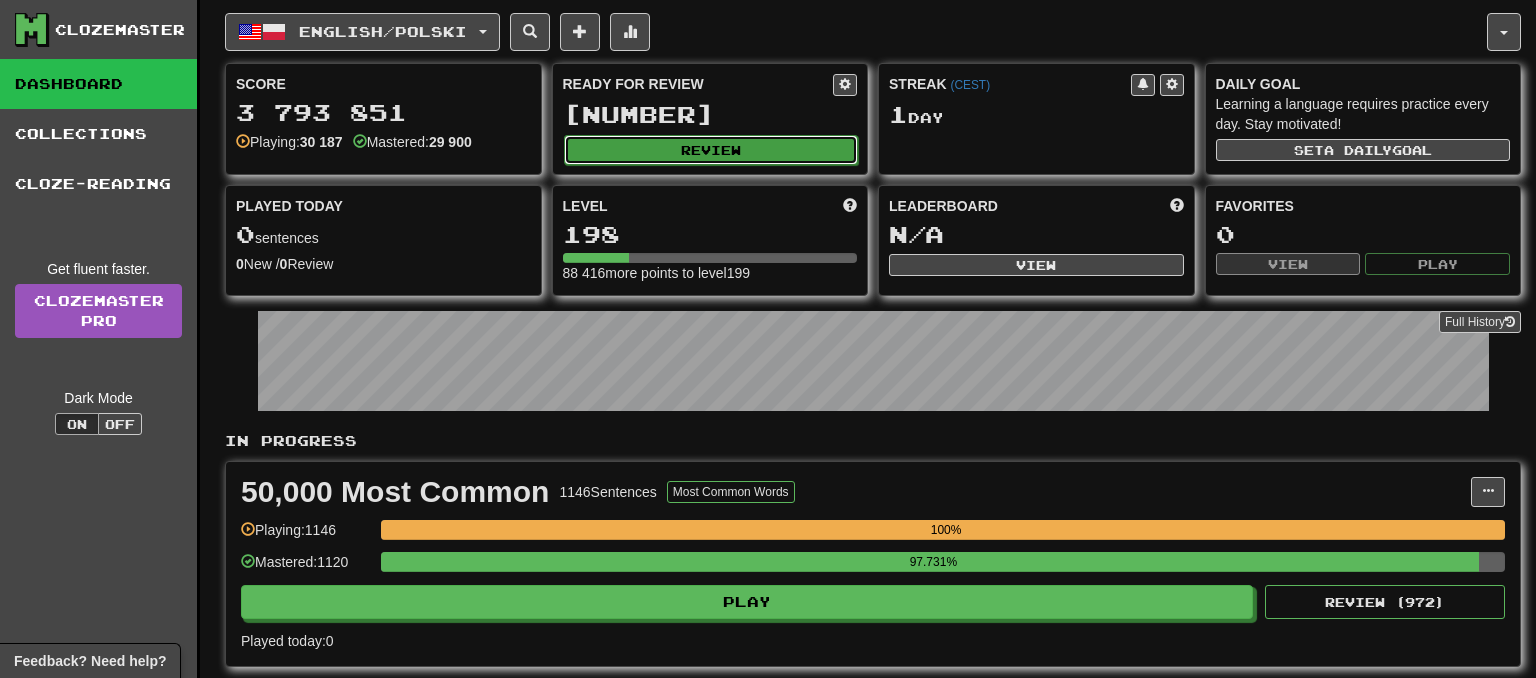 click on "Review" at bounding box center [711, 150] 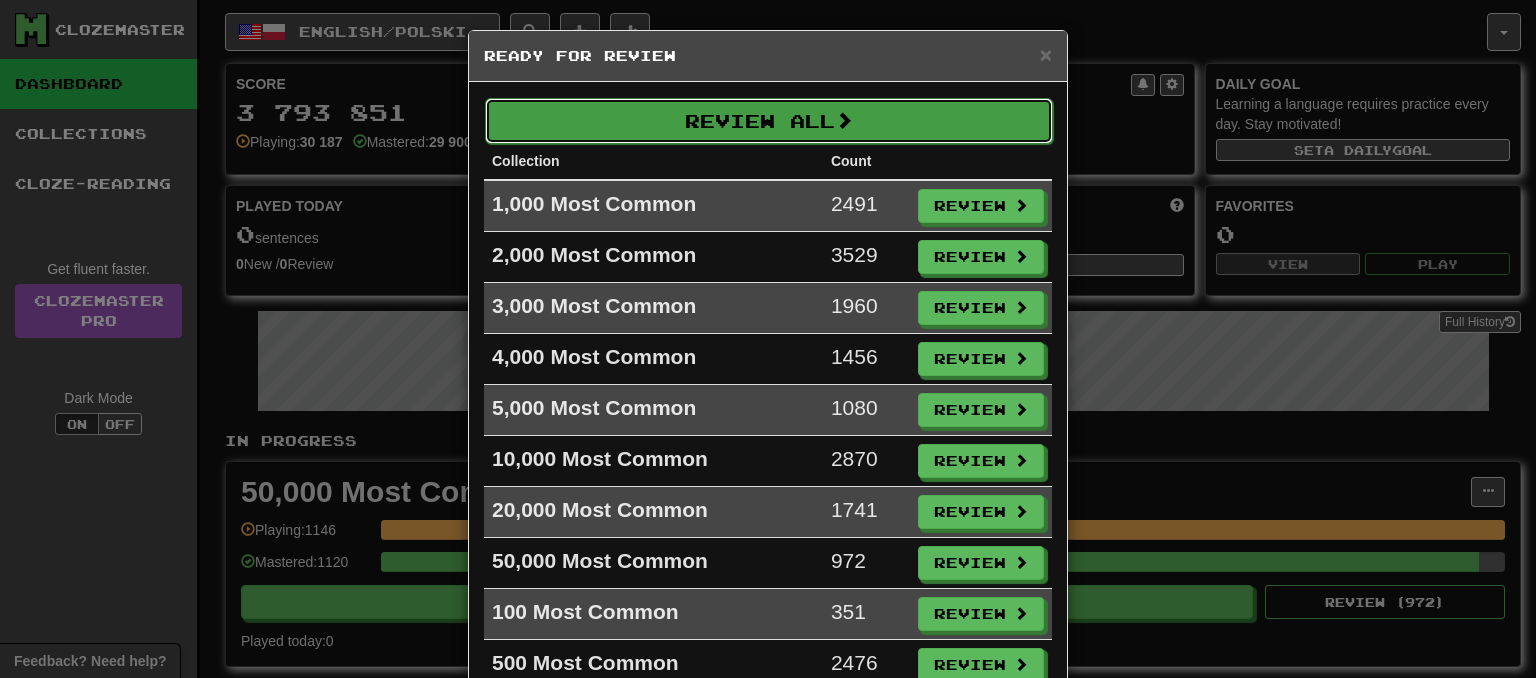 click on "Review All" at bounding box center [769, 121] 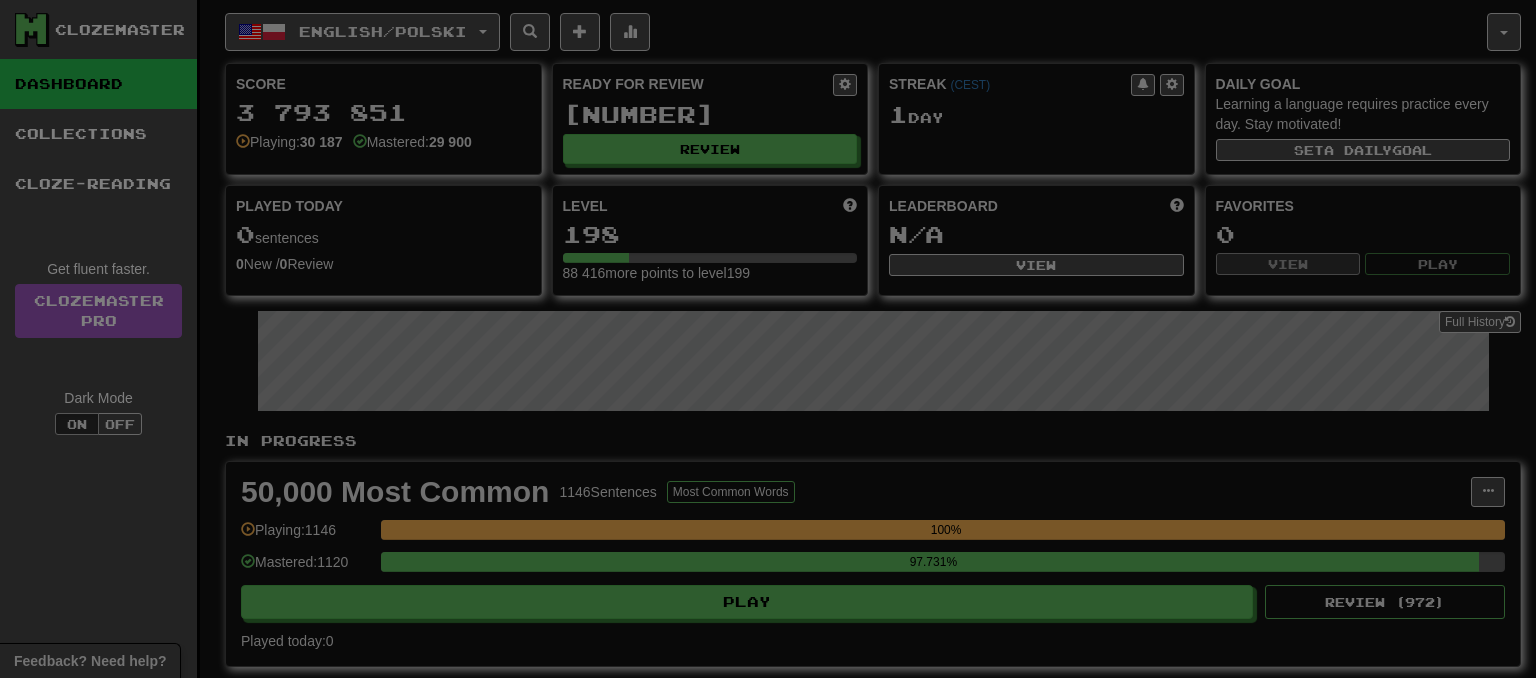 select on "**" 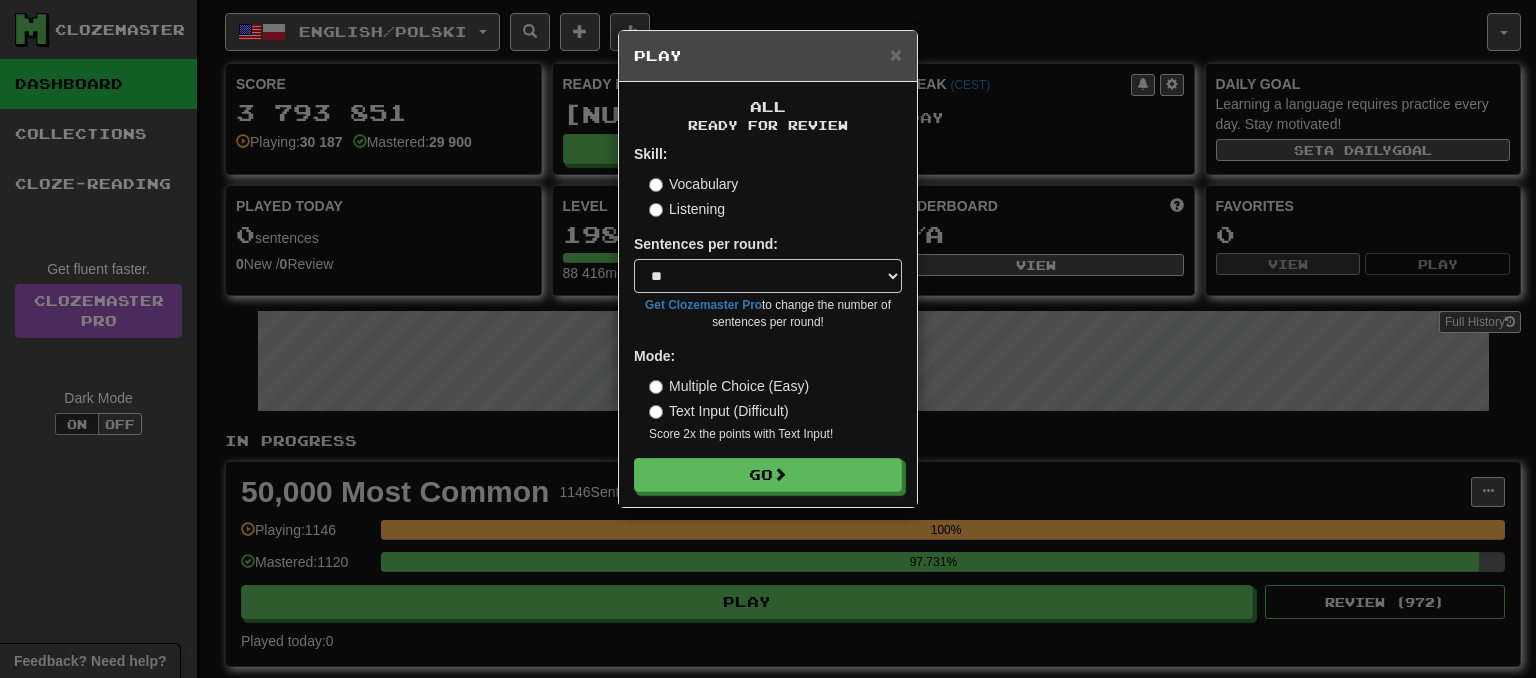 click on "All Ready for Review Skill: Vocabulary Listening Sentences per round: * ** ** ** ** ** *** ******** Get Clozemaster Pro  to change the number of sentences per round! Mode: Multiple Choice (Easy) Text Input (Difficult) Score 2x the points with Text Input ! Go" at bounding box center [768, 294] 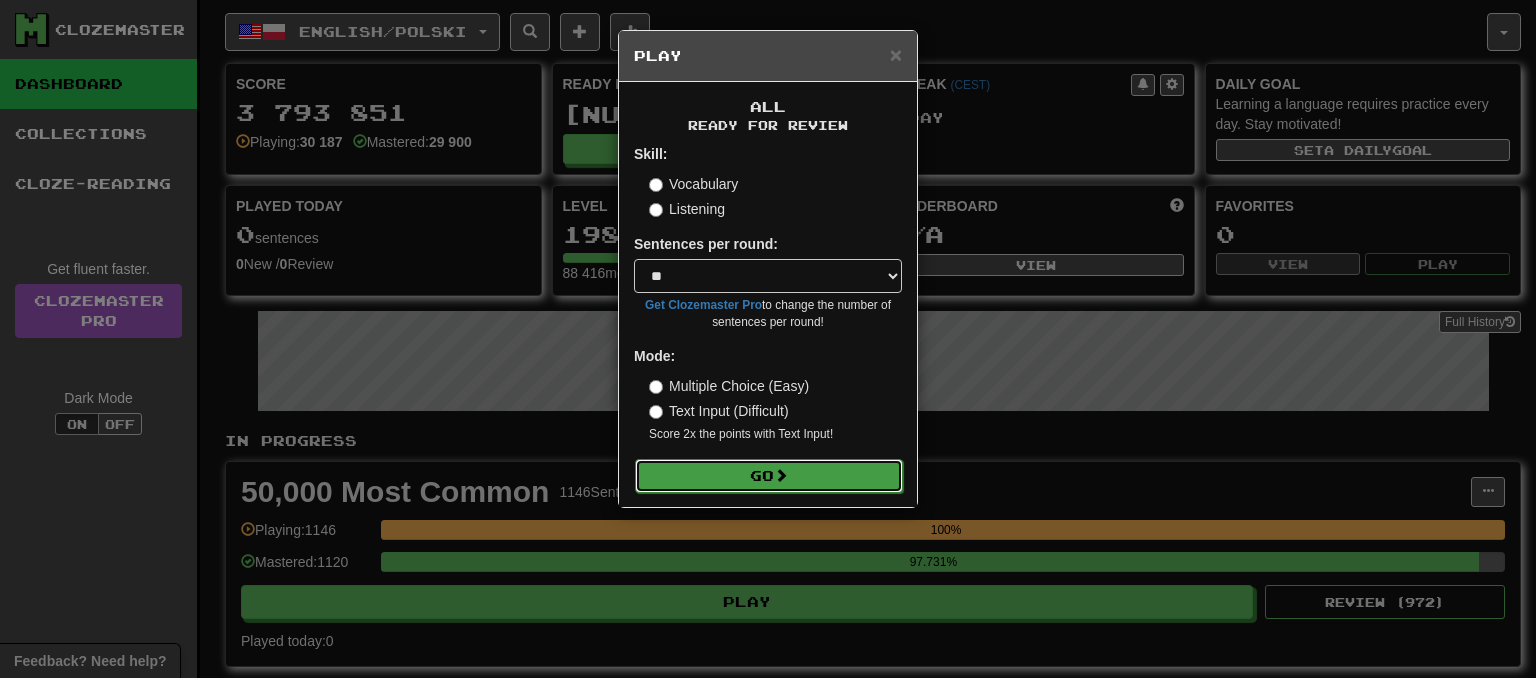 click on "Go" at bounding box center [769, 476] 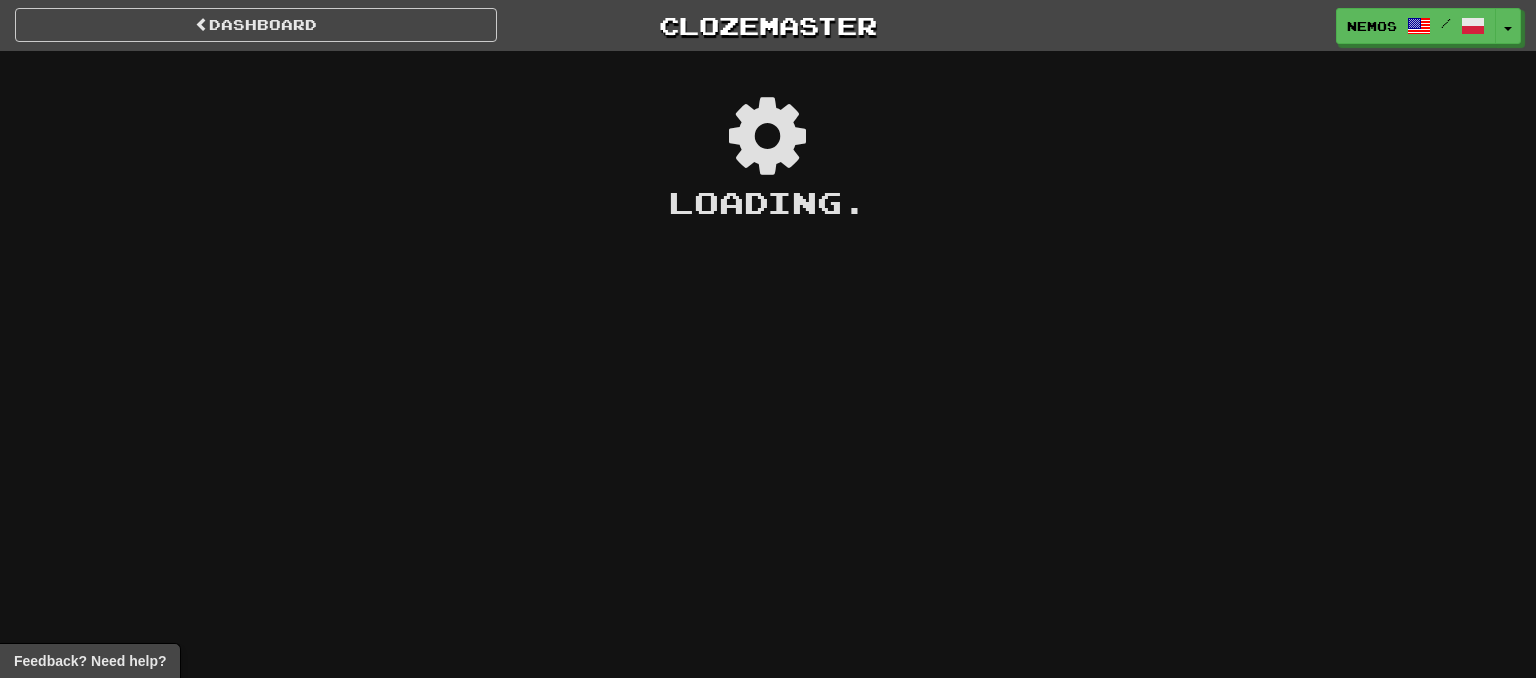 scroll, scrollTop: 0, scrollLeft: 0, axis: both 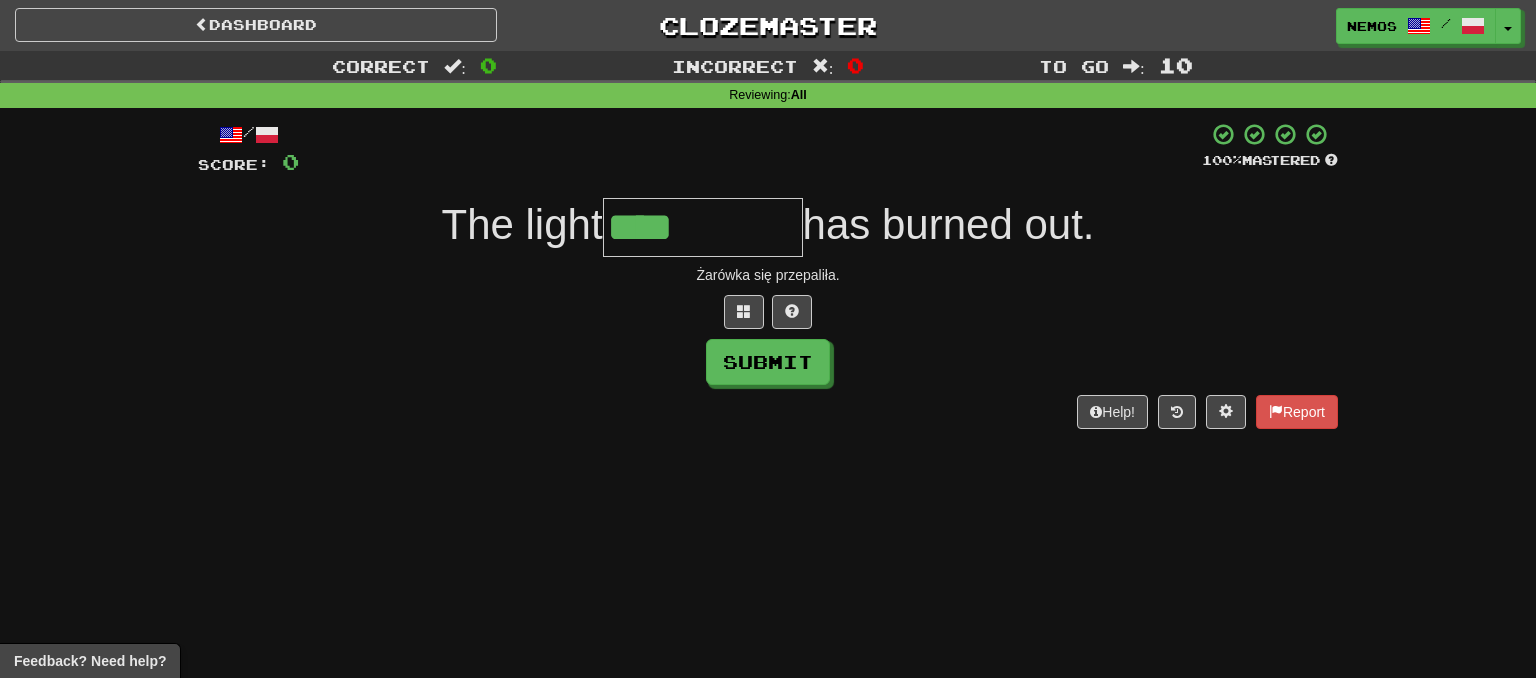 type on "****" 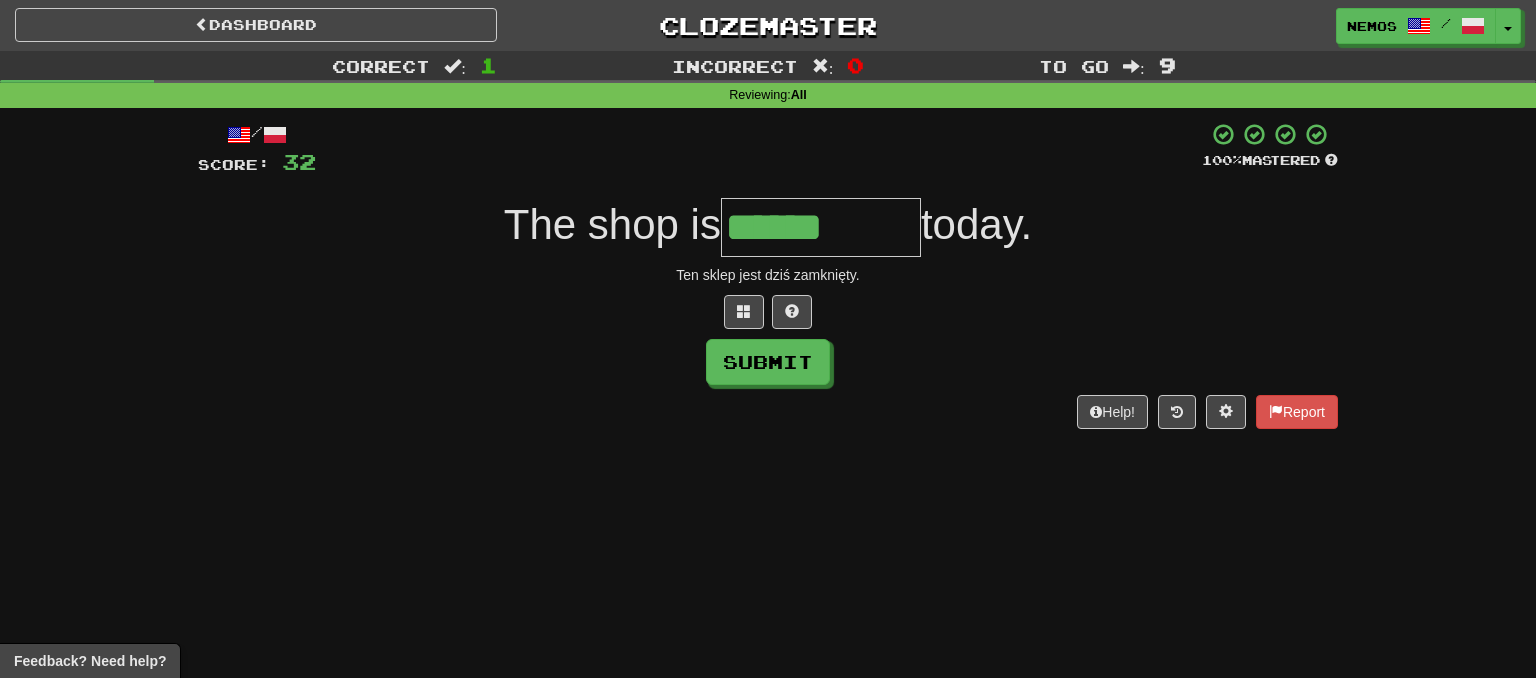 type on "******" 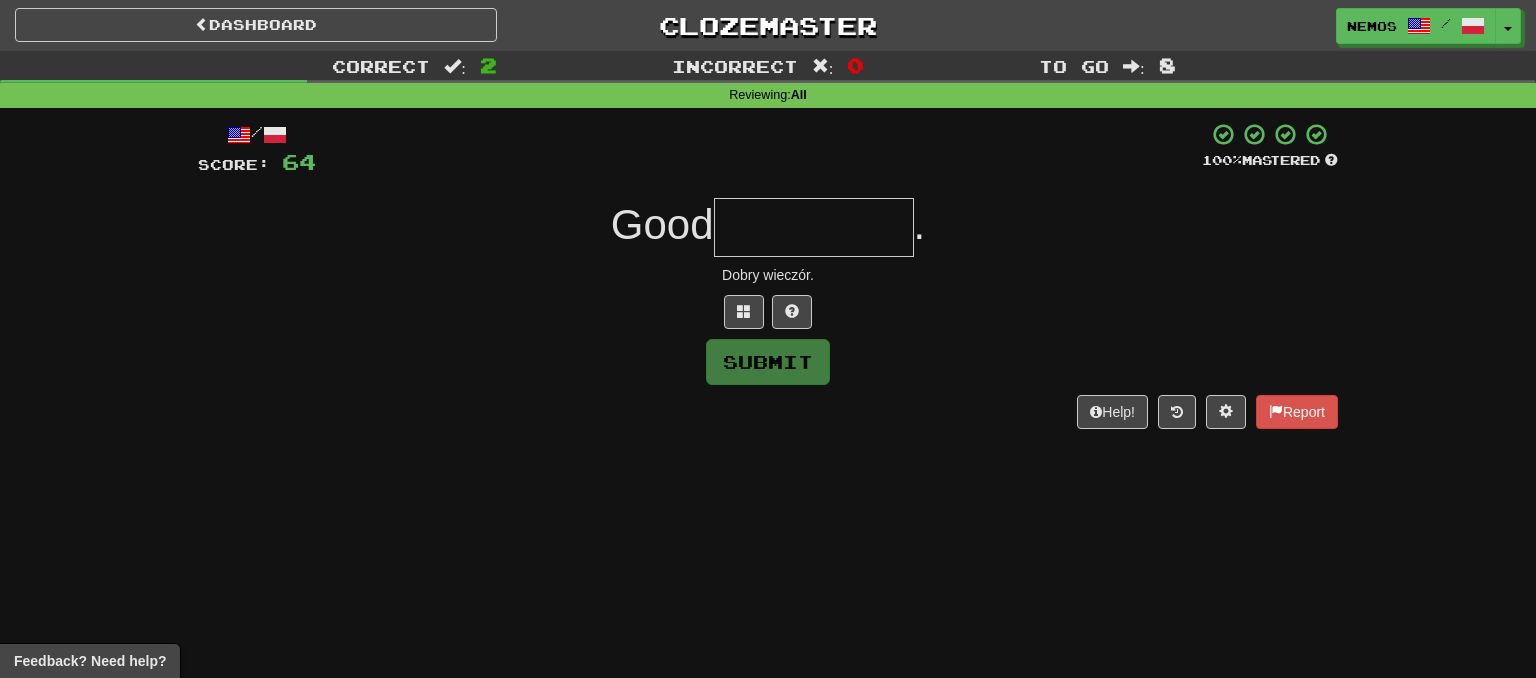 type on "*" 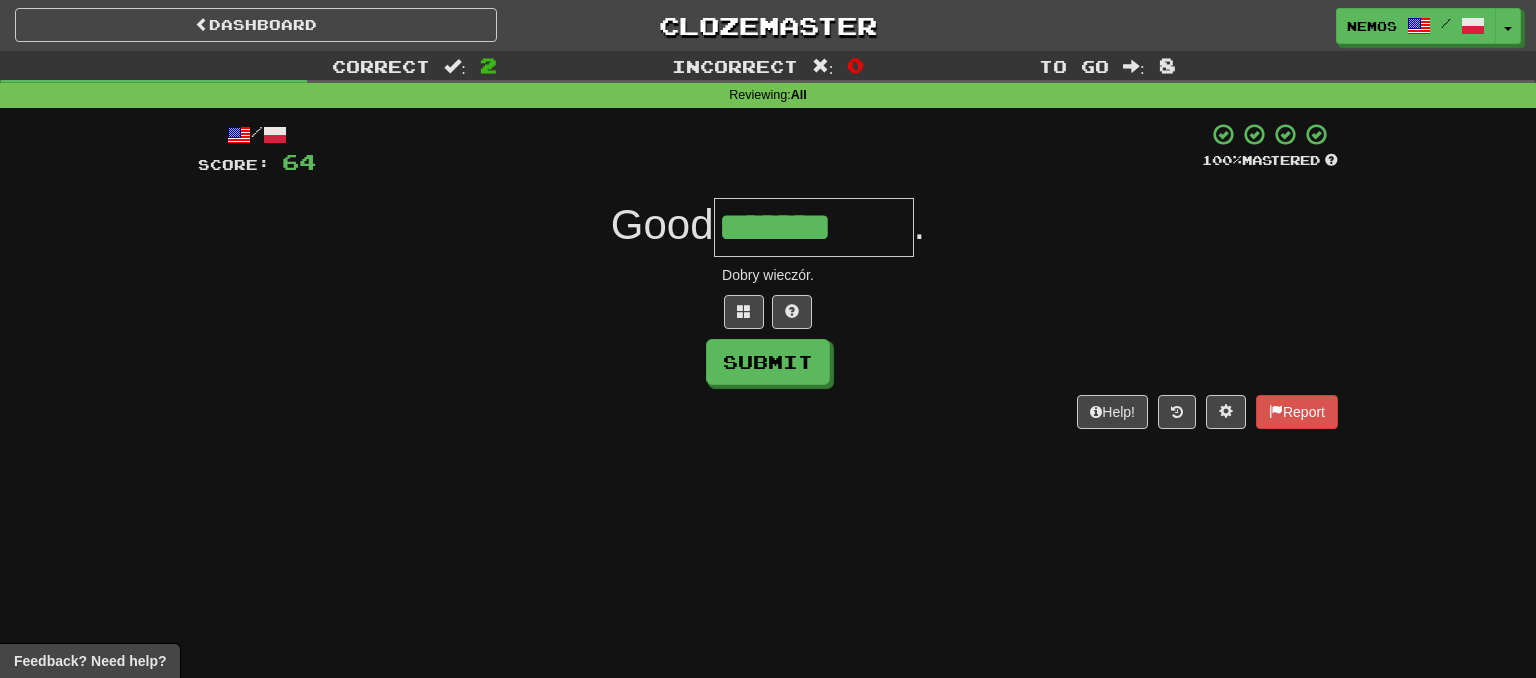 type on "*******" 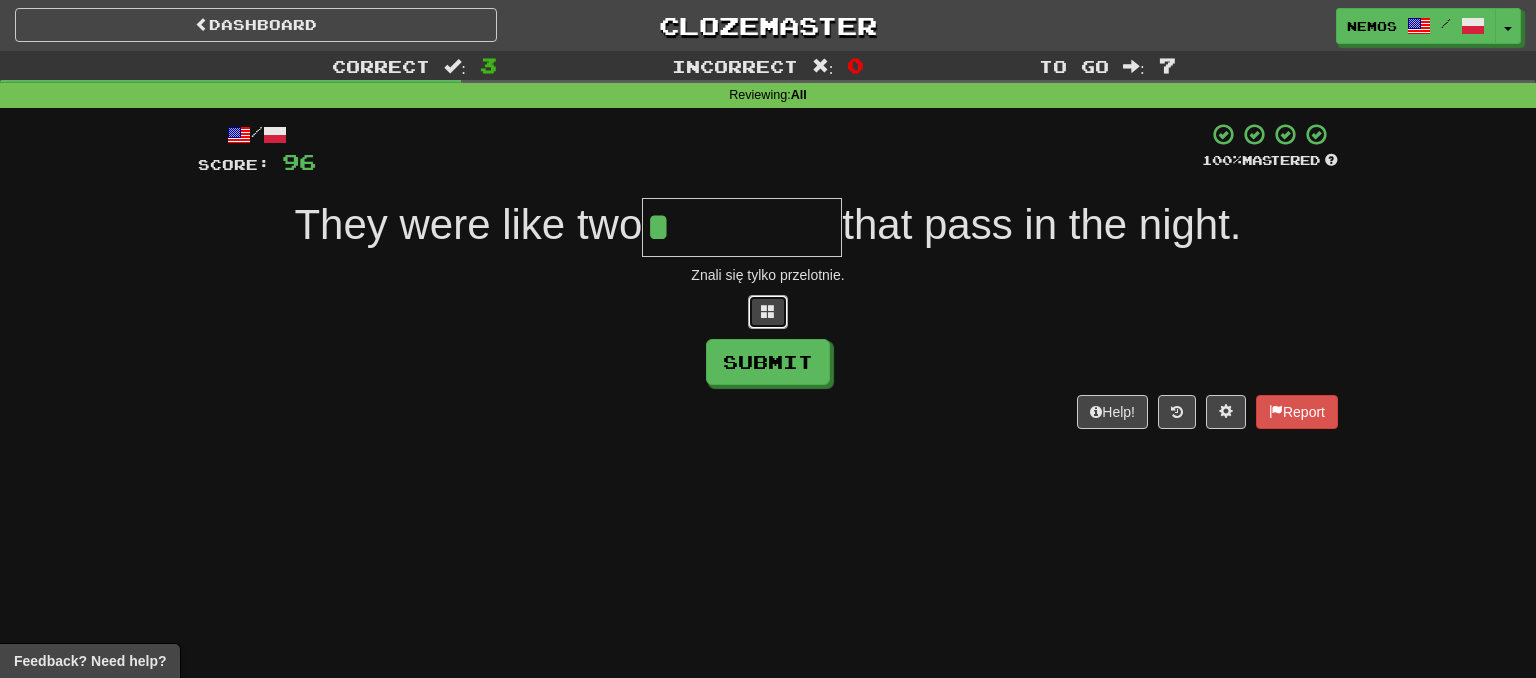 click at bounding box center (768, 311) 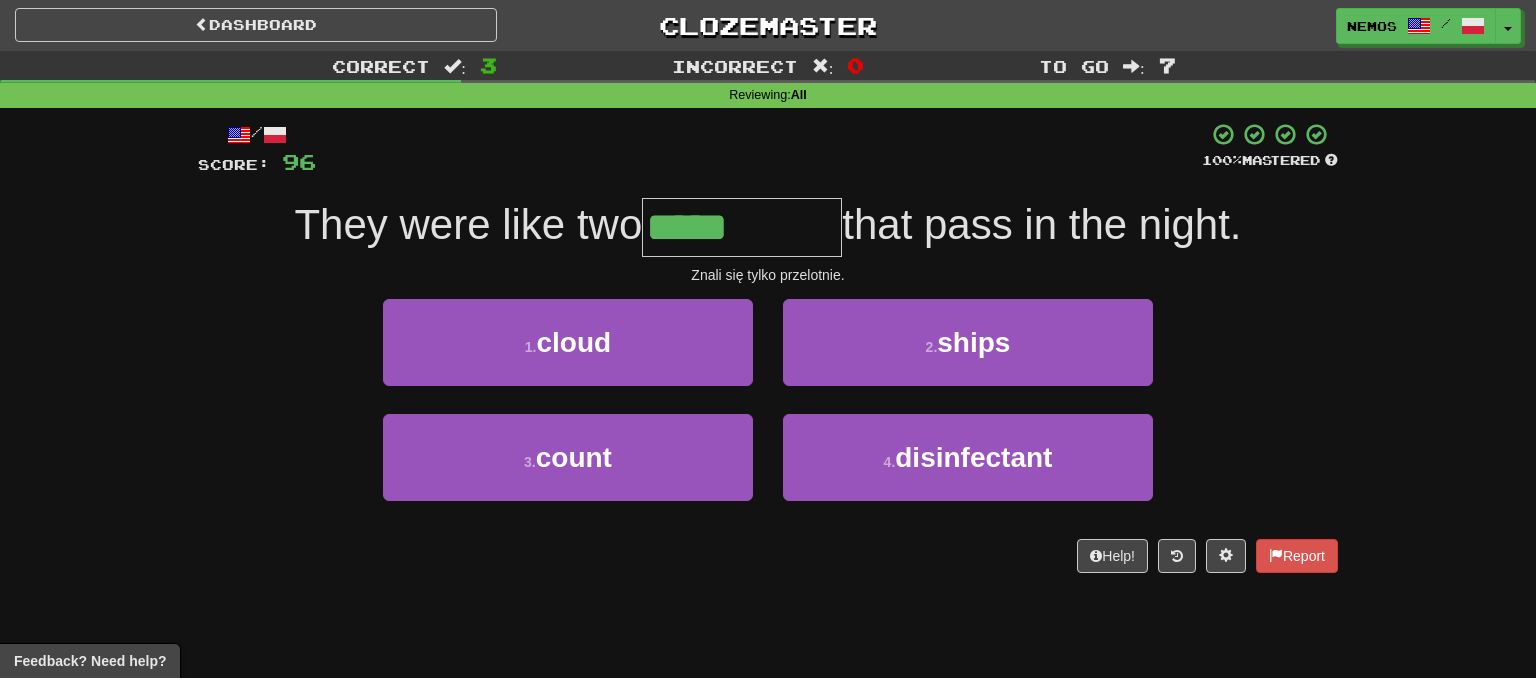 type on "*****" 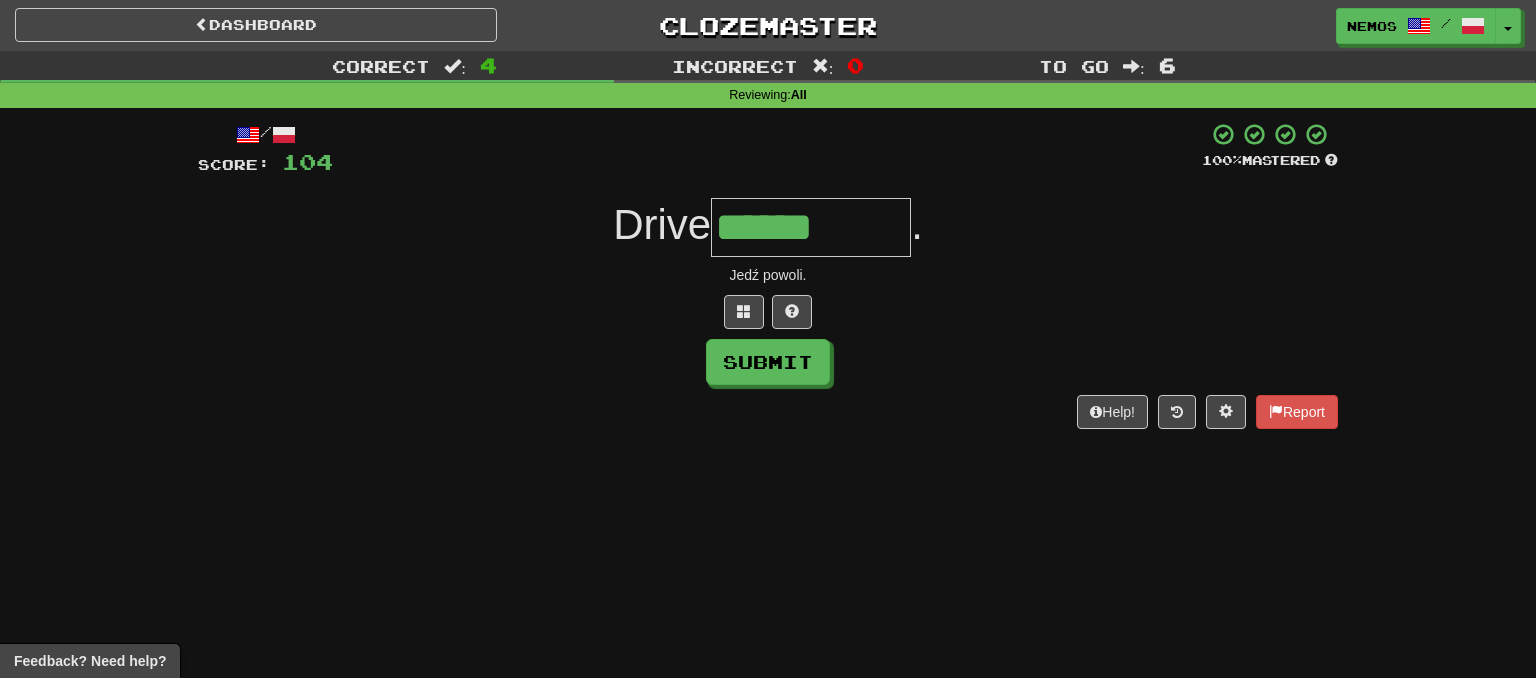 type on "******" 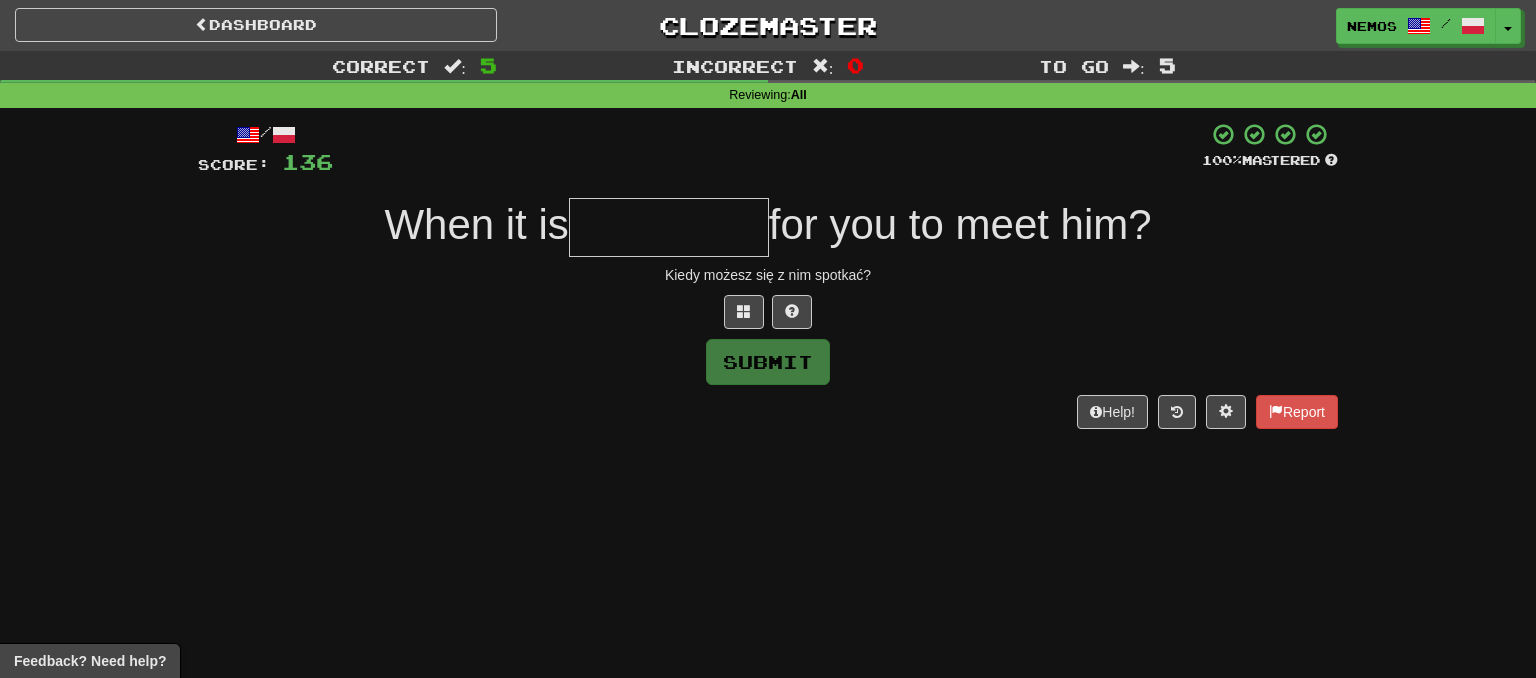 type on "*" 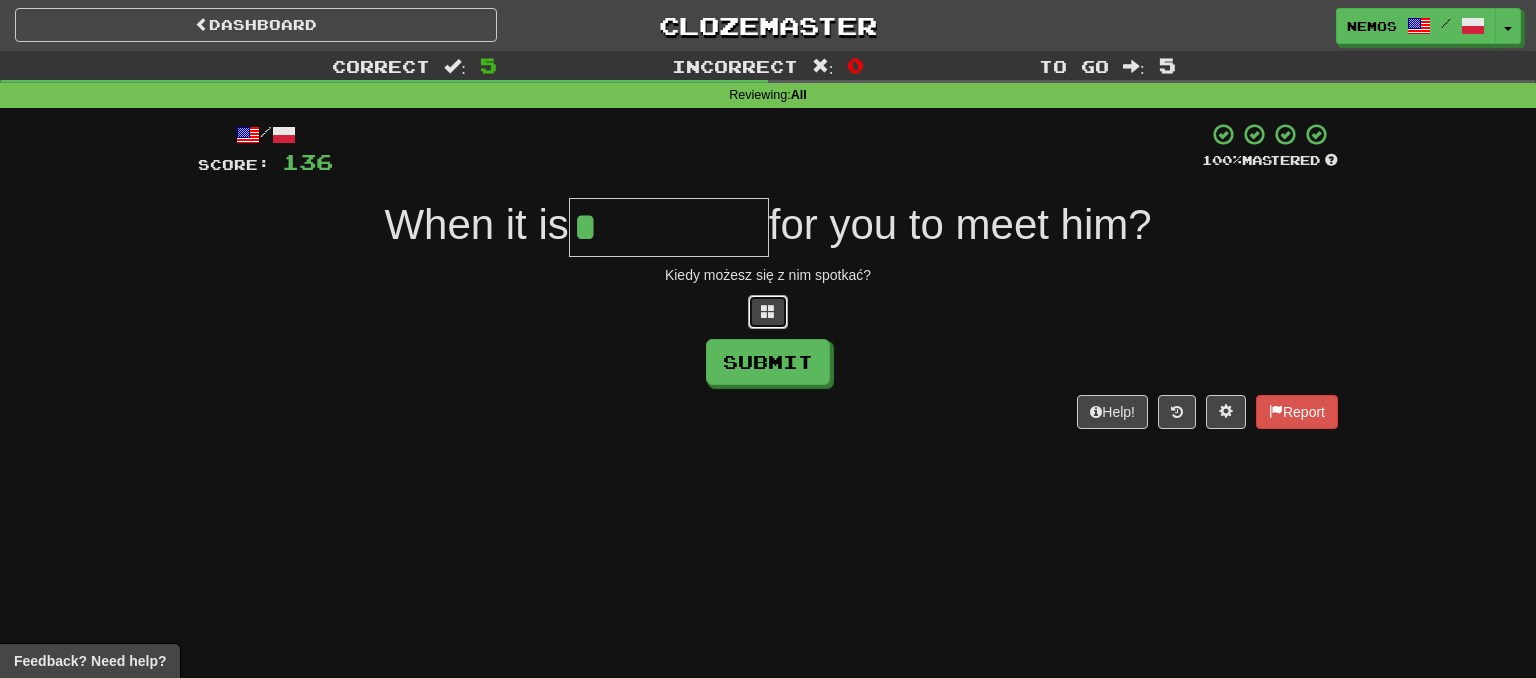 click at bounding box center (768, 312) 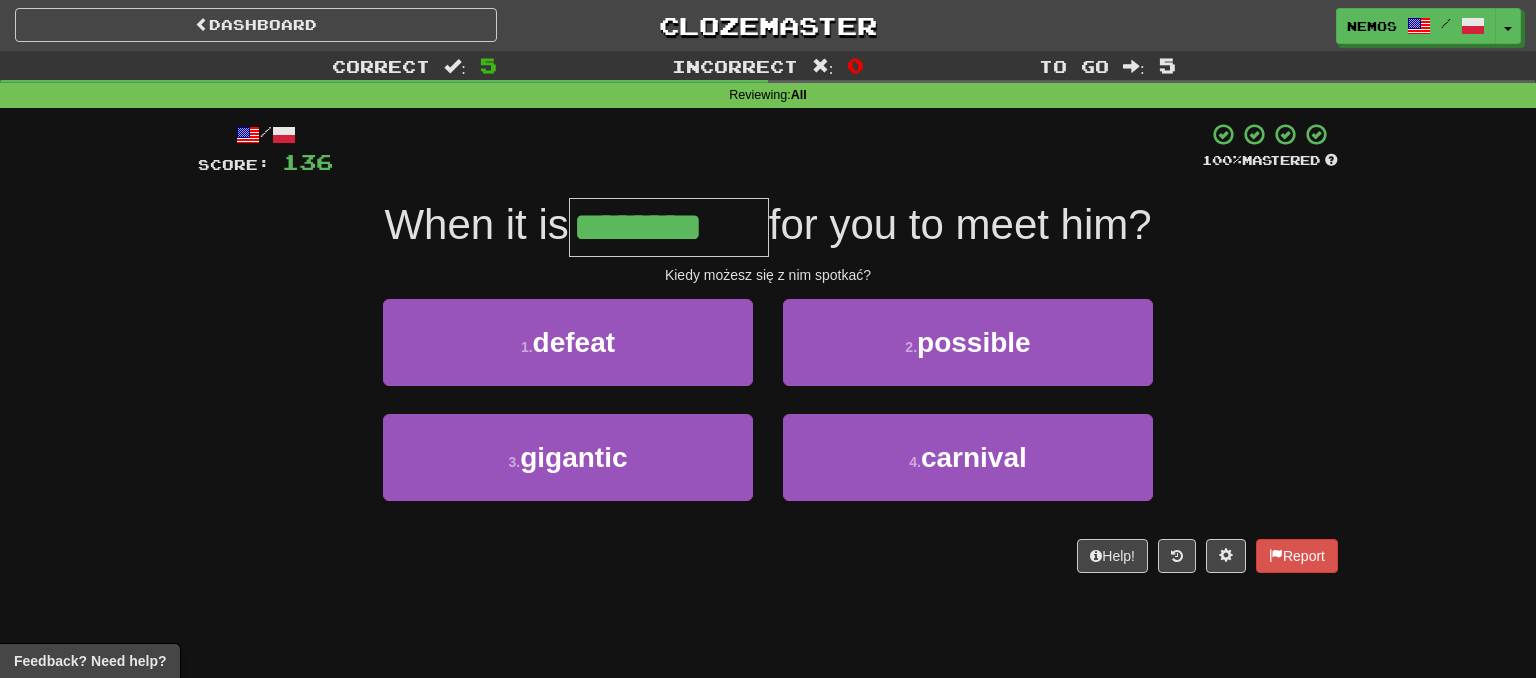 type on "********" 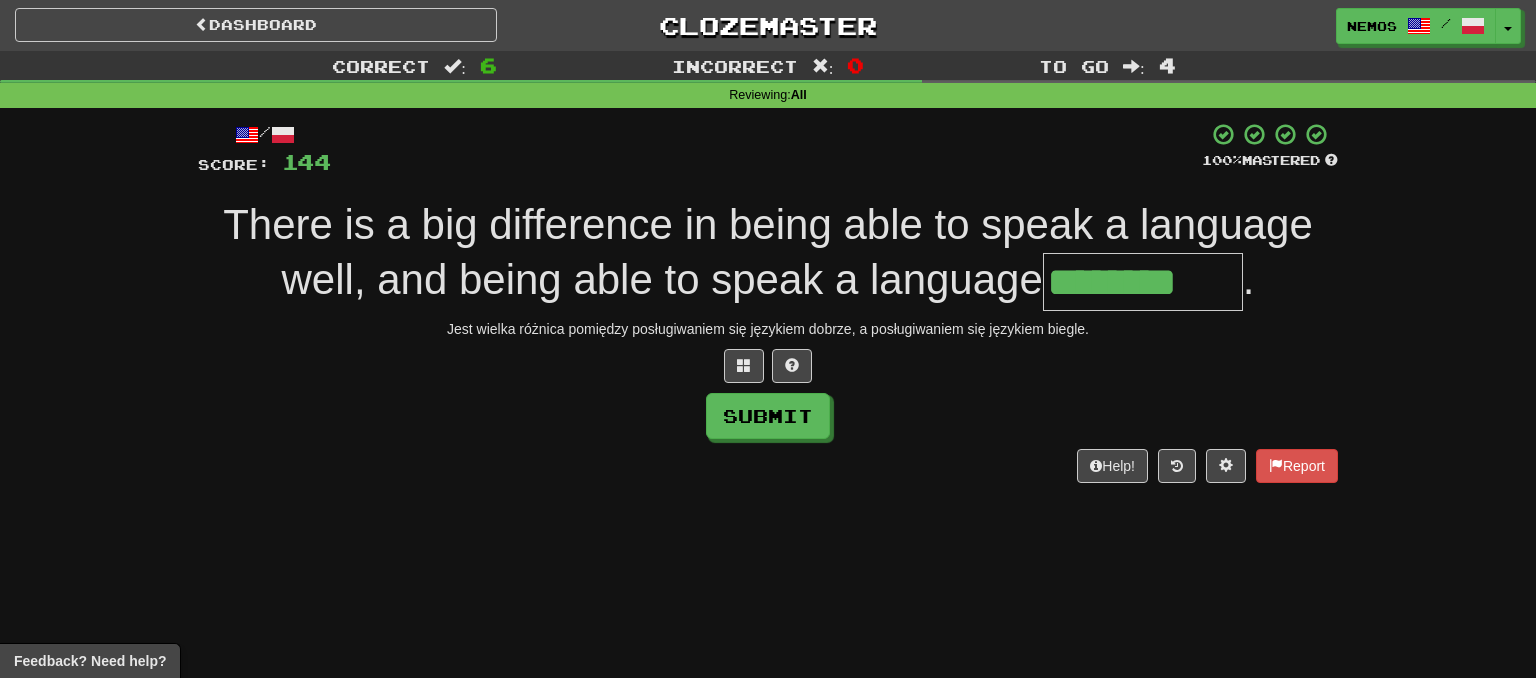 type on "********" 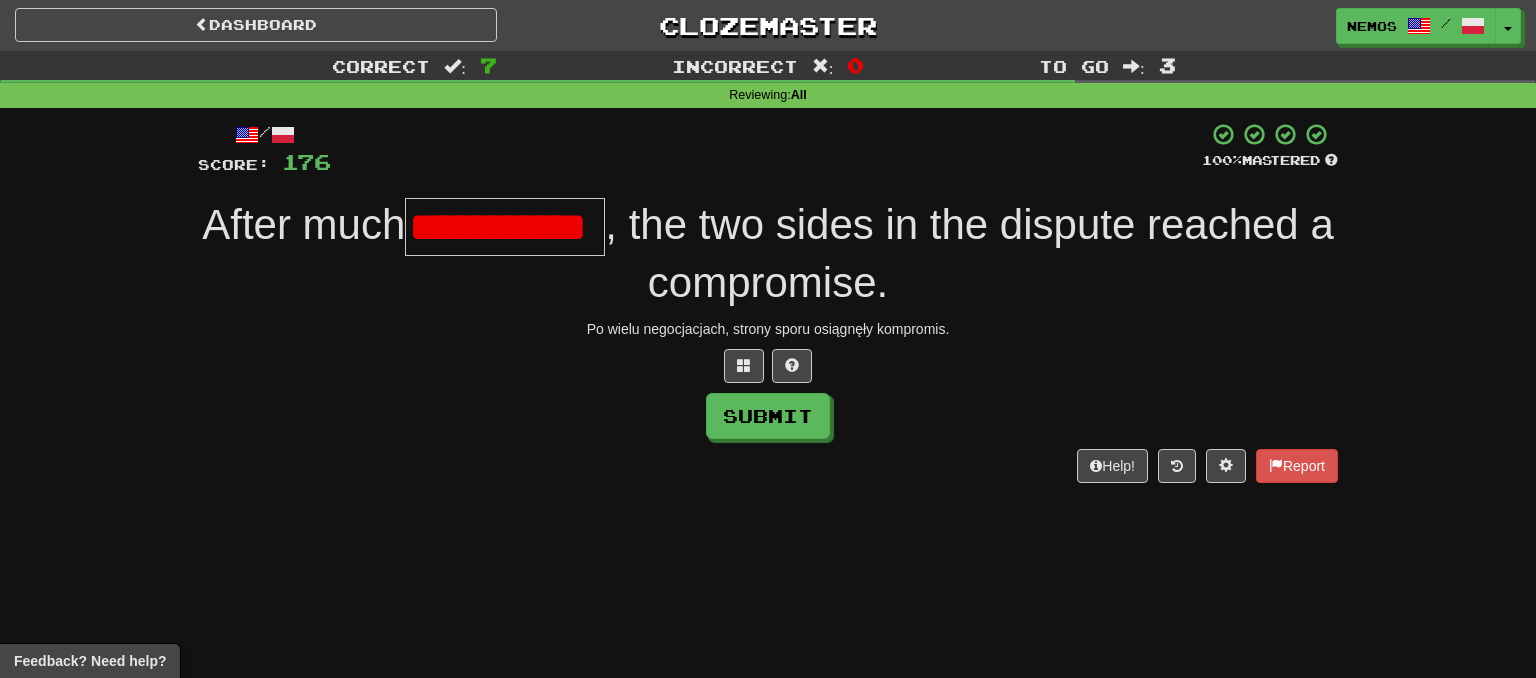 scroll, scrollTop: 0, scrollLeft: 12, axis: horizontal 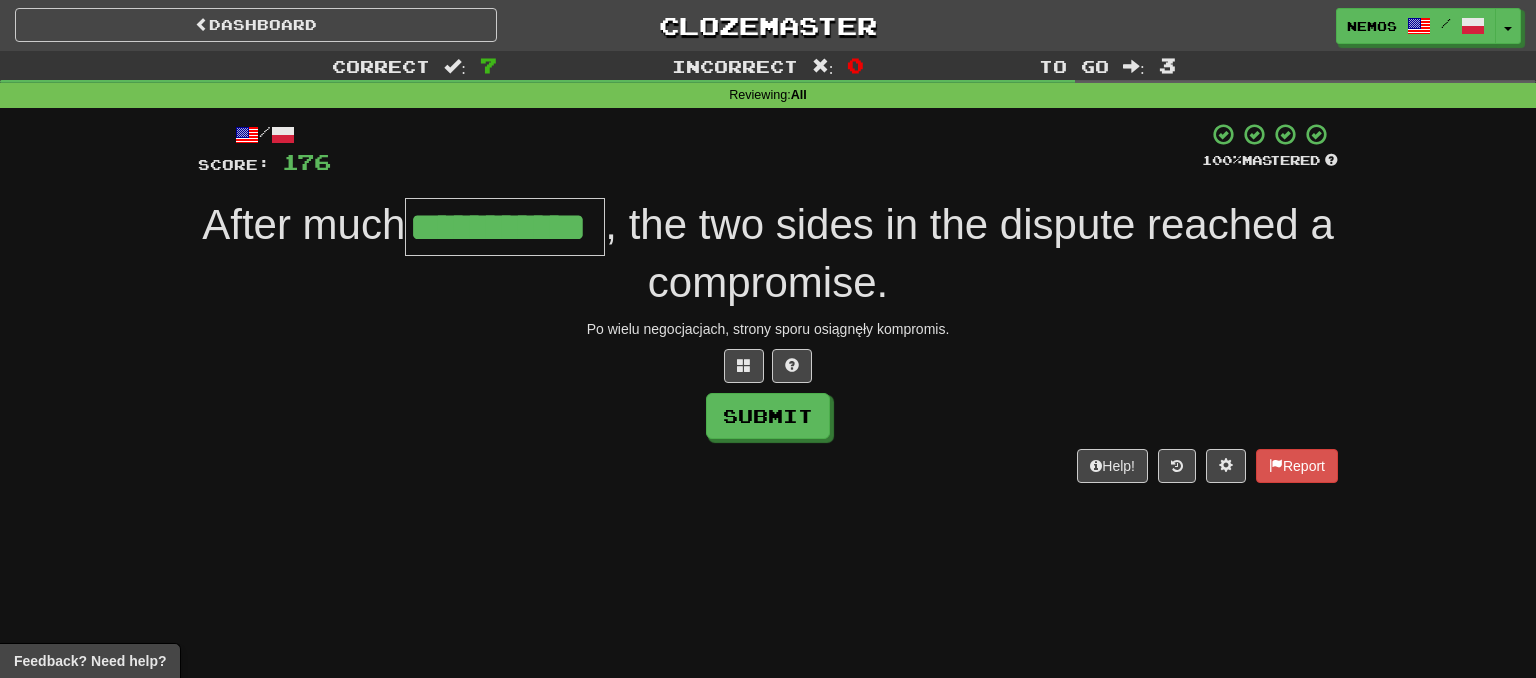 type on "**********" 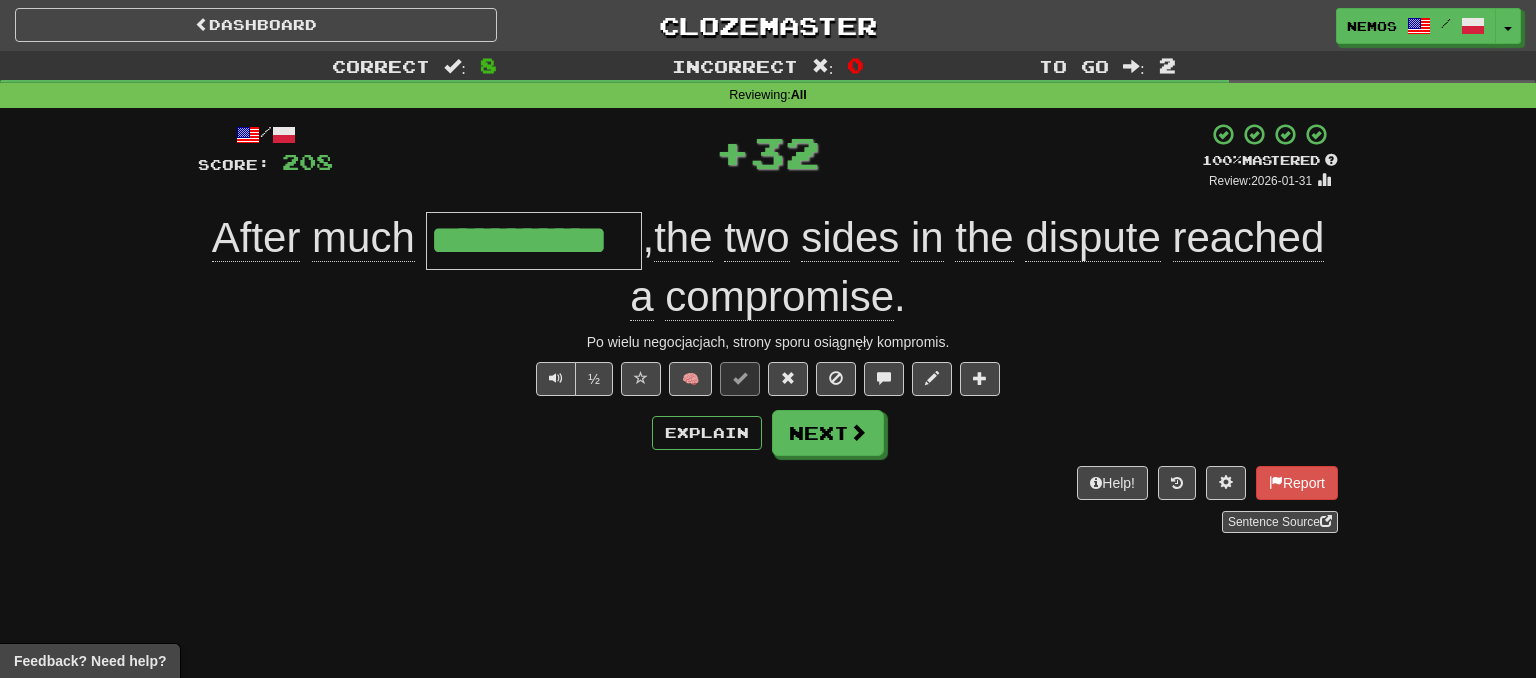 scroll, scrollTop: 0, scrollLeft: 0, axis: both 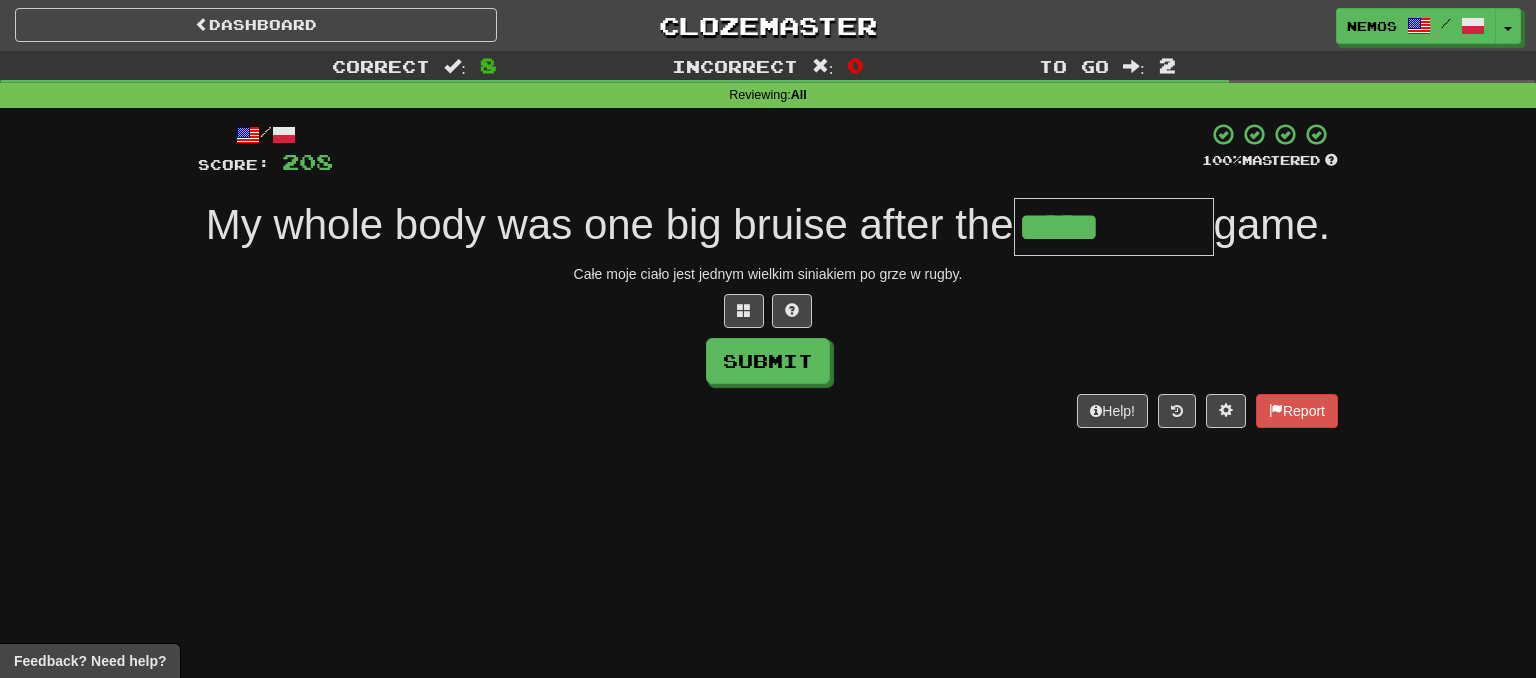 type on "*****" 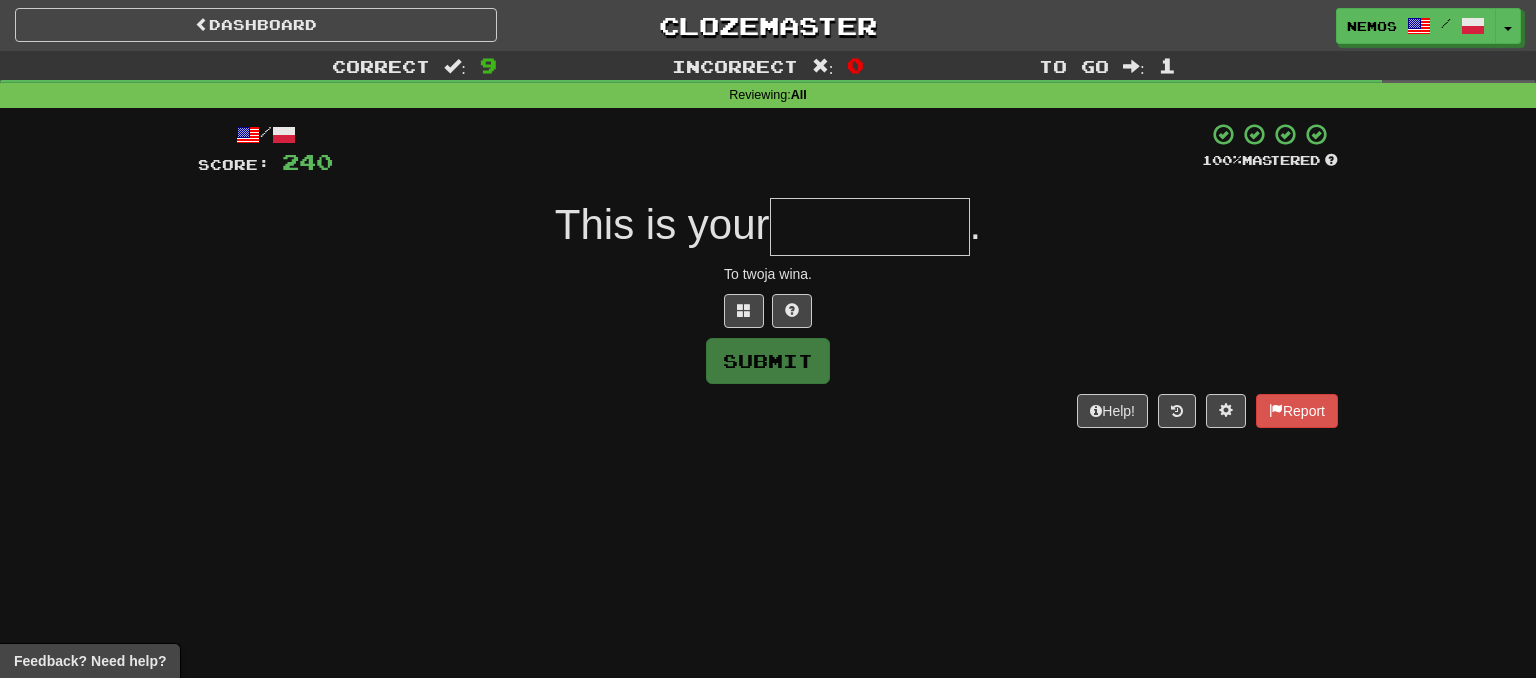 type on "*" 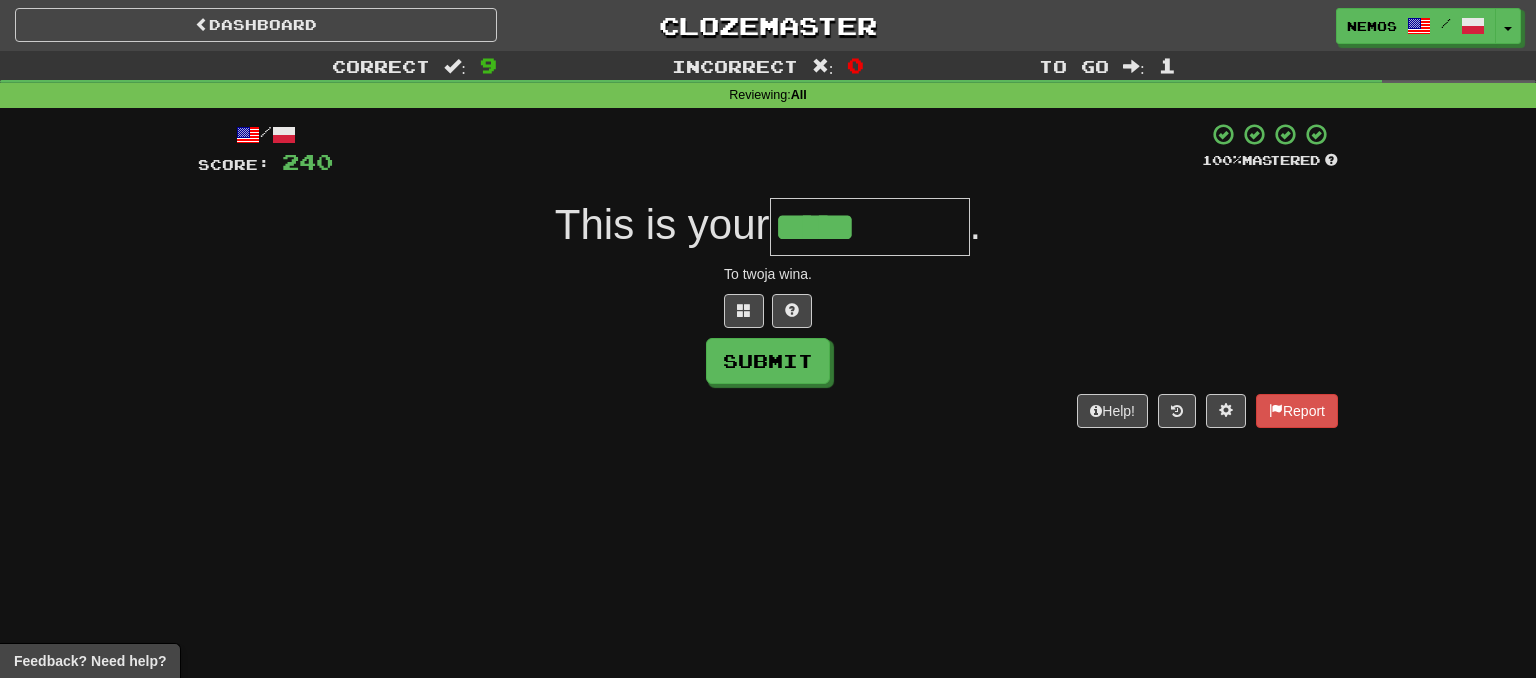 type on "*****" 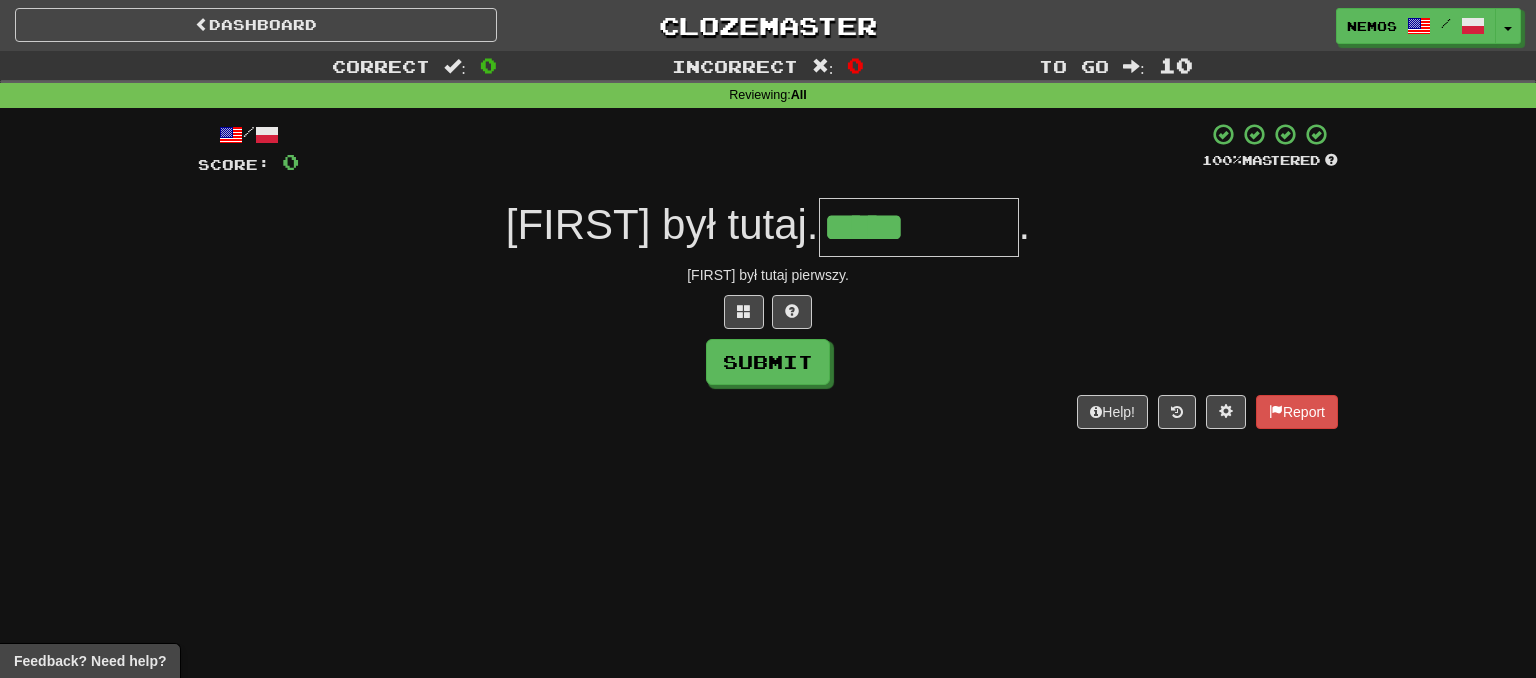type on "*****" 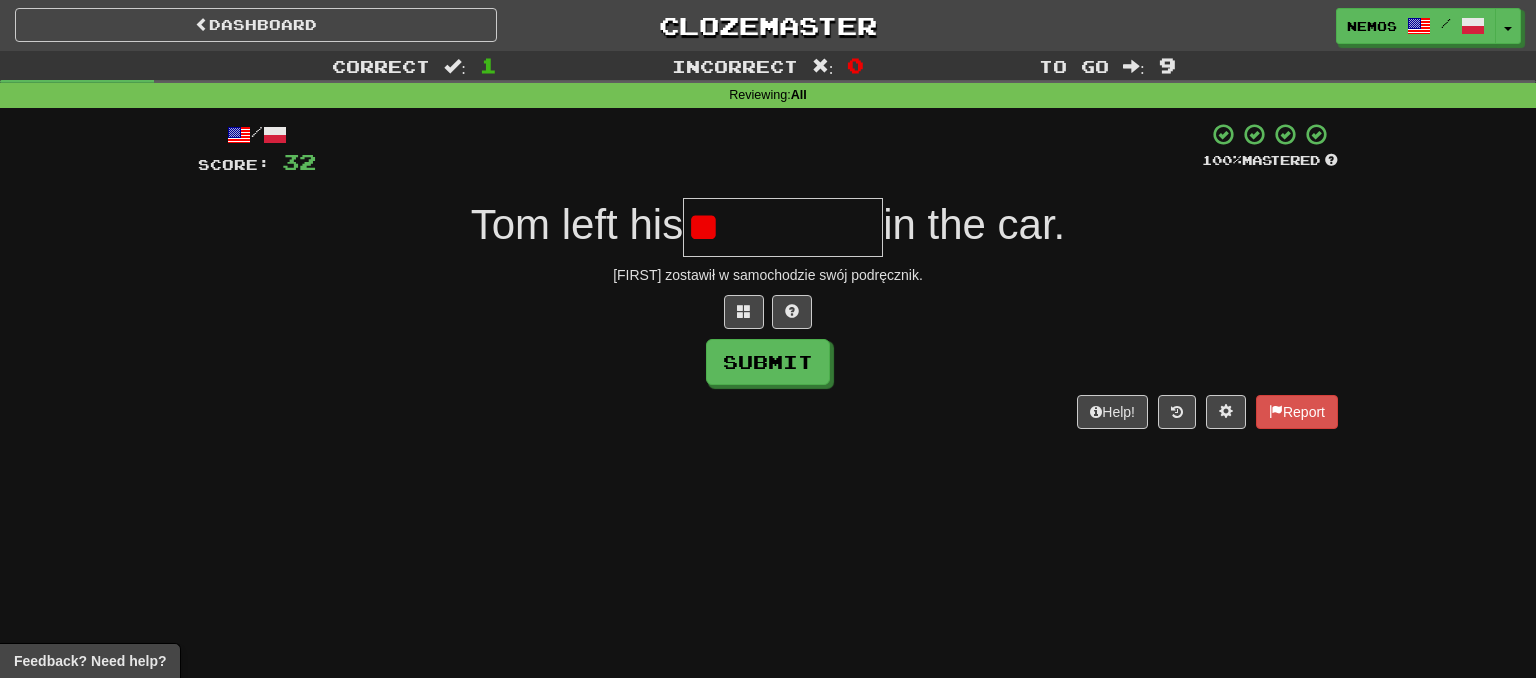 type on "*" 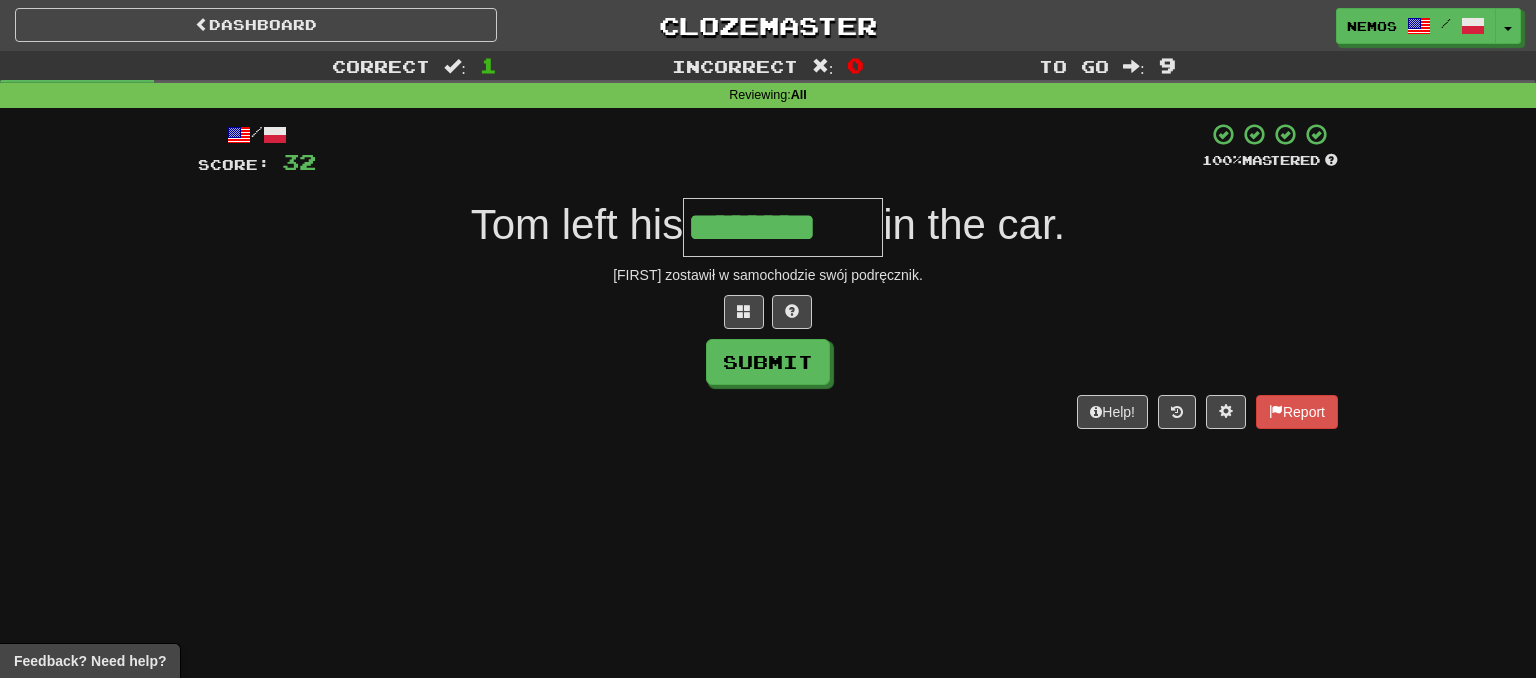 type on "********" 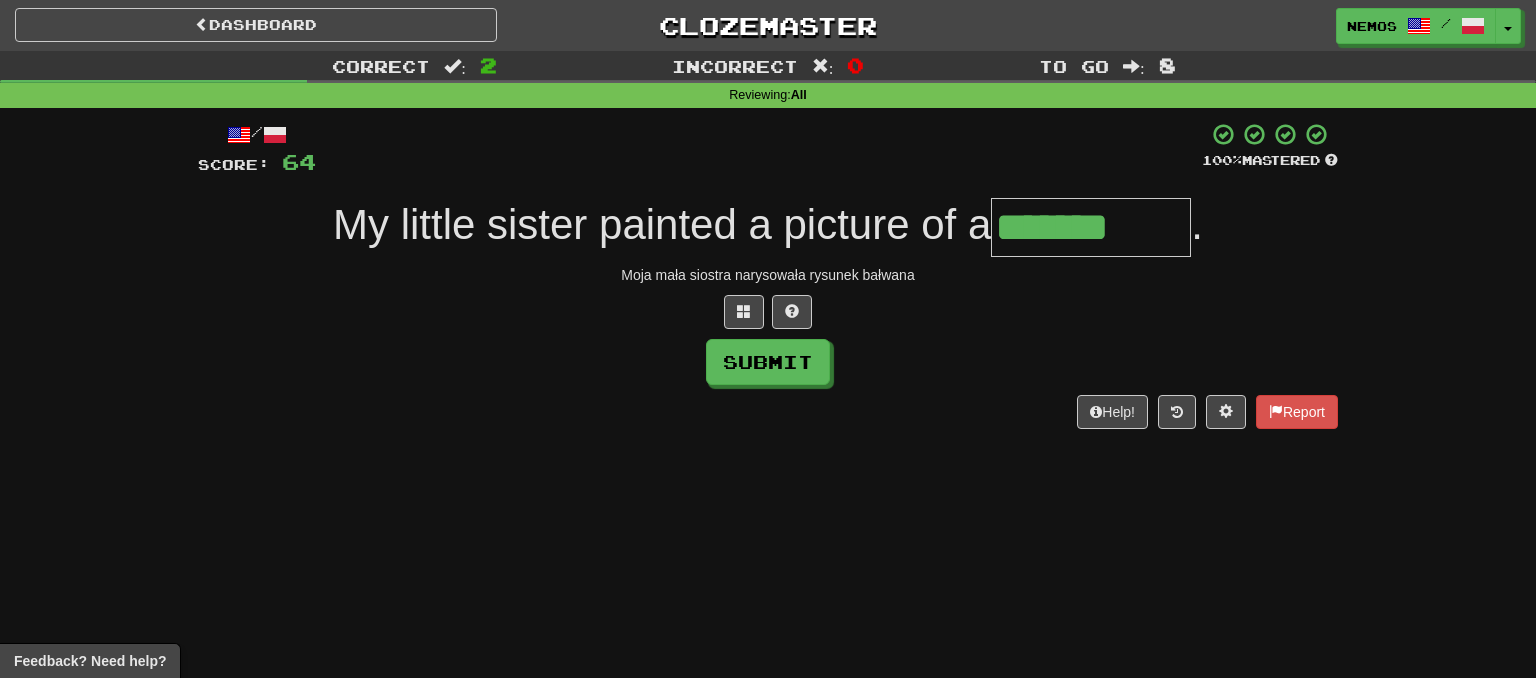type on "*******" 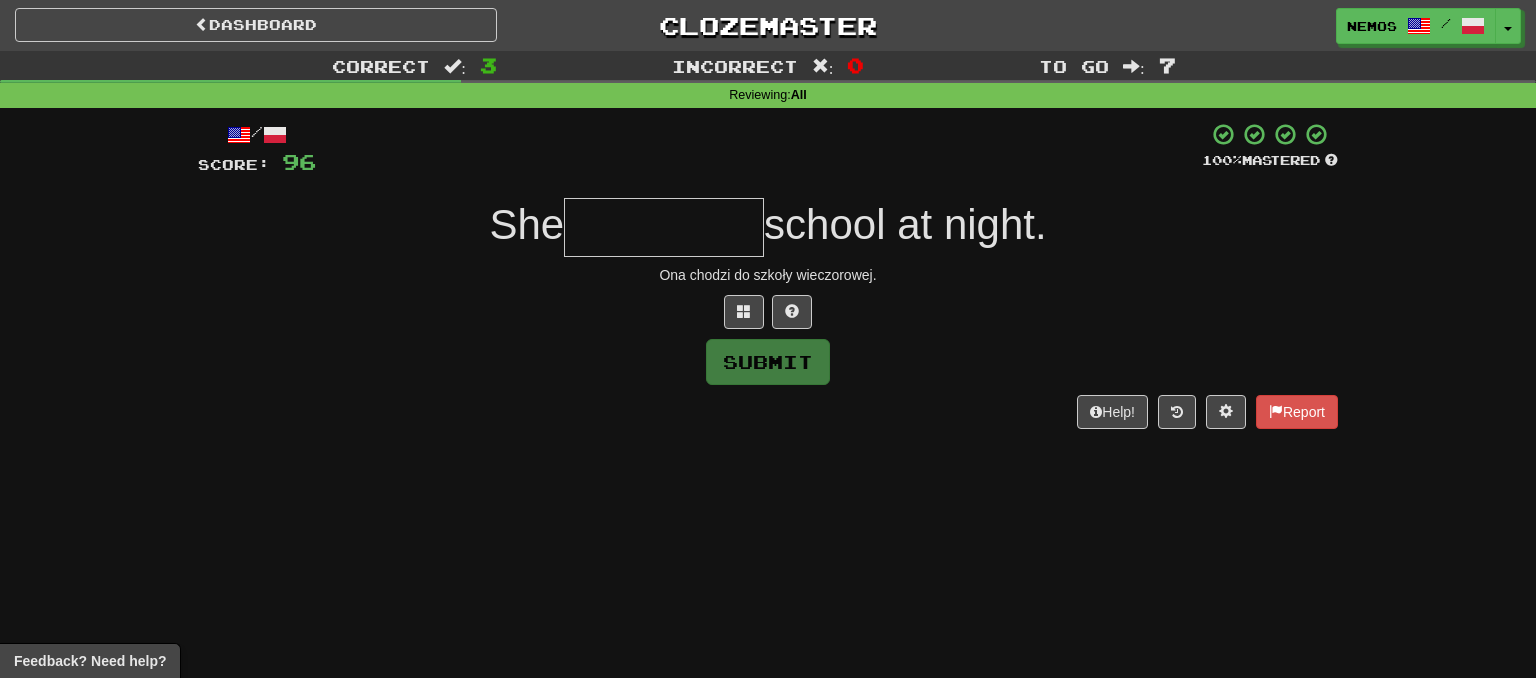 type on "*" 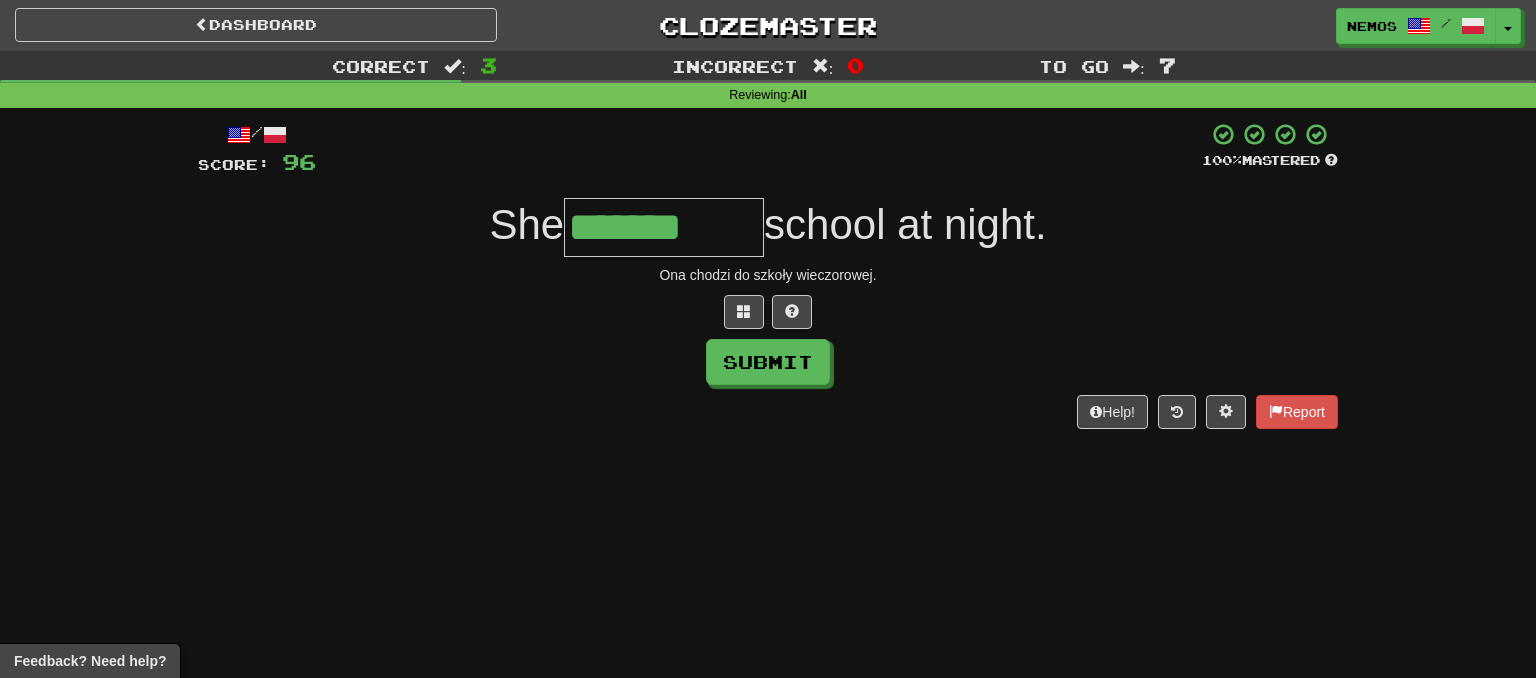 type on "*******" 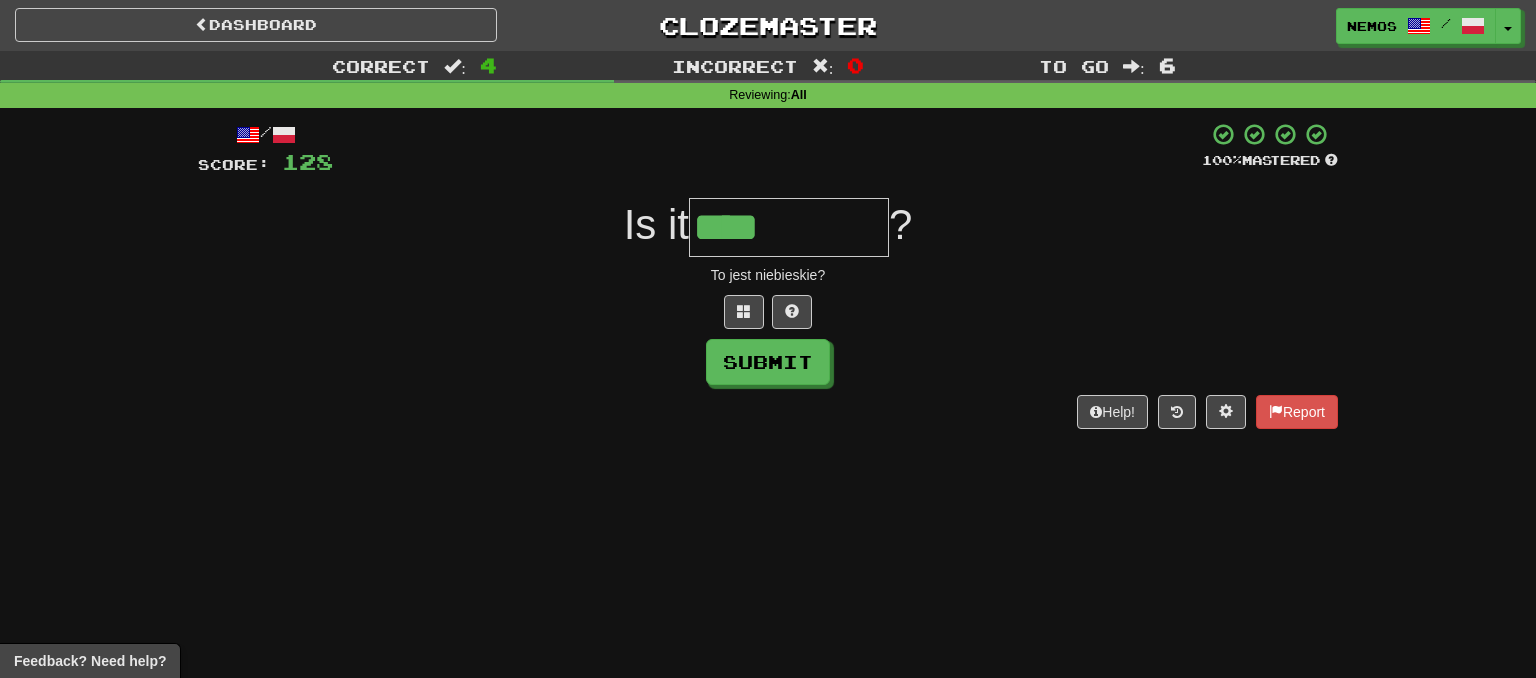 type on "****" 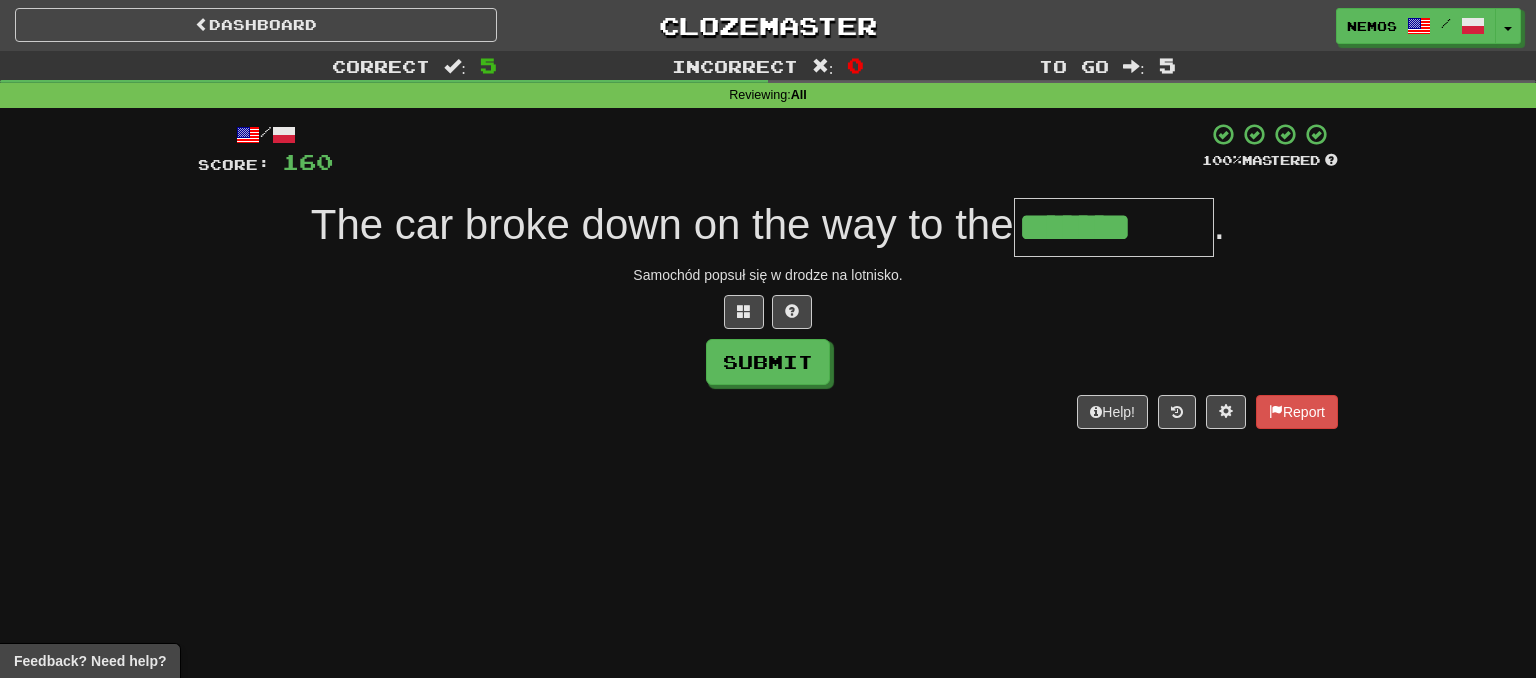 type on "*******" 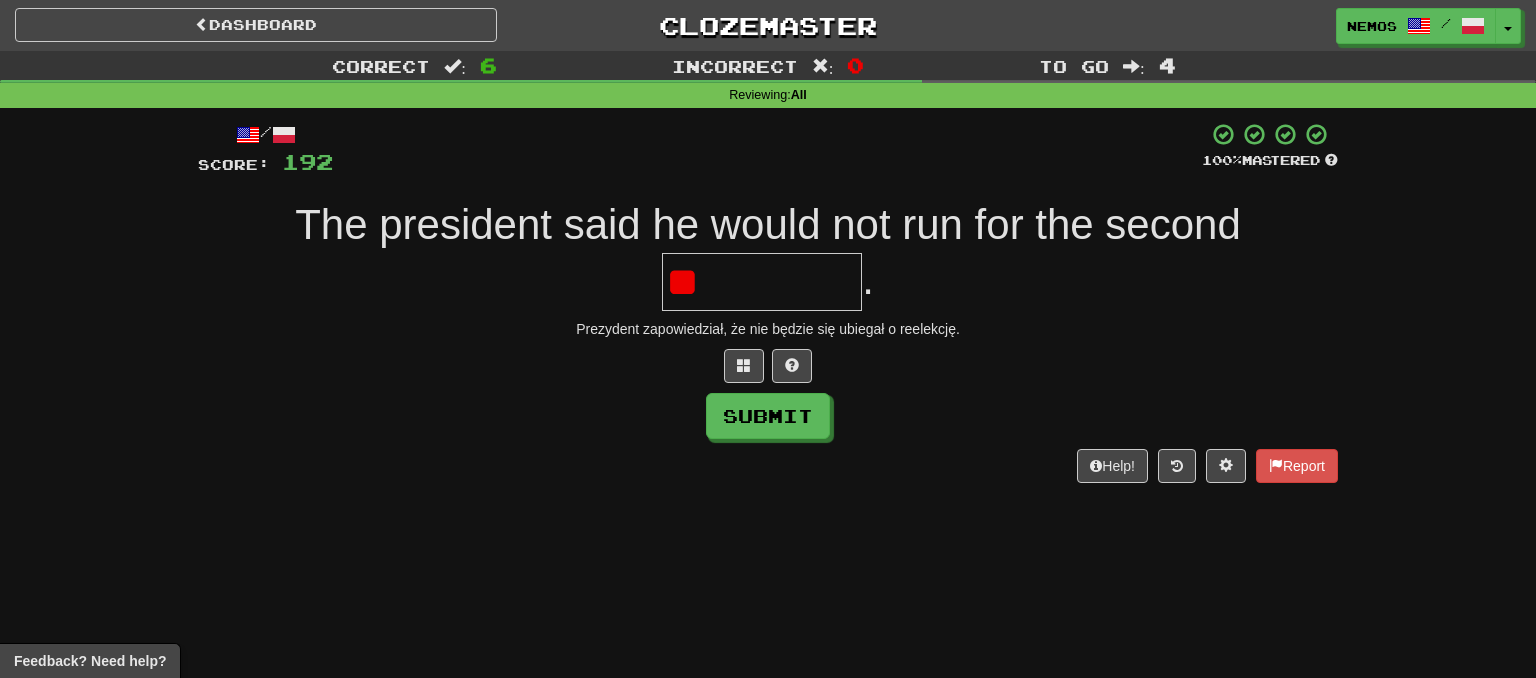 type on "*" 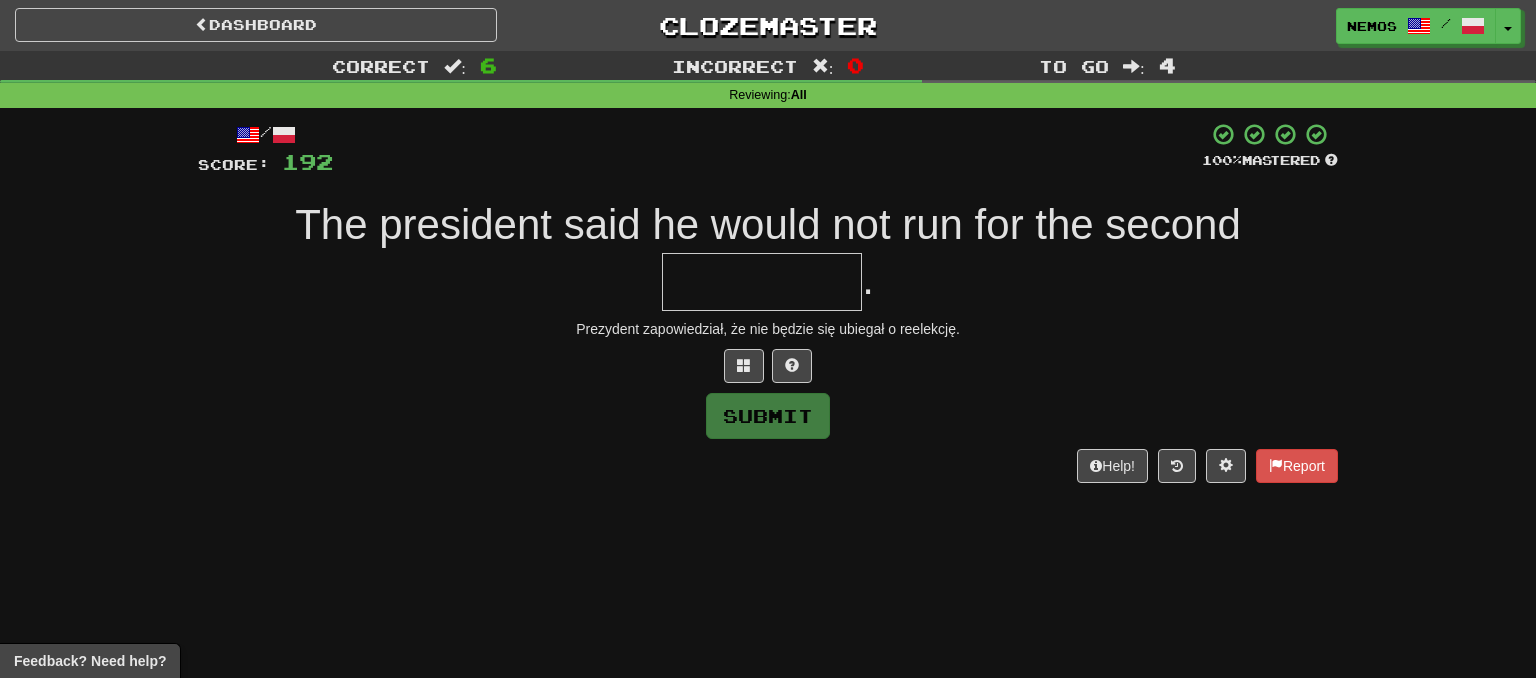 type on "*" 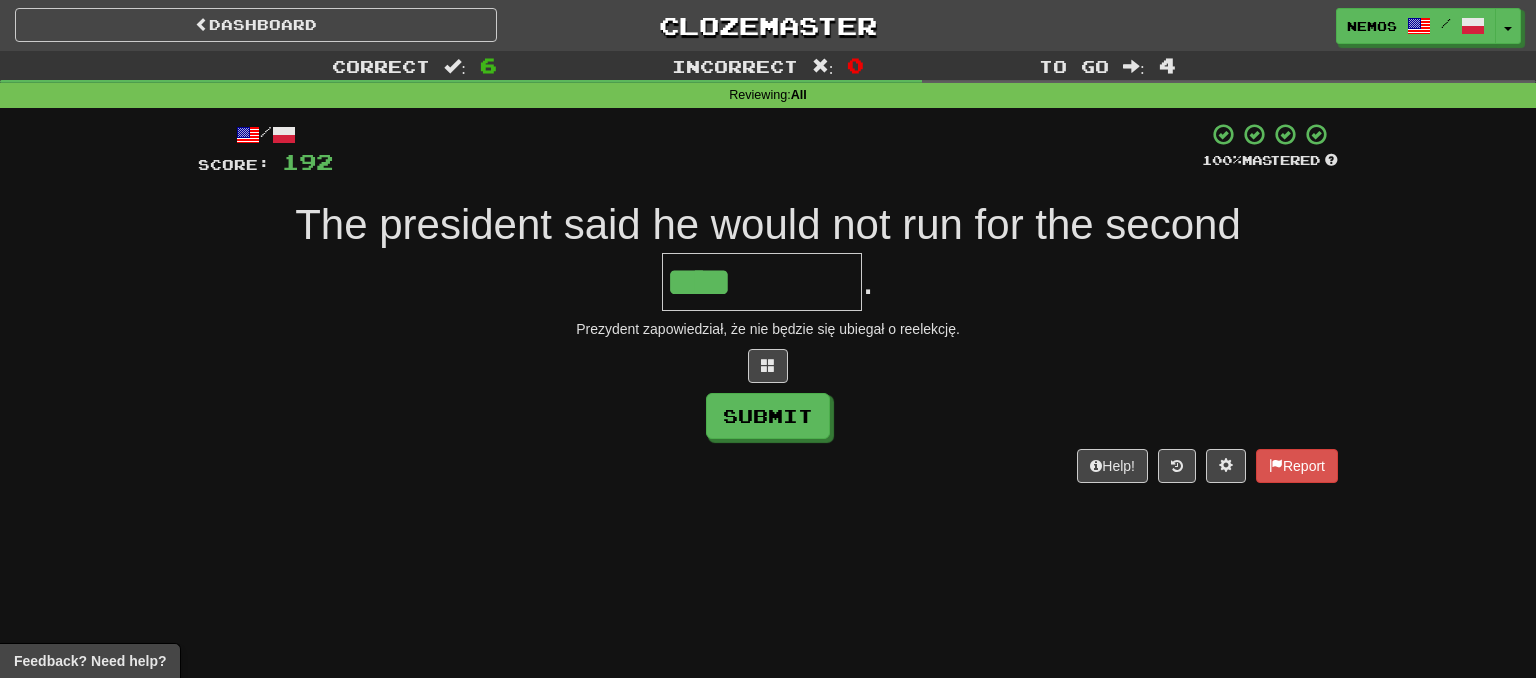 type on "****" 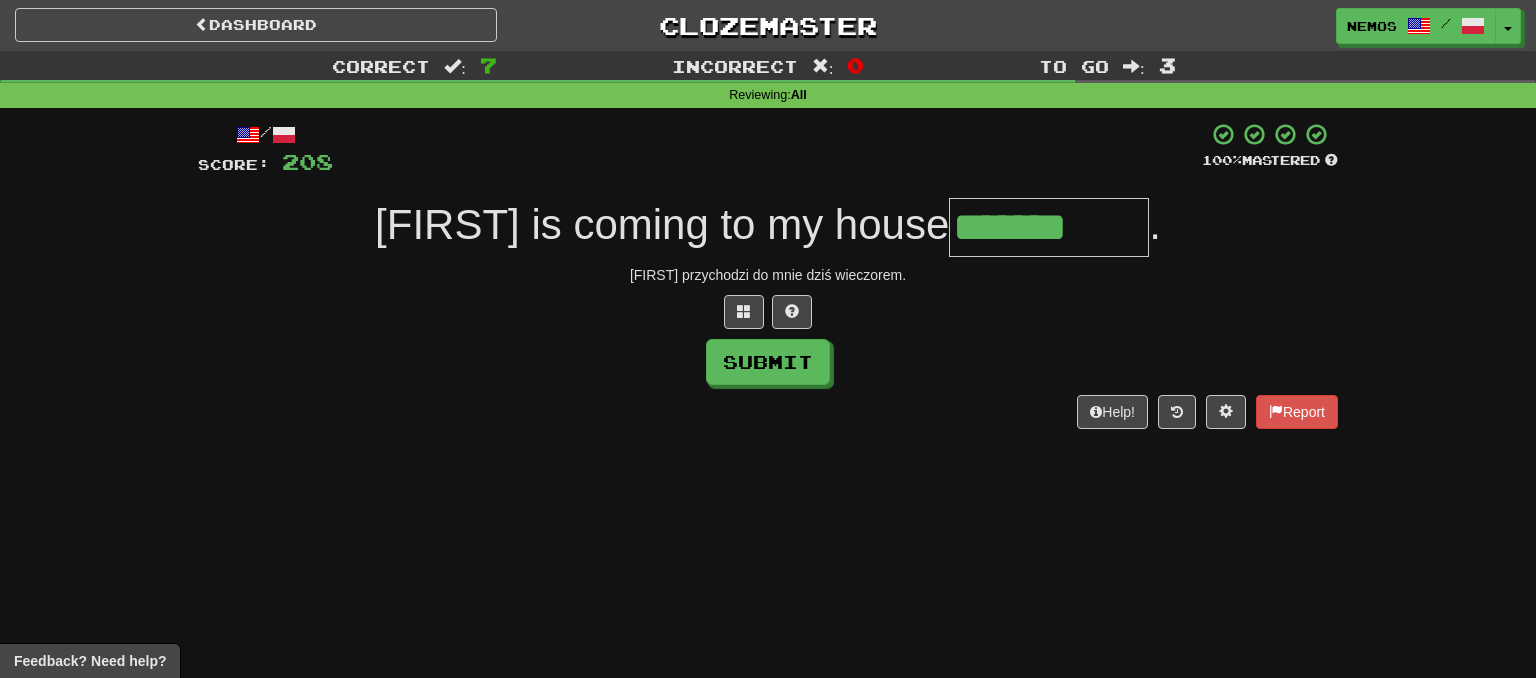 type on "*******" 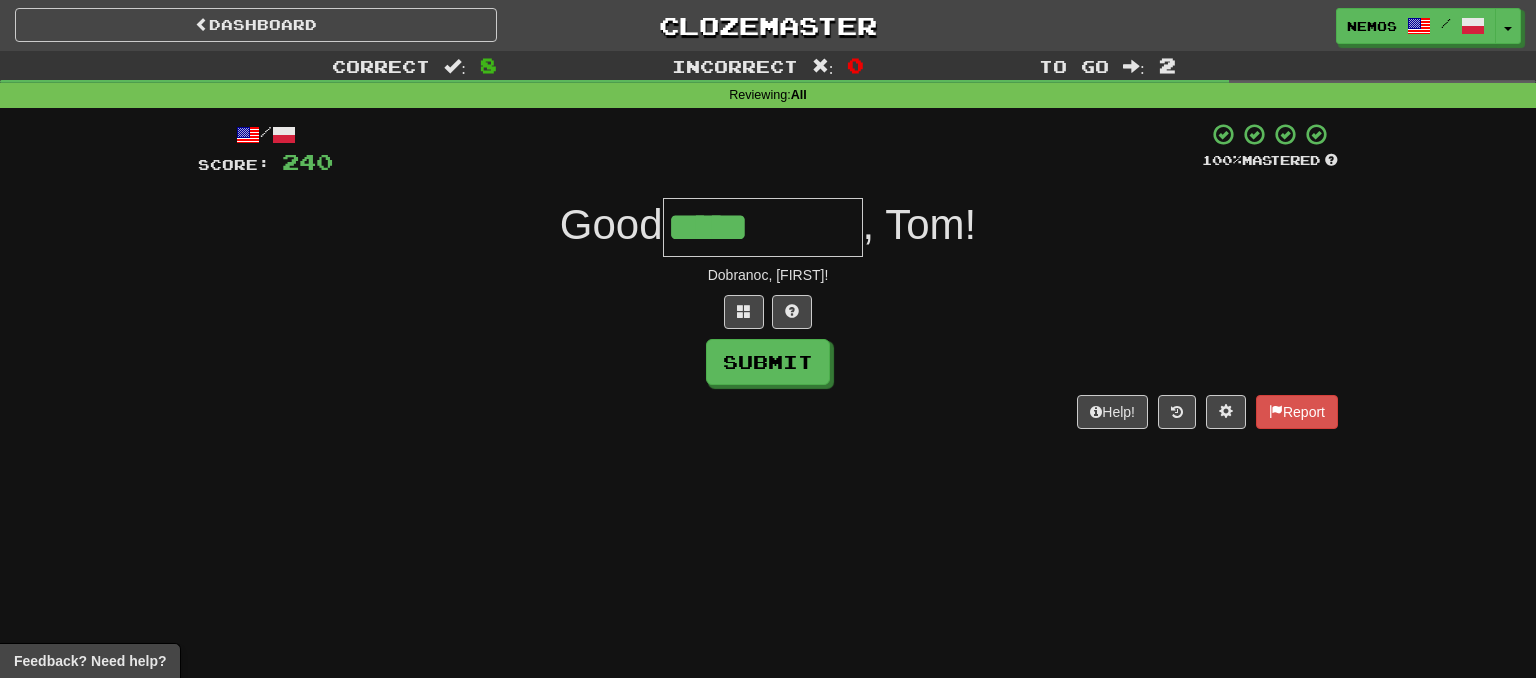 type on "*****" 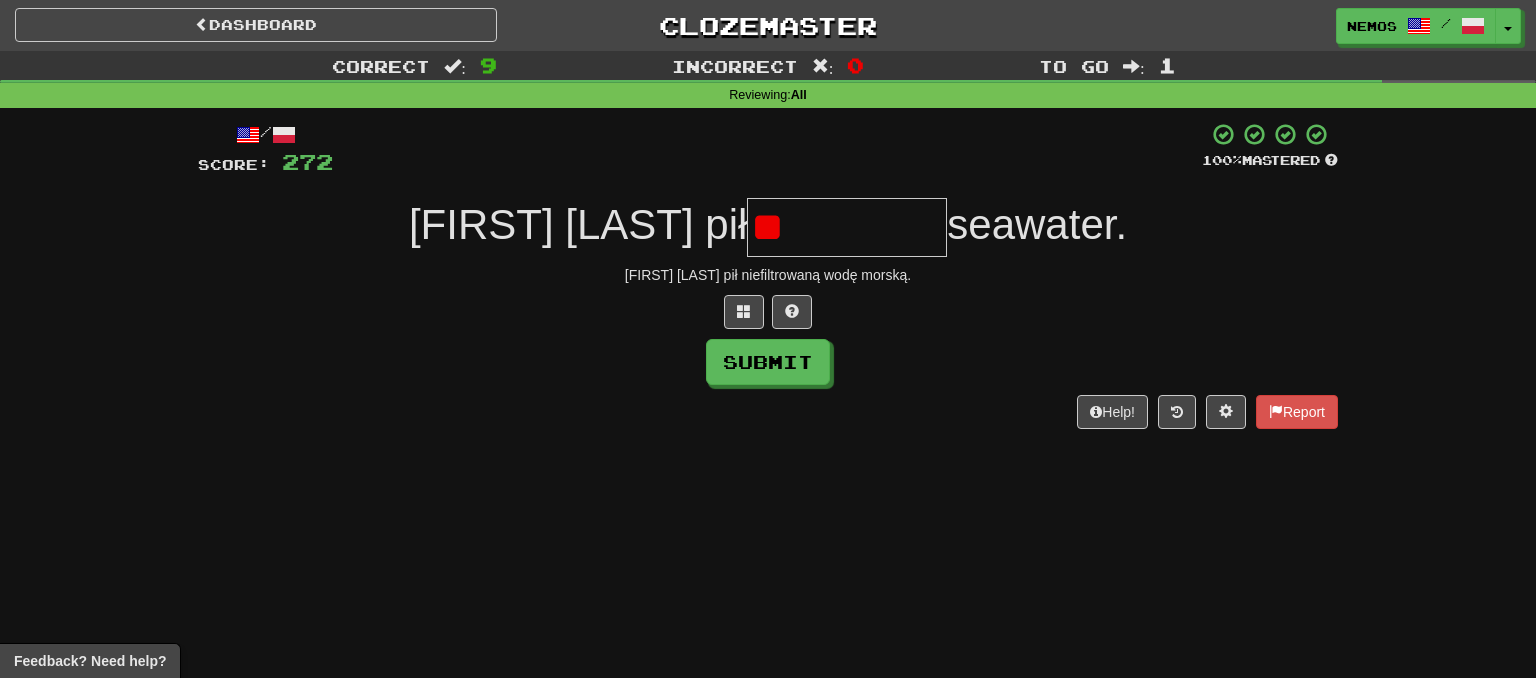type on "*" 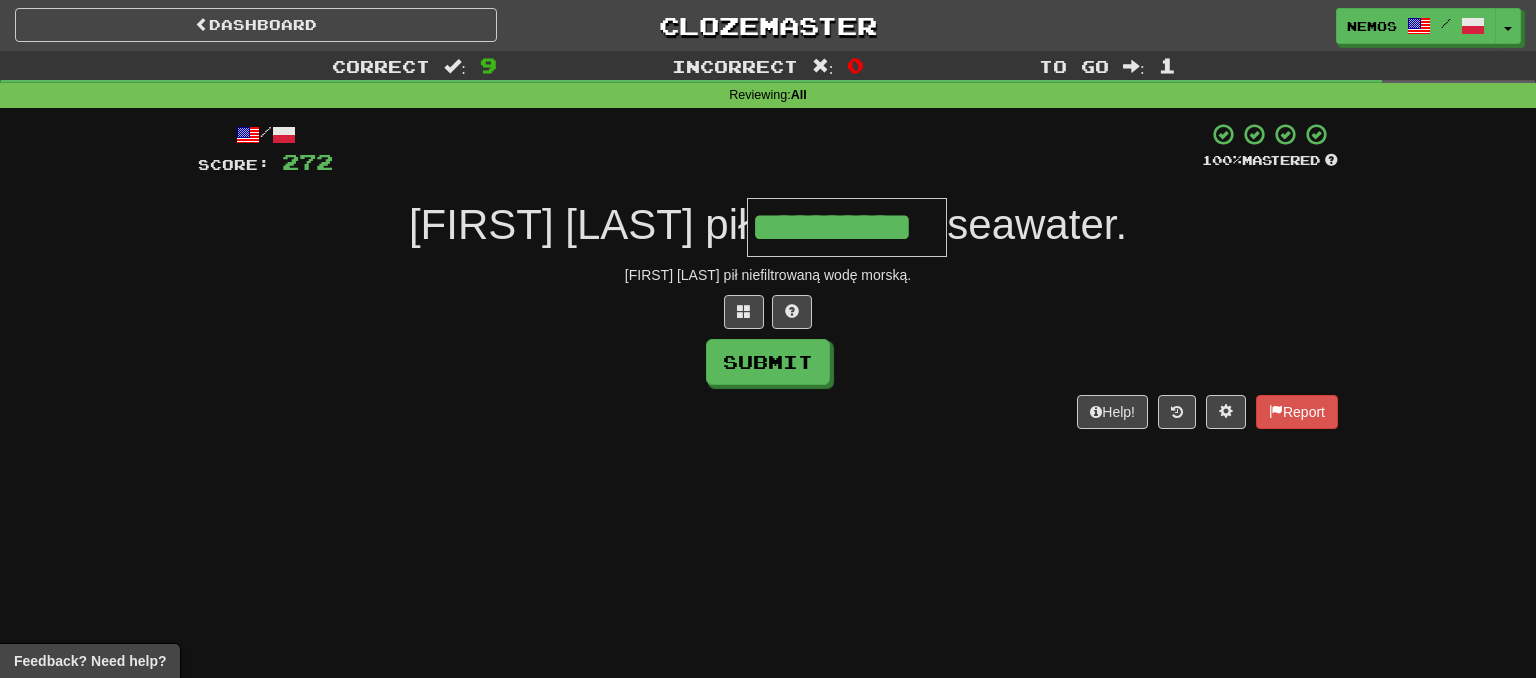 type on "**********" 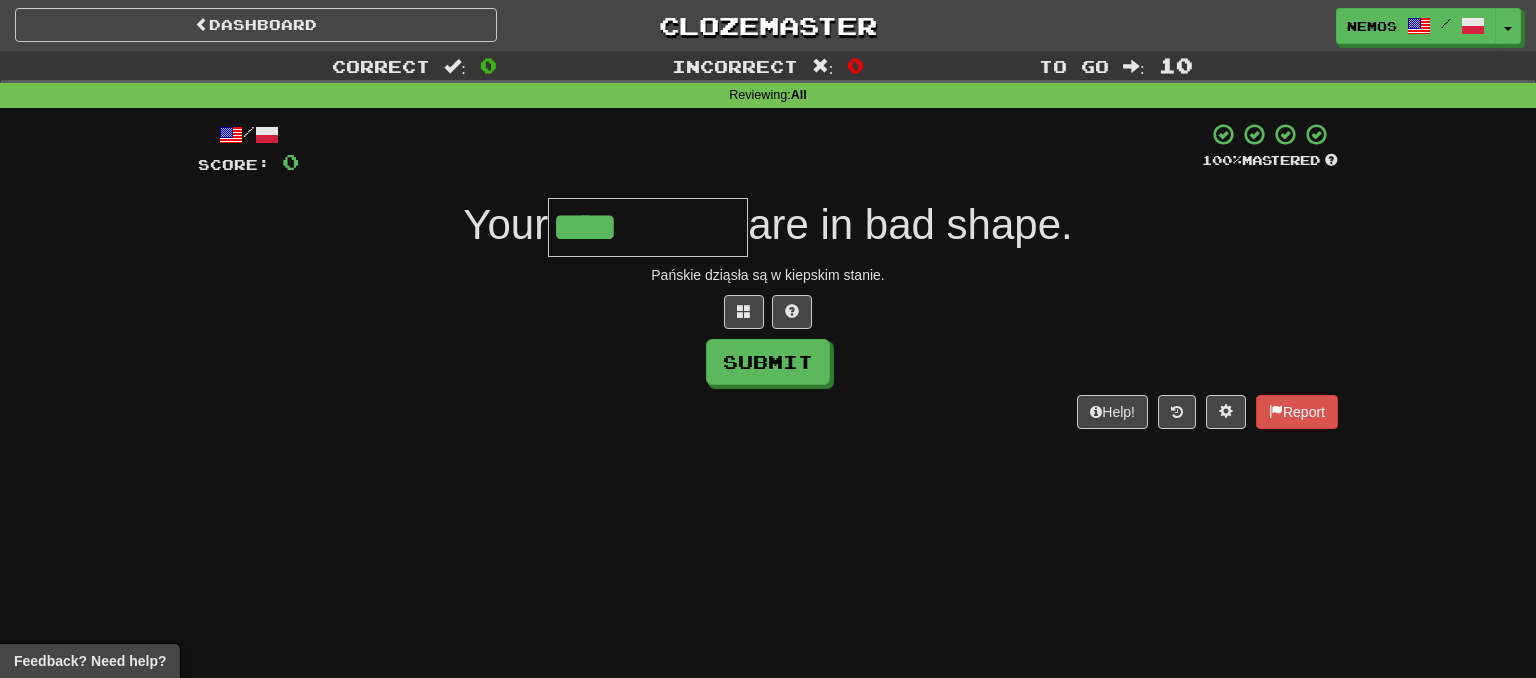 type on "****" 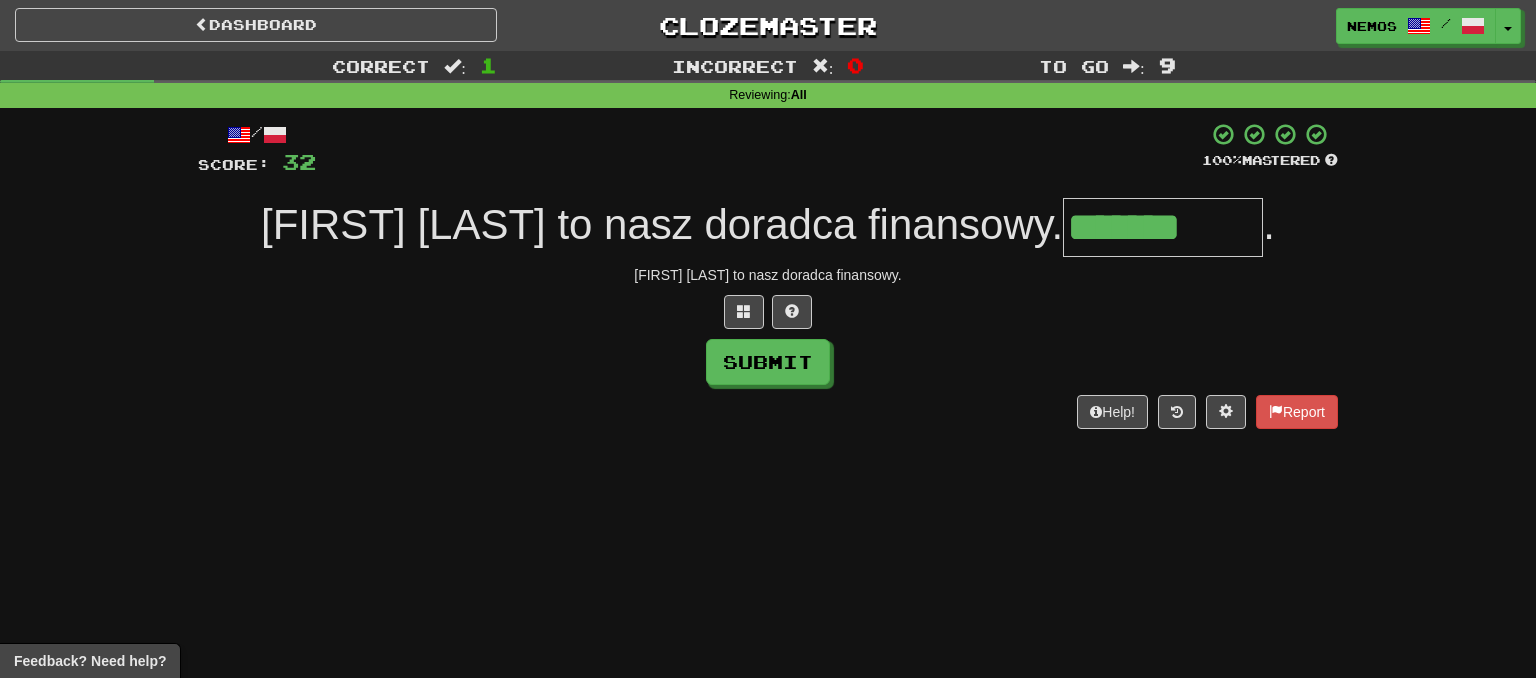 type on "*******" 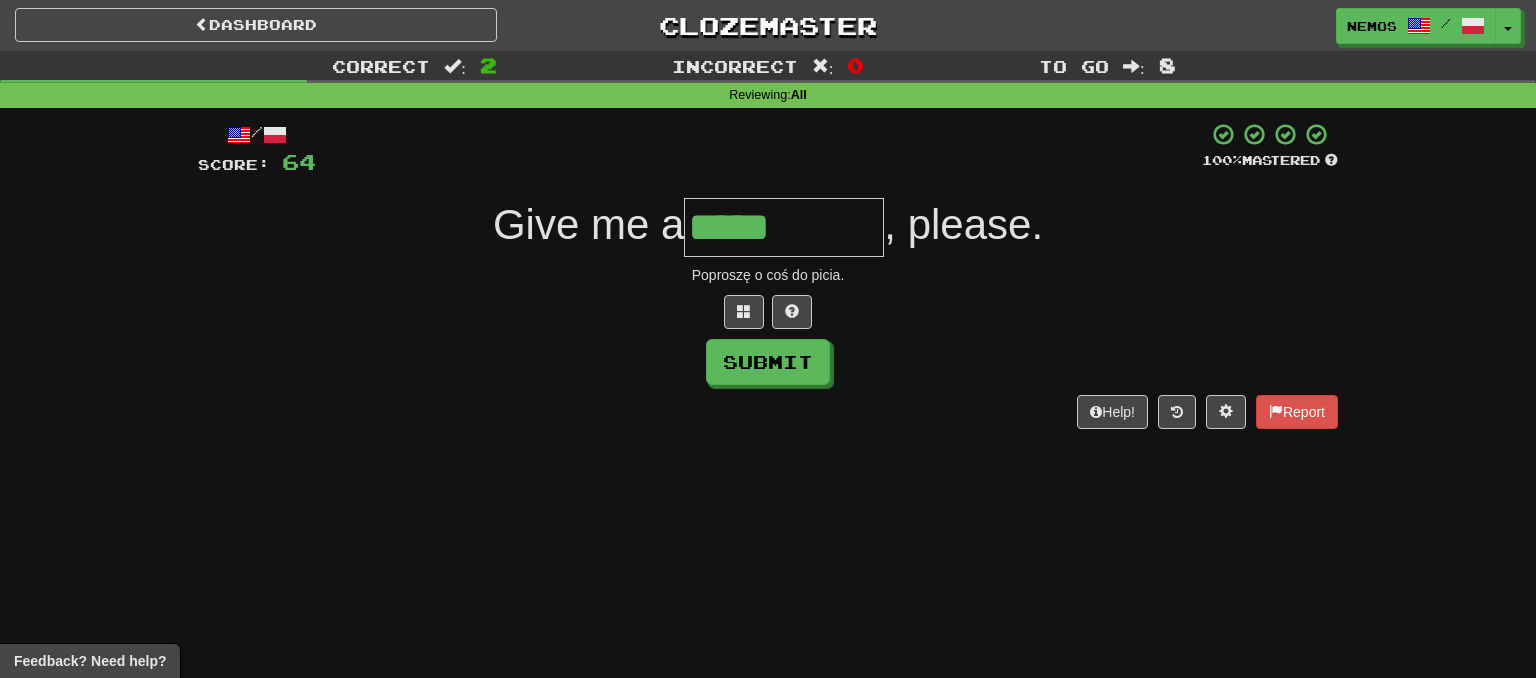 type on "*****" 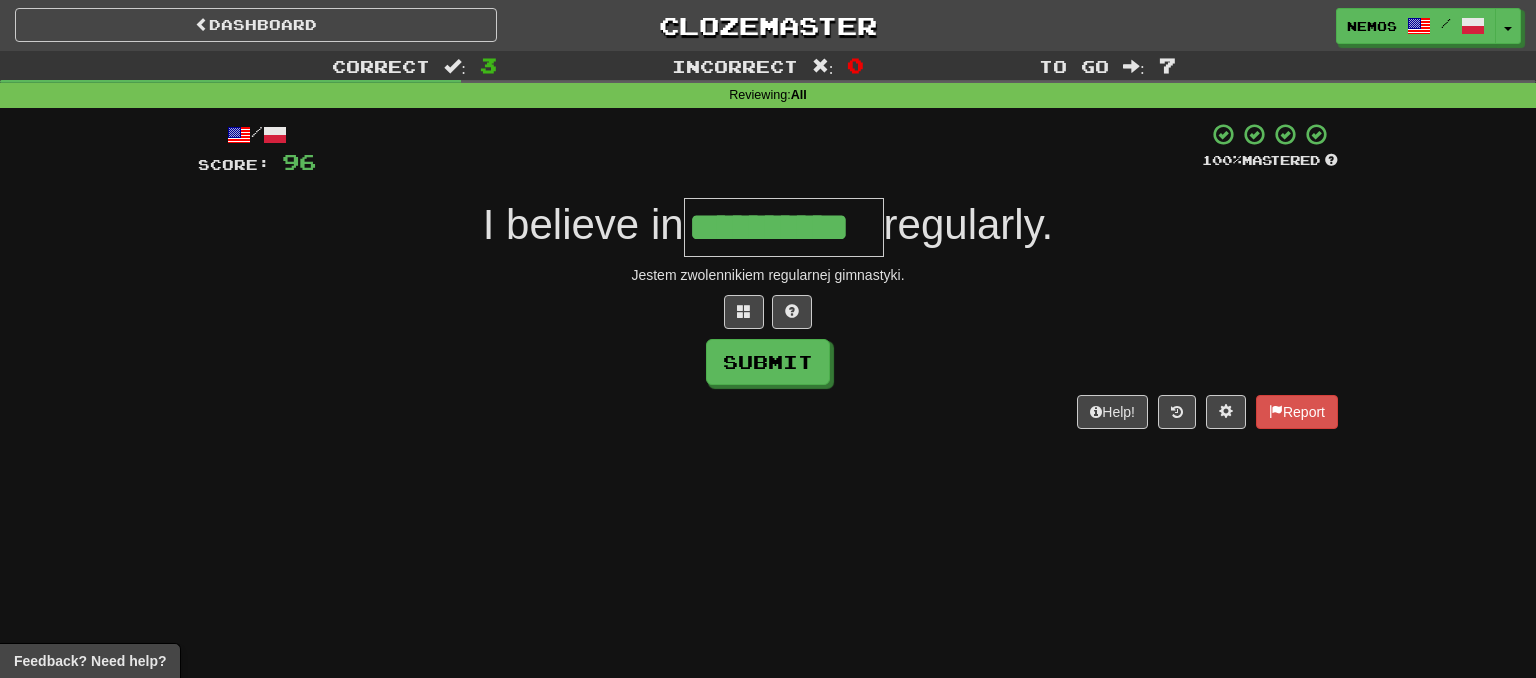 type on "**********" 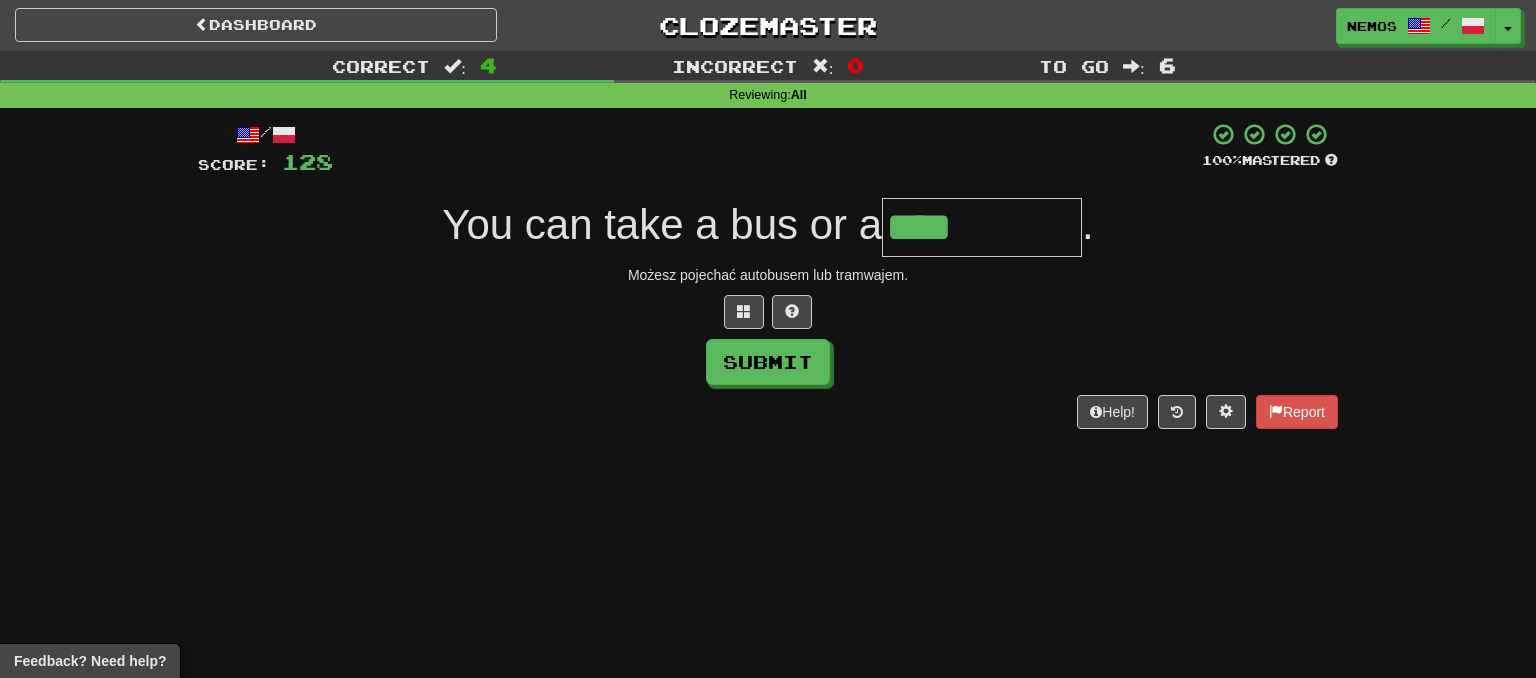 type on "****" 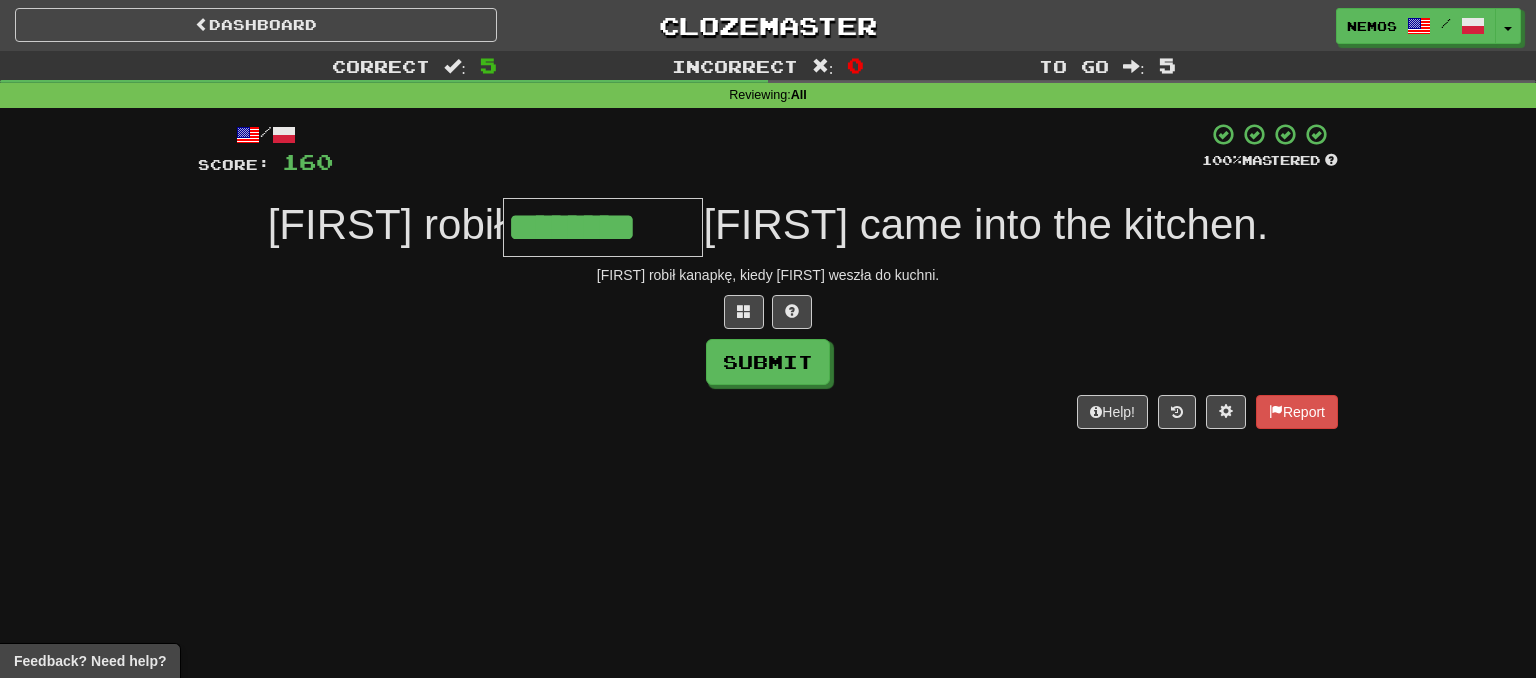 type on "********" 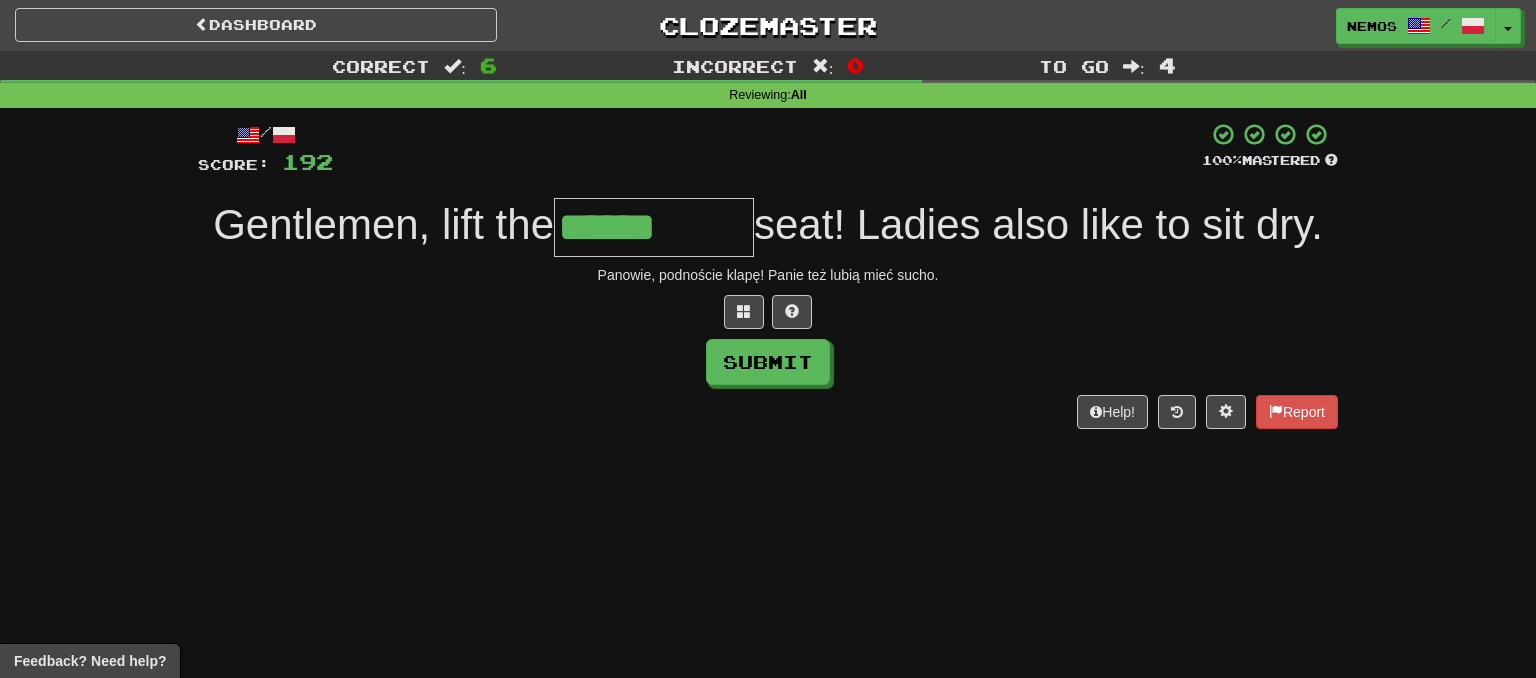 type on "******" 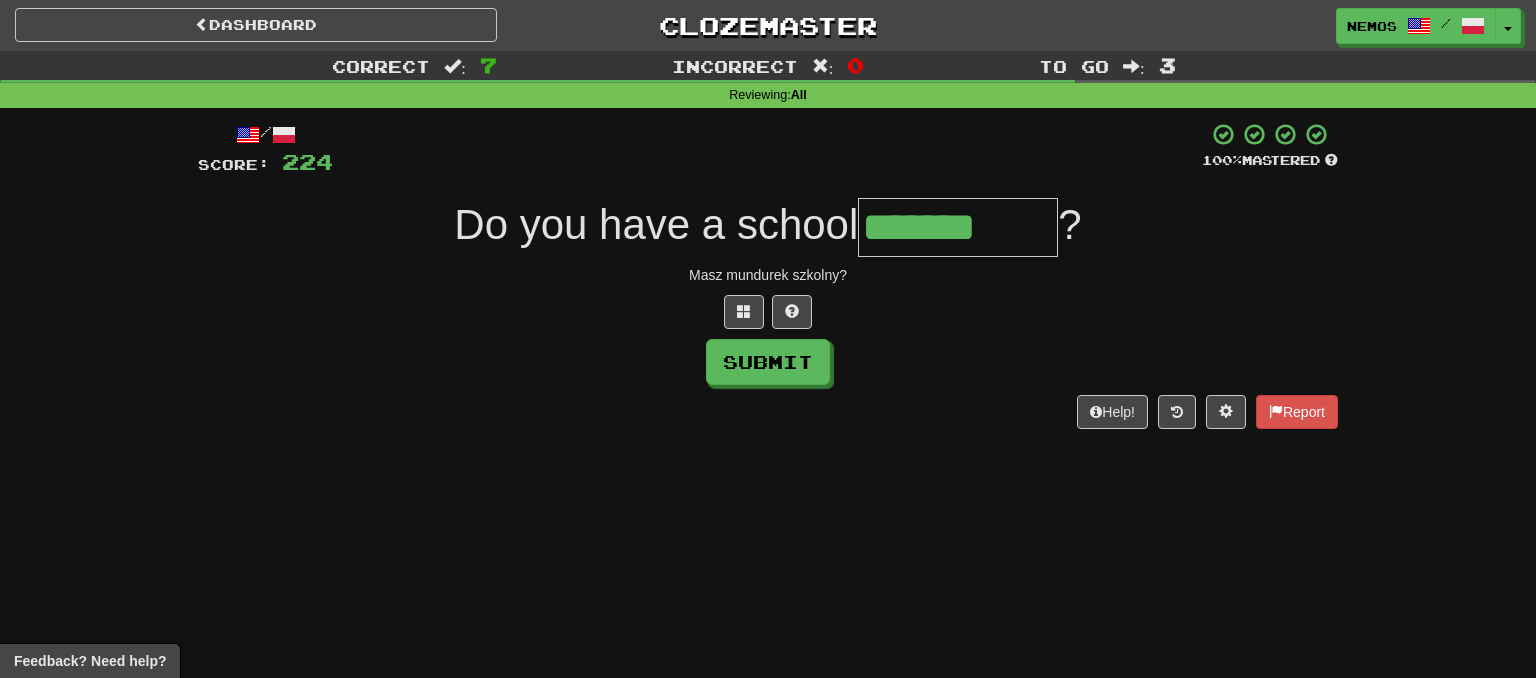 type on "*******" 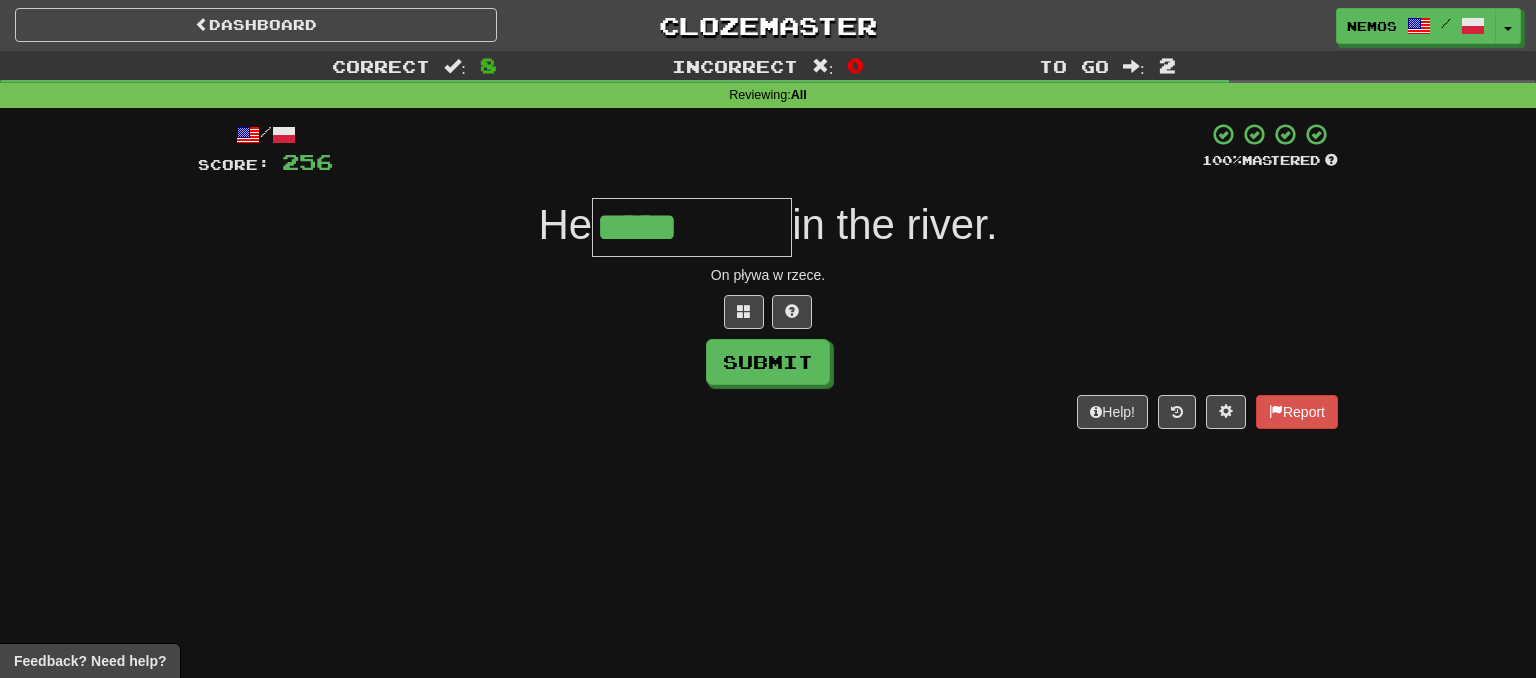 type on "*****" 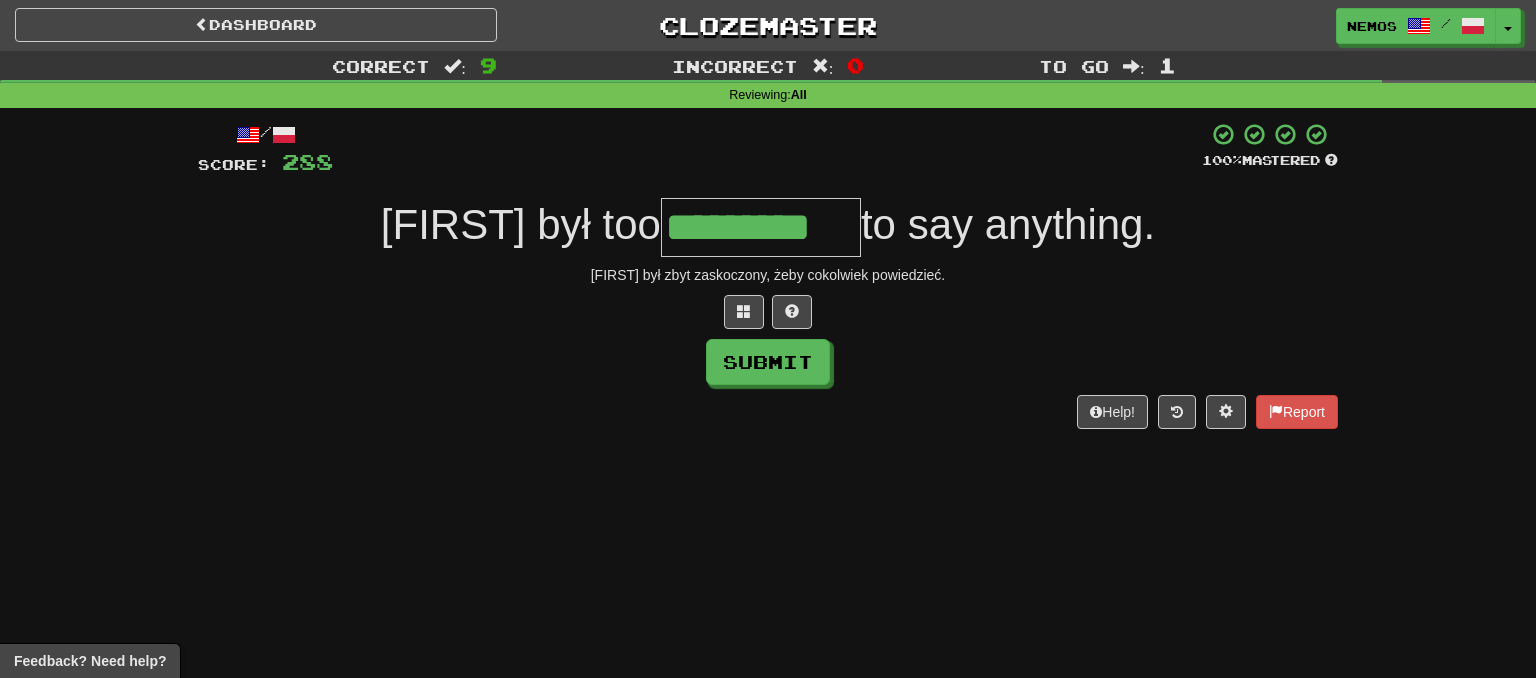 type on "*********" 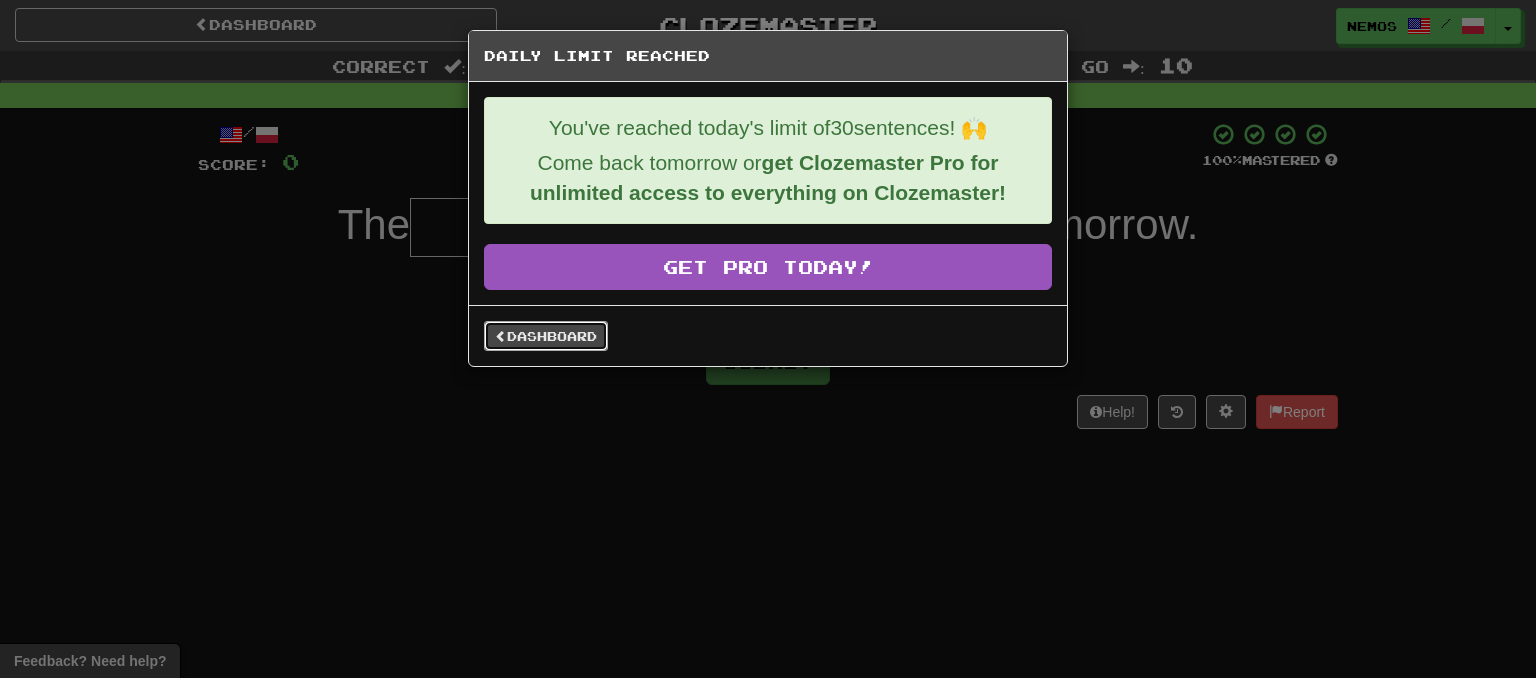 click on "Dashboard" at bounding box center (546, 336) 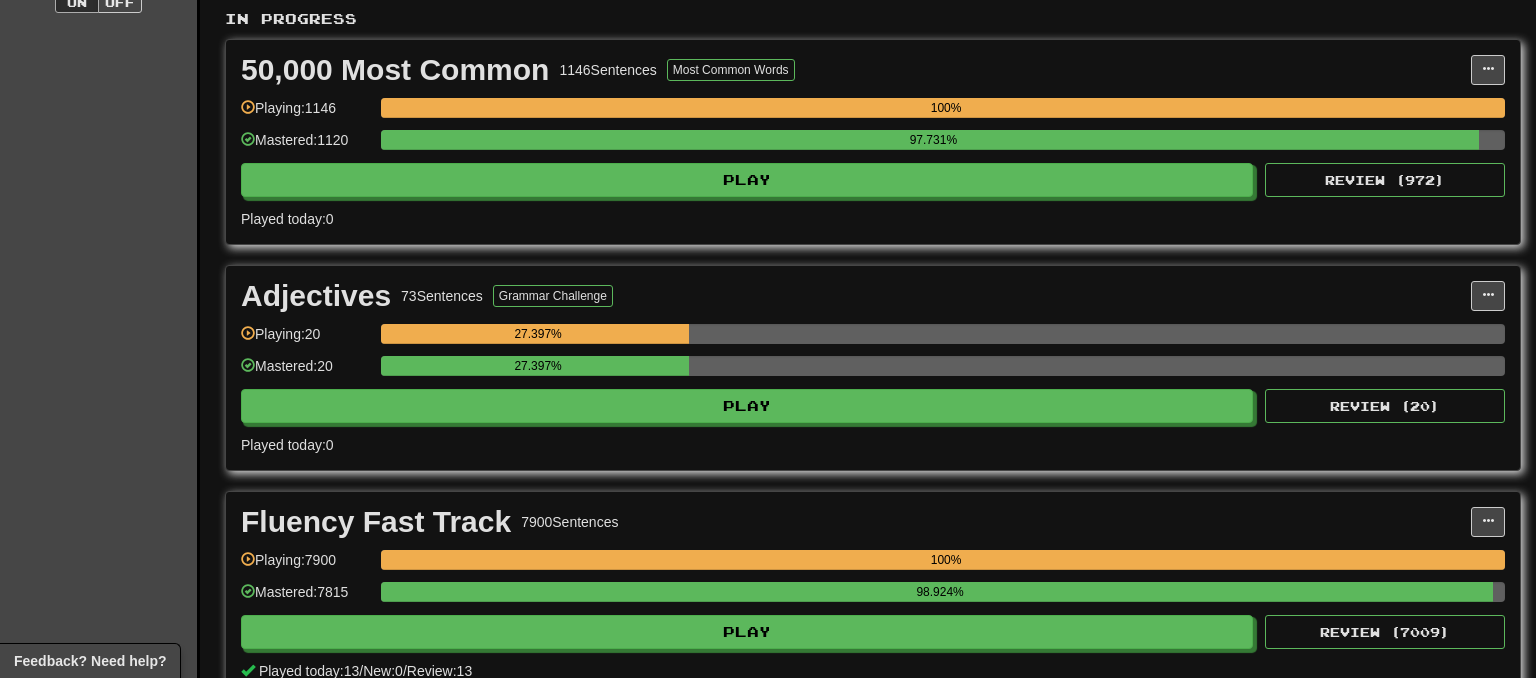scroll, scrollTop: 0, scrollLeft: 0, axis: both 